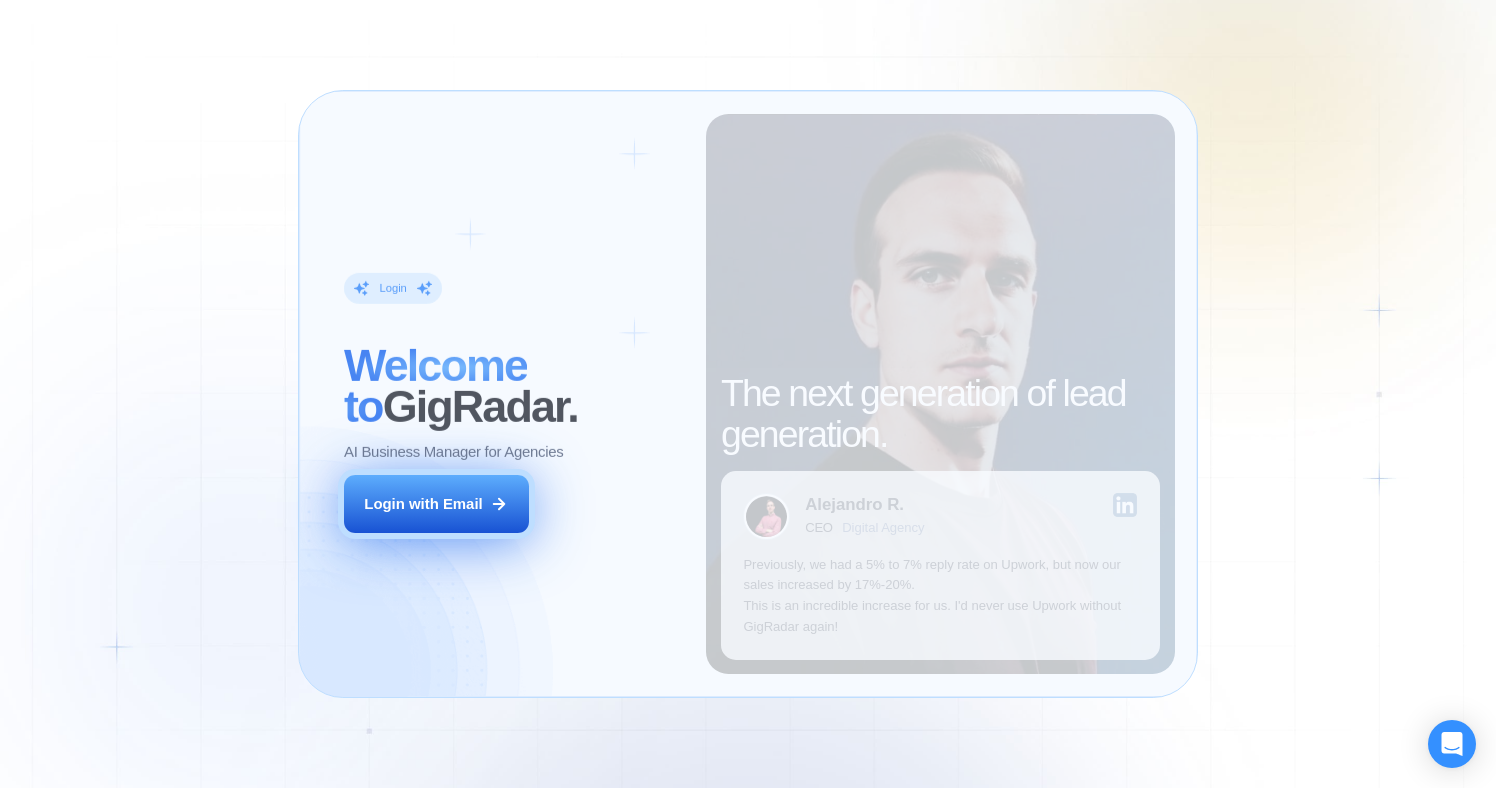 scroll, scrollTop: 0, scrollLeft: 0, axis: both 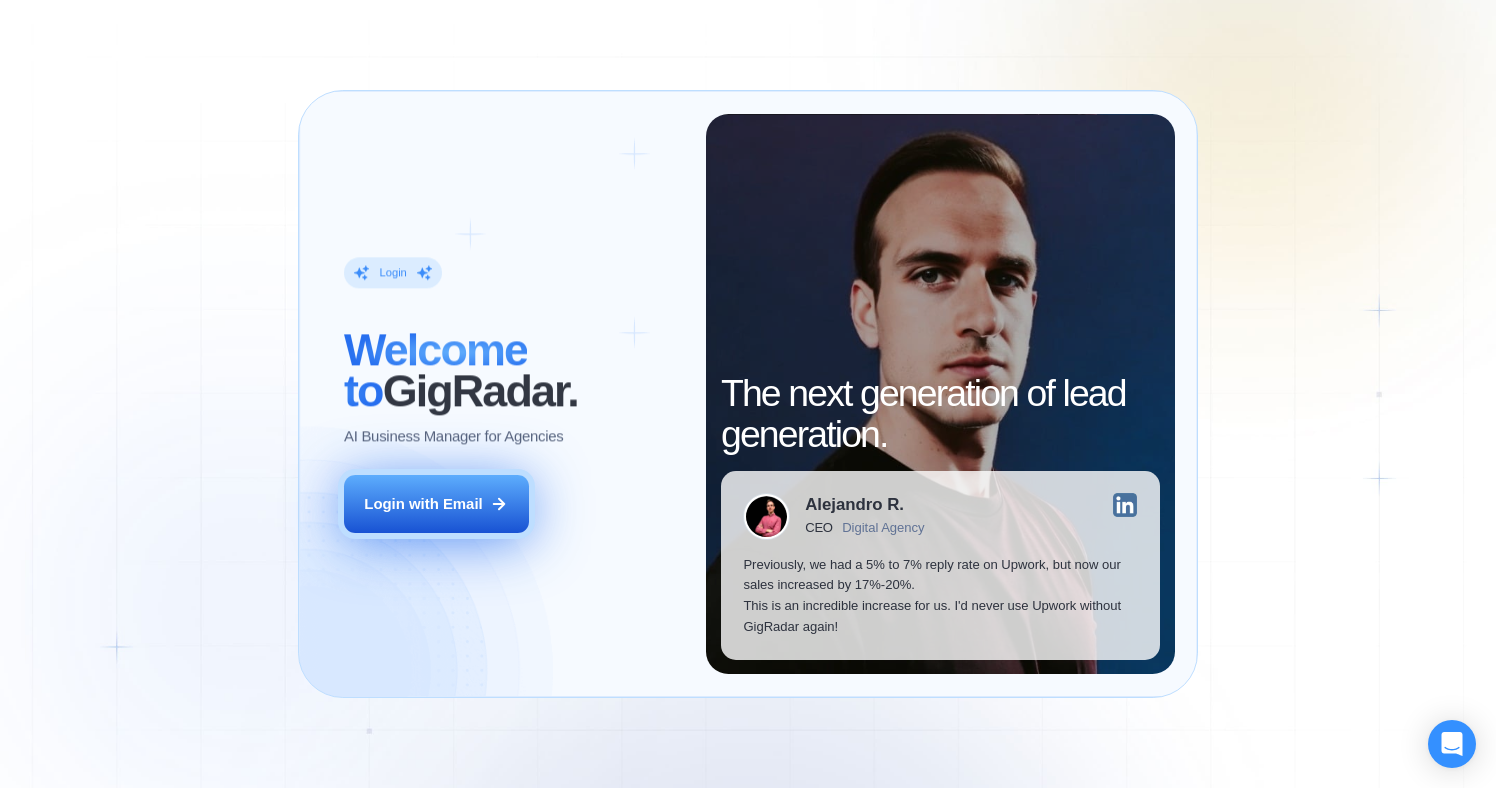 click on "Login with Email" at bounding box center [423, 504] 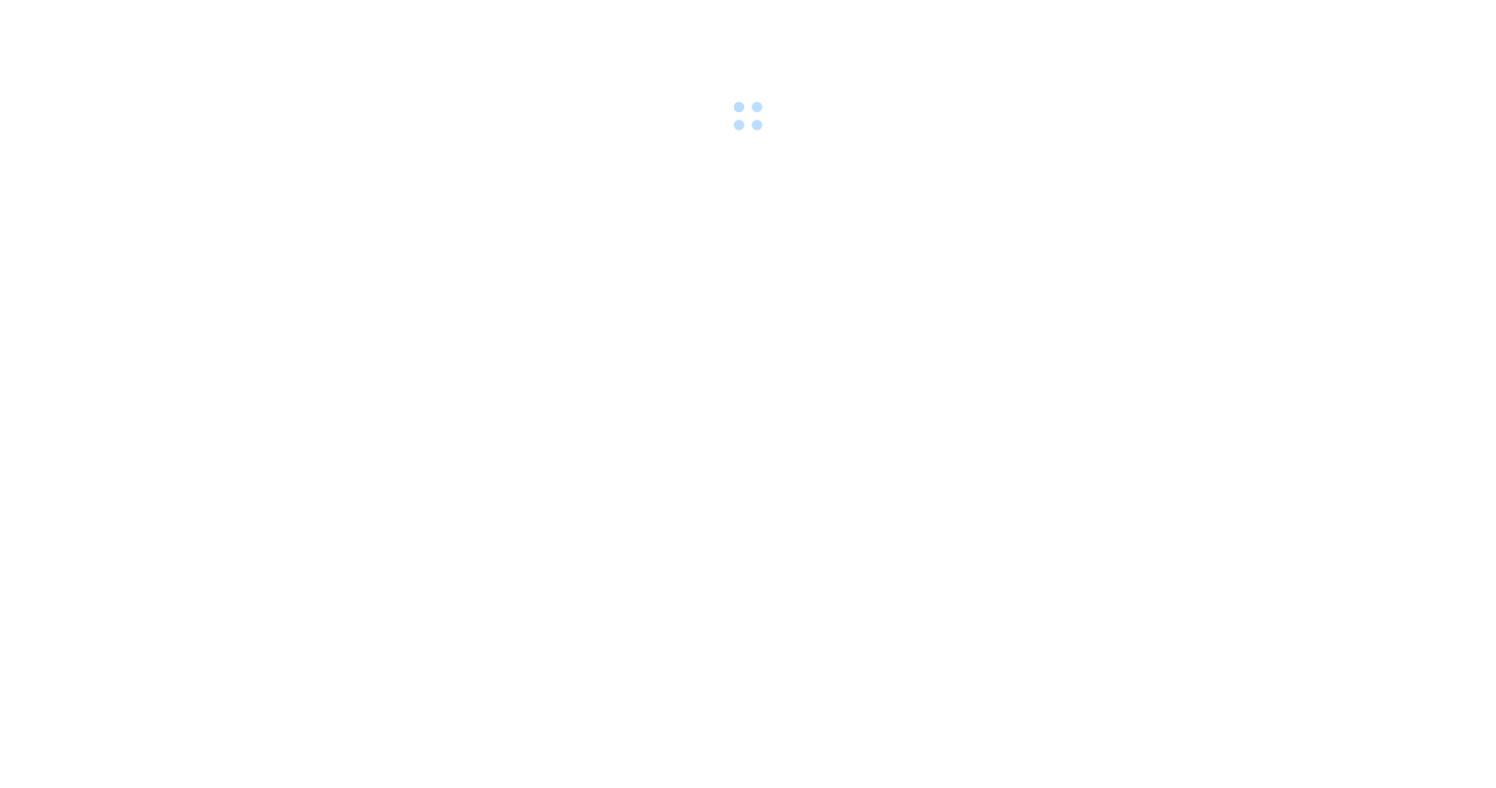 scroll, scrollTop: 0, scrollLeft: 0, axis: both 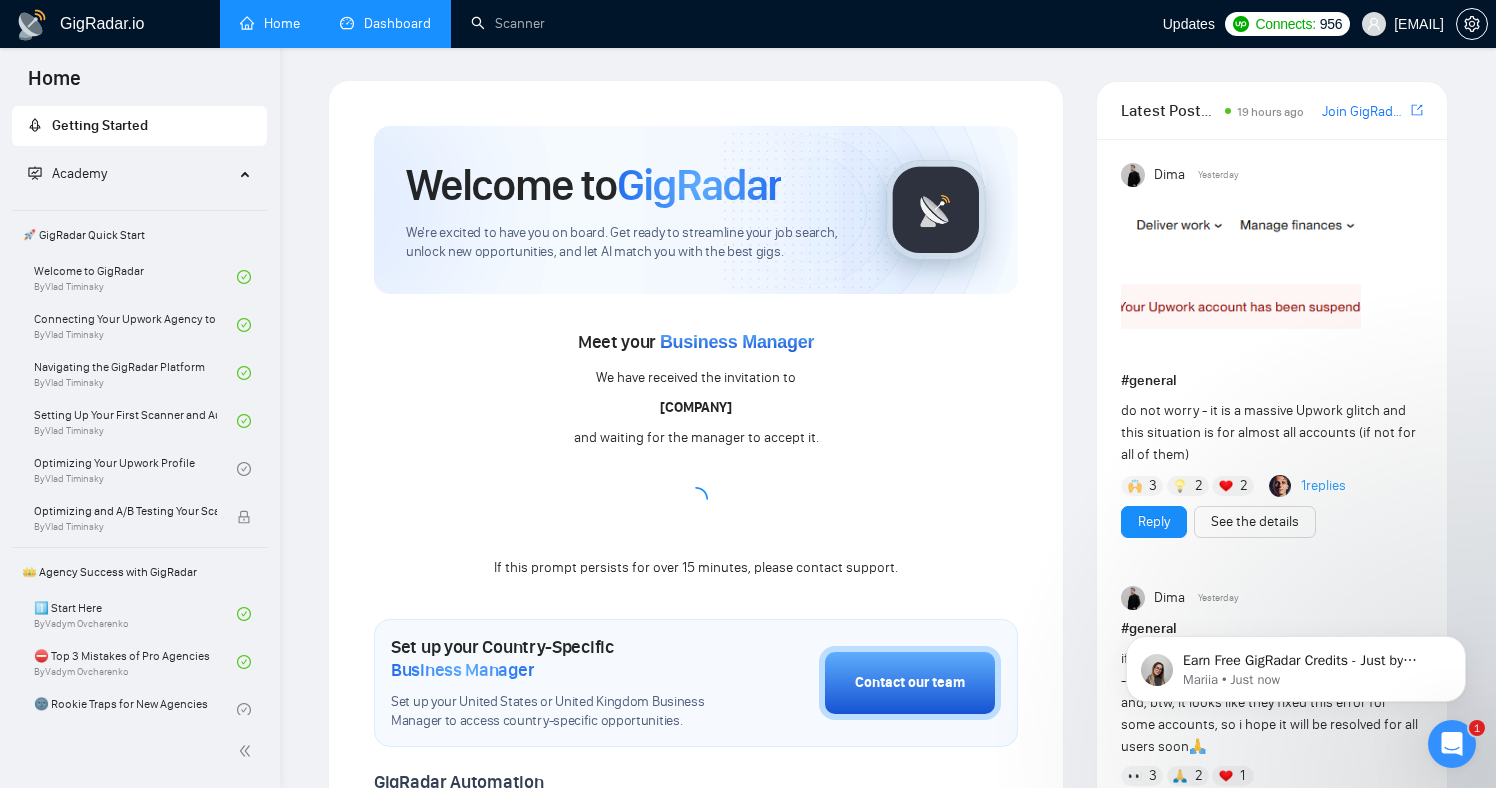 click on "Dashboard" at bounding box center (385, 23) 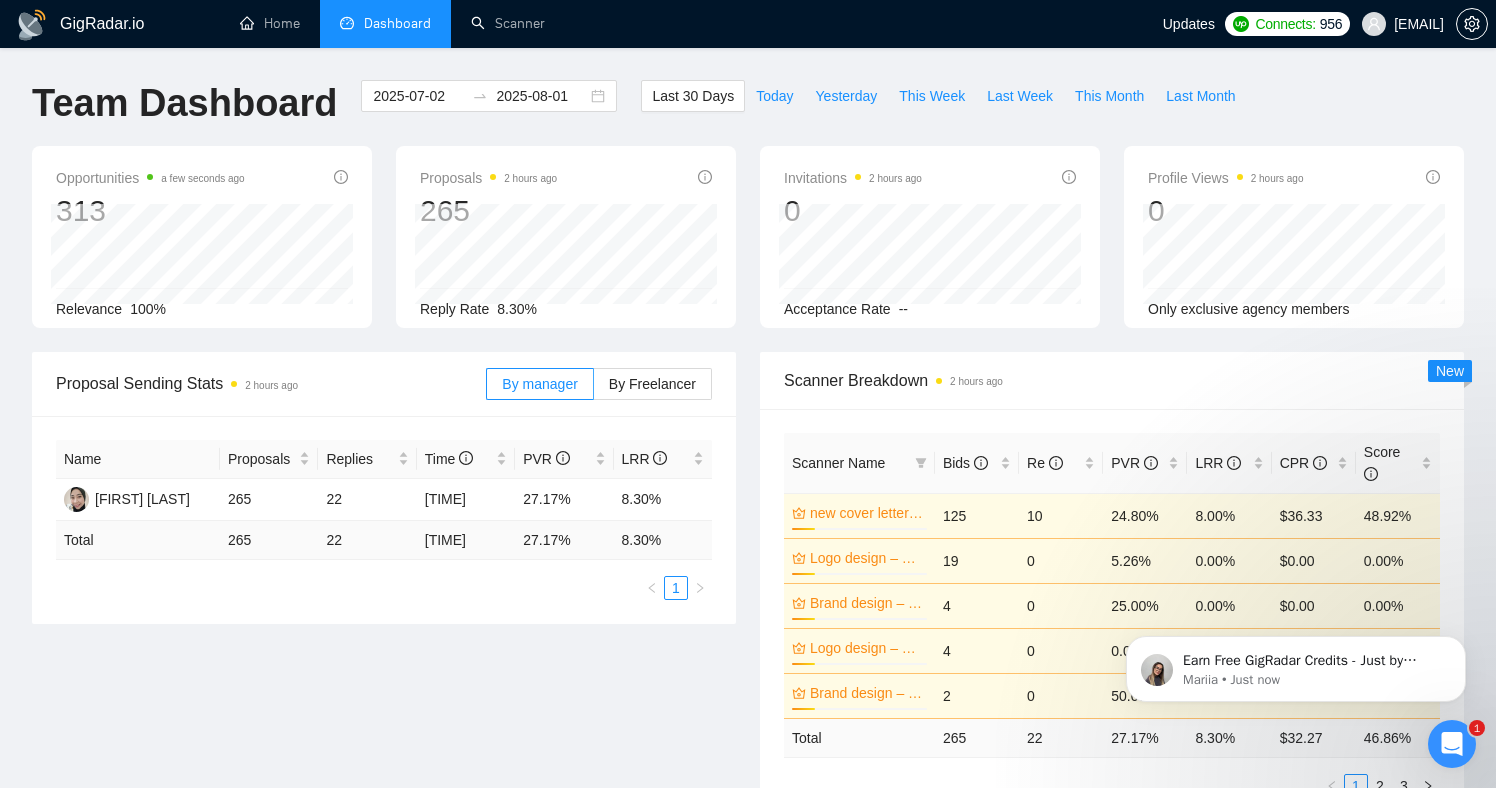 click 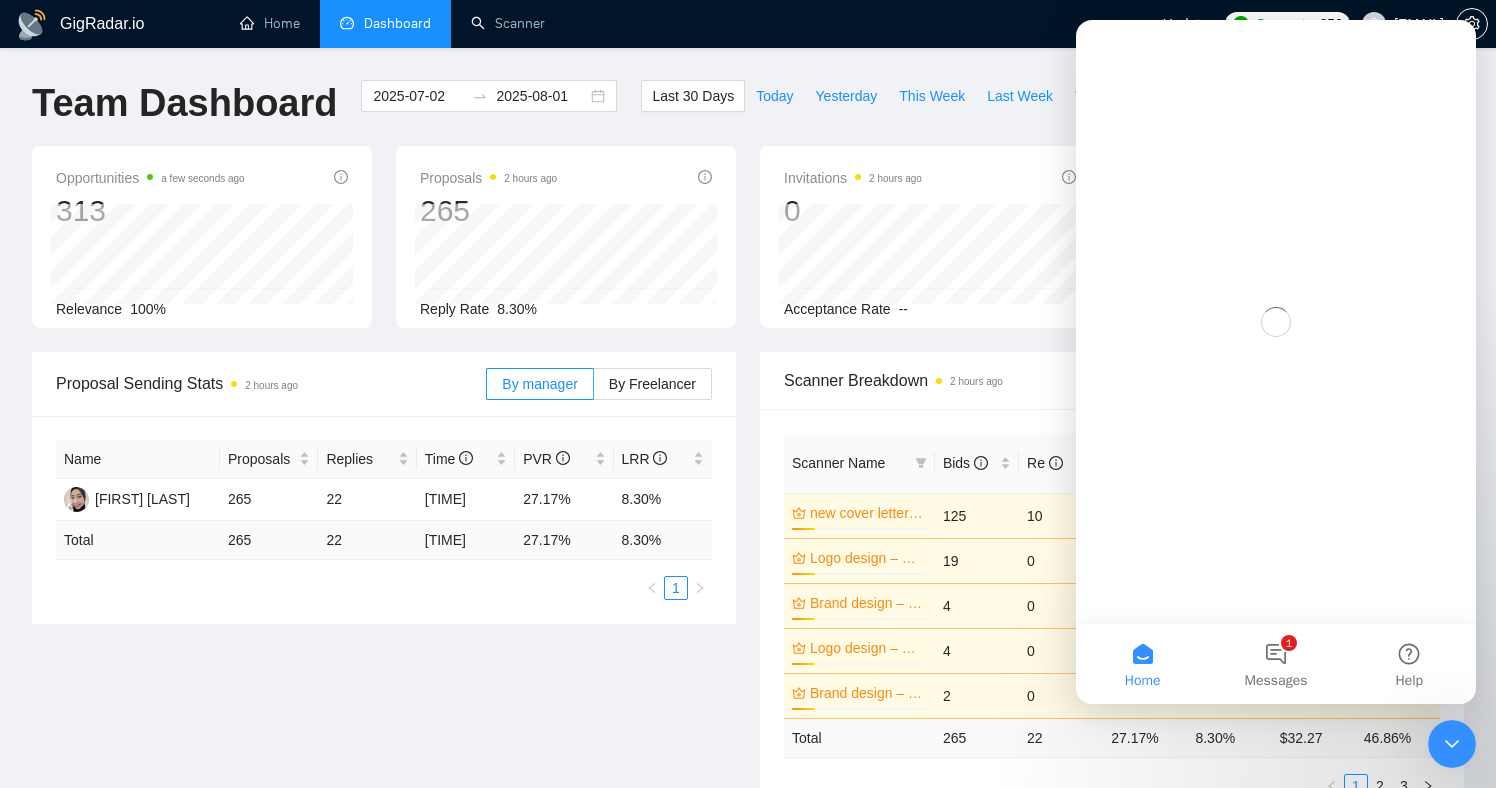 scroll, scrollTop: 0, scrollLeft: 0, axis: both 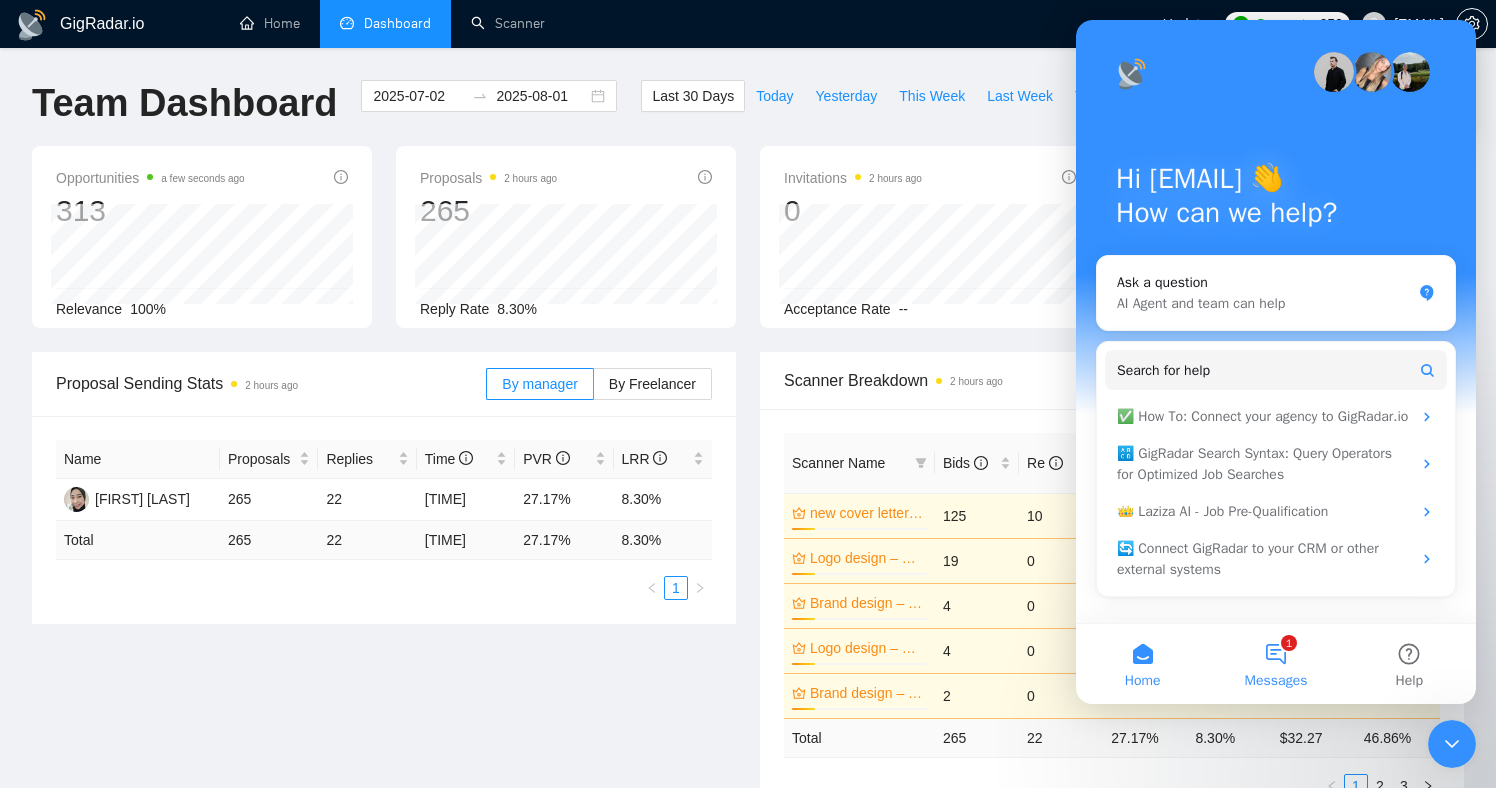click on "1 Messages" at bounding box center [1275, 664] 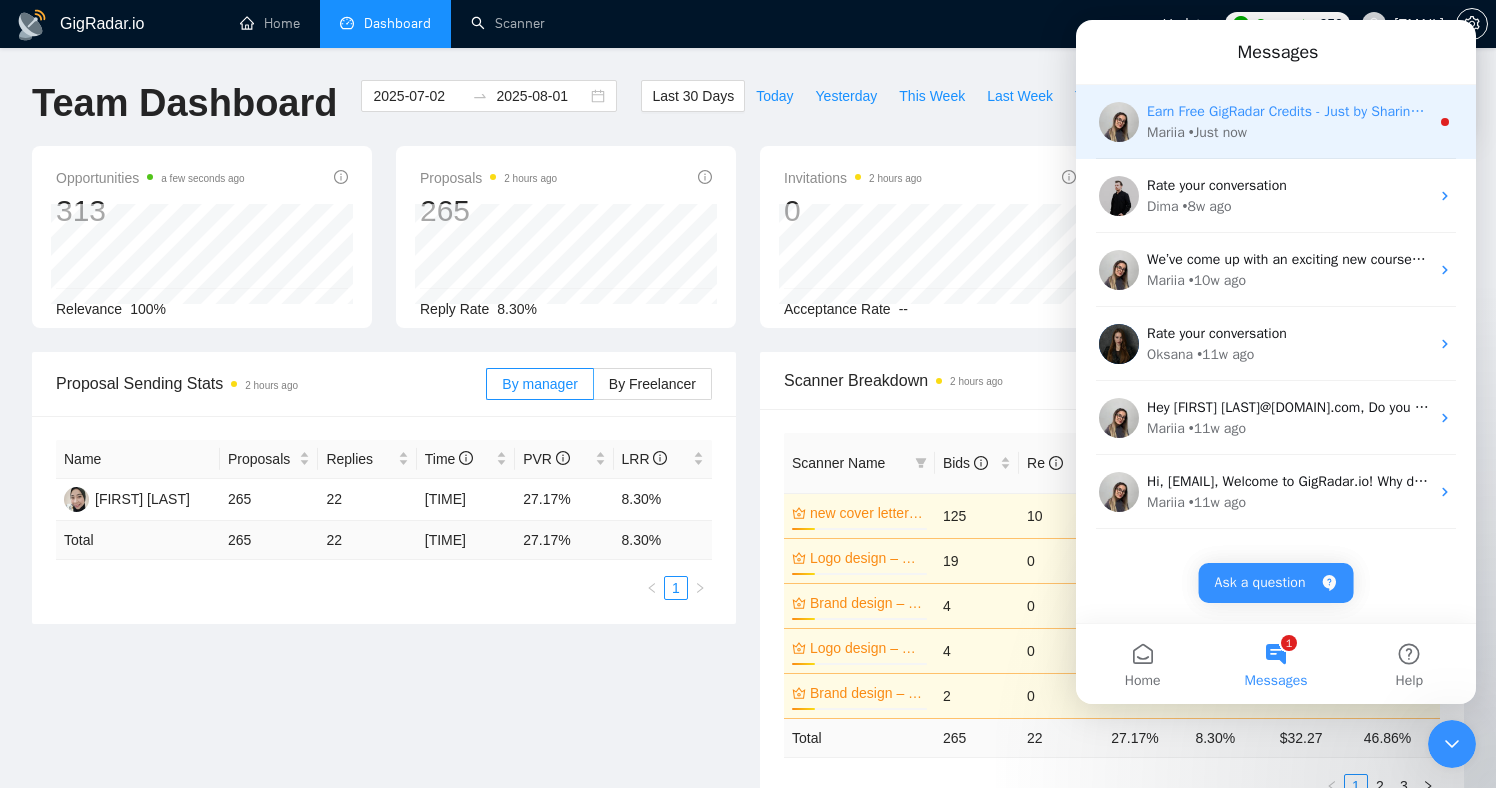click on "Earn Free GigRadar Credits - Just by Sharing Your Story! 💬 Want more credits for sending proposals? It’s simple - share, inspire, and get rewarded! 🤫 Here’s how you can earn free credits: Introduce yourself in the #intros channel of the GigRadar Upwork Community and grab +20 credits for sending bids., Post your success story (closed projects, high LRR, etc.) in the #general channel and claim +50 credits for sending bids. Why? GigRadar is building a powerful network of freelancers and agencies. We want you to make valuable connections, showcase your wins, and inspire others while getting rewarded! 🚀 Not a member yet? Join our Slack community now 👉 Join Slack Community Claiming your credits is easy: Reply to this message with a screenshot of your post, and our Tech Support Team will instantly top up your credits! 💸 Mariia •  Just now" at bounding box center [1276, 122] 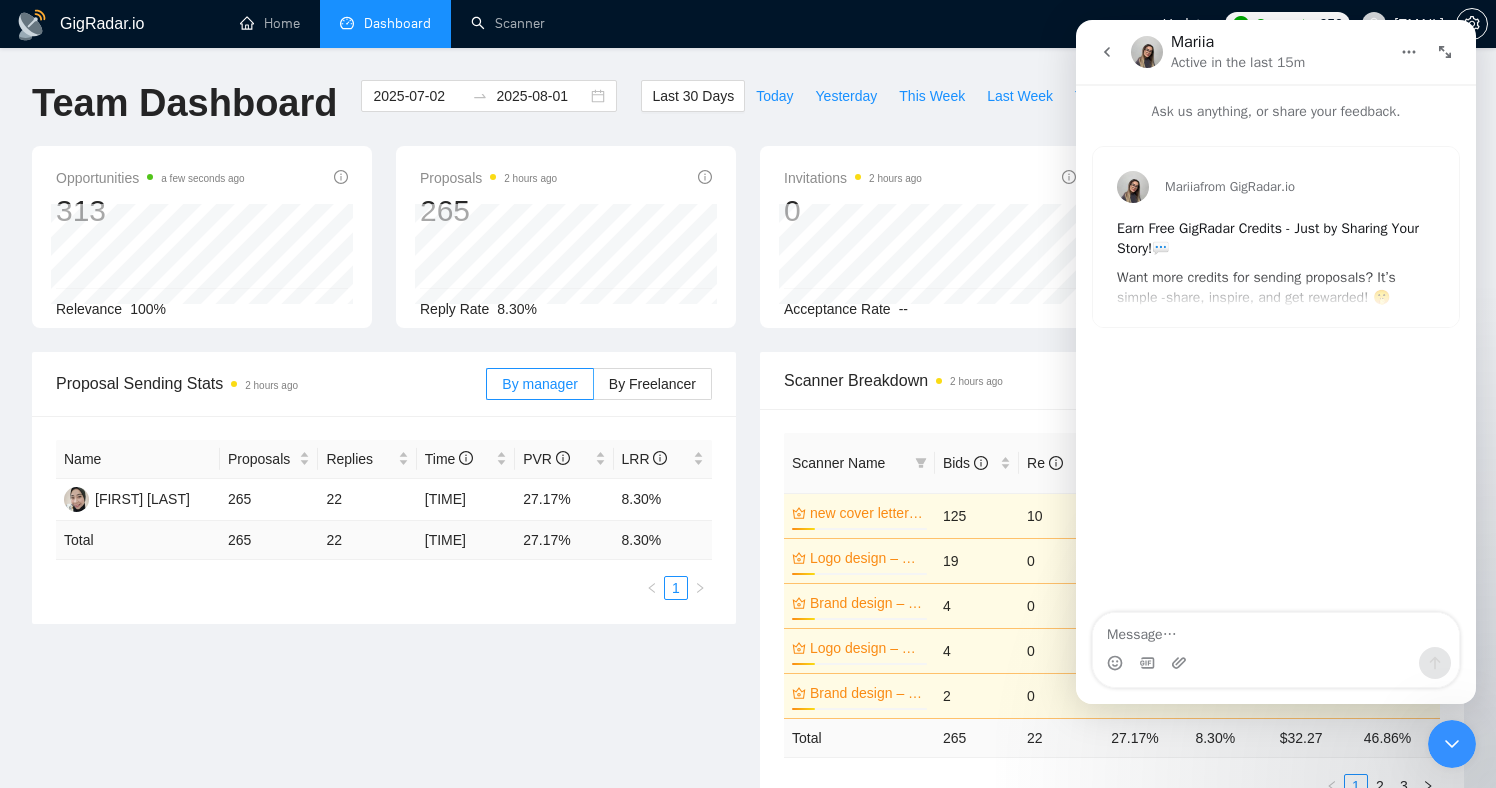 click on "Mariia from GigRadar.io Earn Free GigRadar Credits - Just by Sharing Your Story! 💬 Want more credits for sending proposals? It’s simple - share, inspire, and get rewarded! 🤫 Here’s how you can earn free credits: Introduce yourself in the #intros channel of the GigRadar Upwork Community and grab +20 credits for sending bids. Post your success story (closed projects, high LRR, etc.) in the #general channel and claim +50 credits for sending bids. Why? GigRadar is building a powerful network of freelancers and agencies. We want you to make valuable connections, showcase your wins, and inspire others while getting rewarded! 🚀 Not a member yet? Join our Slack community now 👉 Join Slack Community Claiming your credits is easy: Reply to this message with a screenshot of your post, and our Tech Support Team will instantly top up your credits! 💸" at bounding box center [1276, 237] 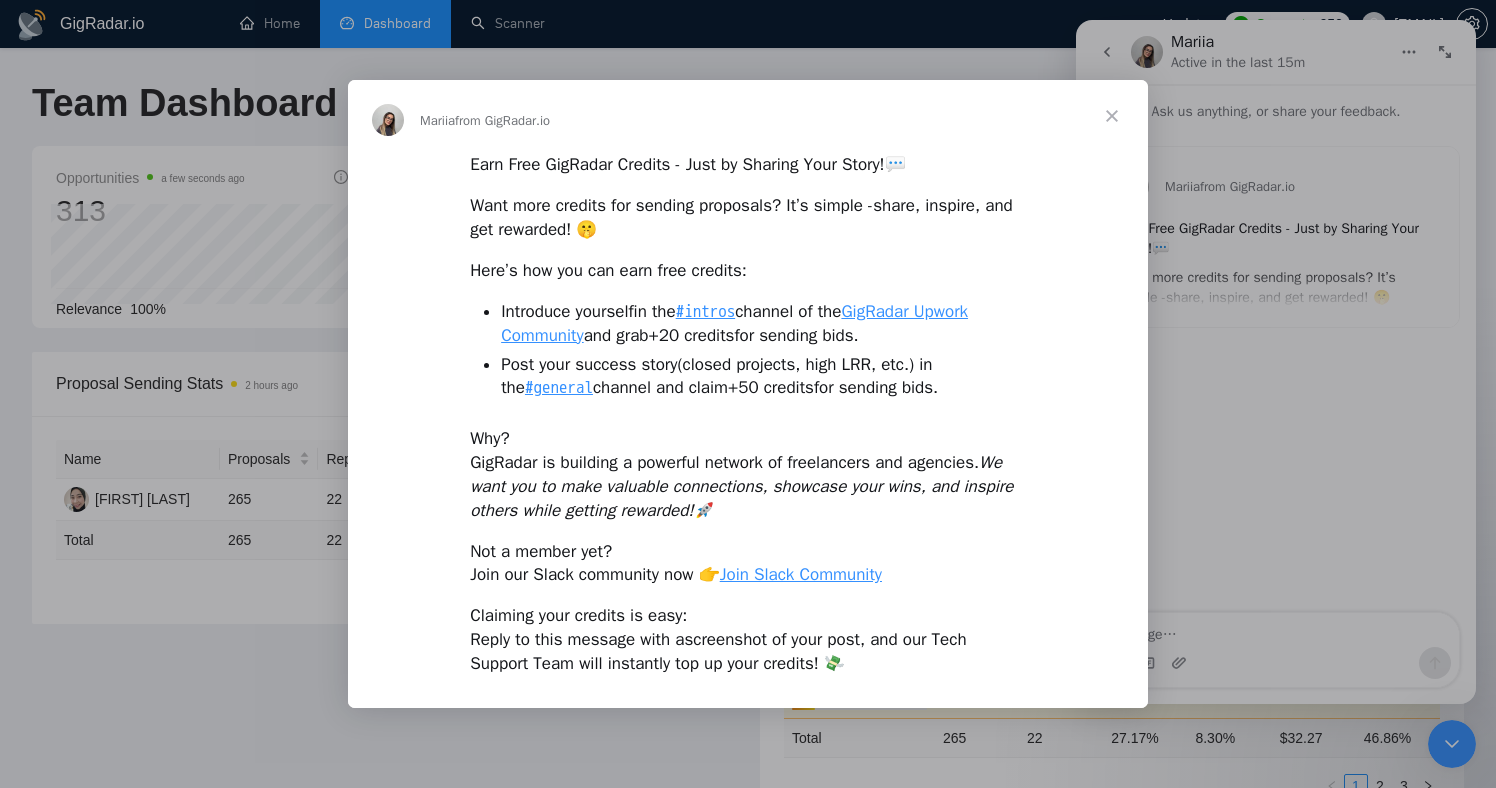 scroll, scrollTop: 0, scrollLeft: 0, axis: both 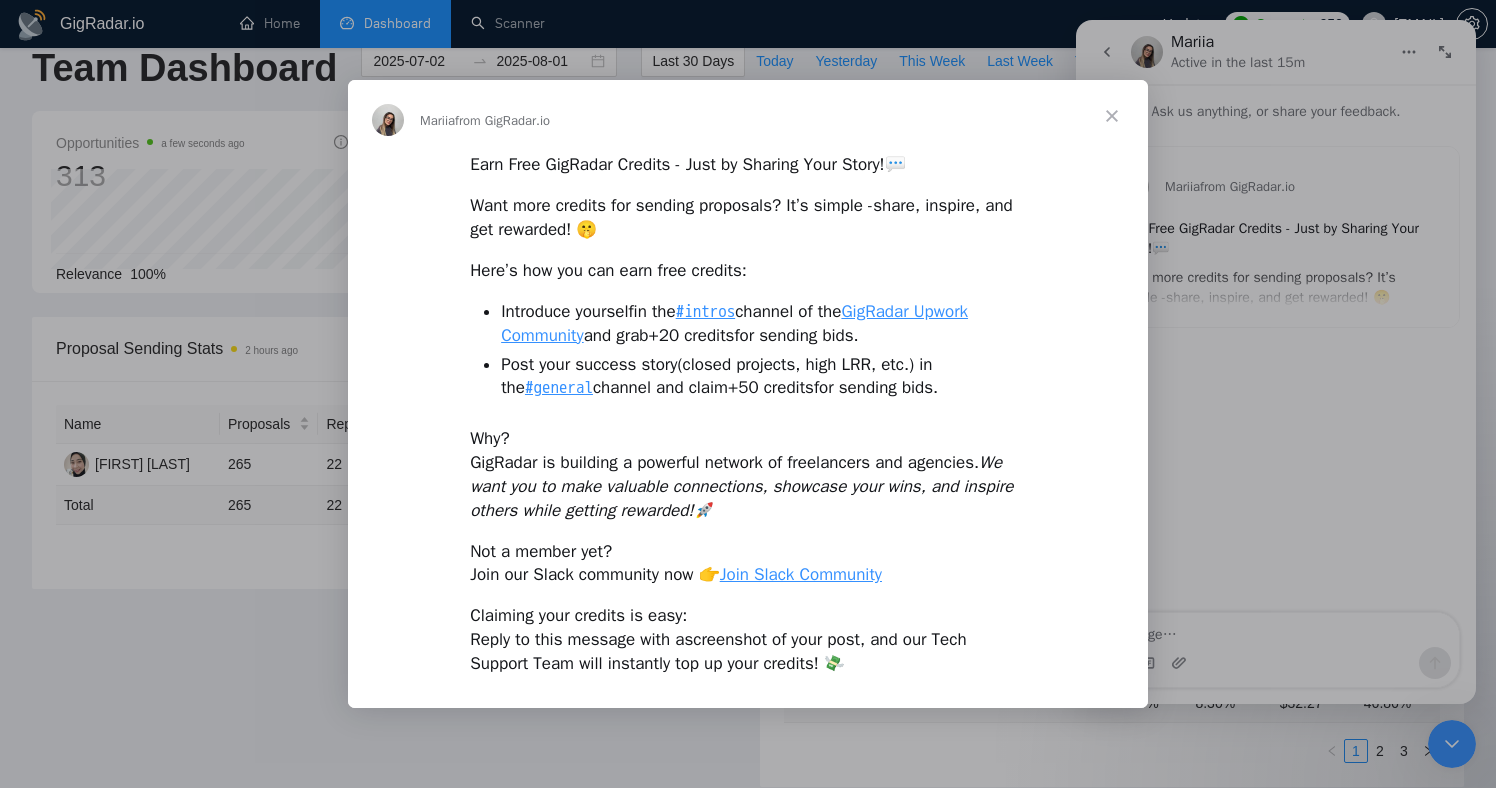 click at bounding box center (748, 394) 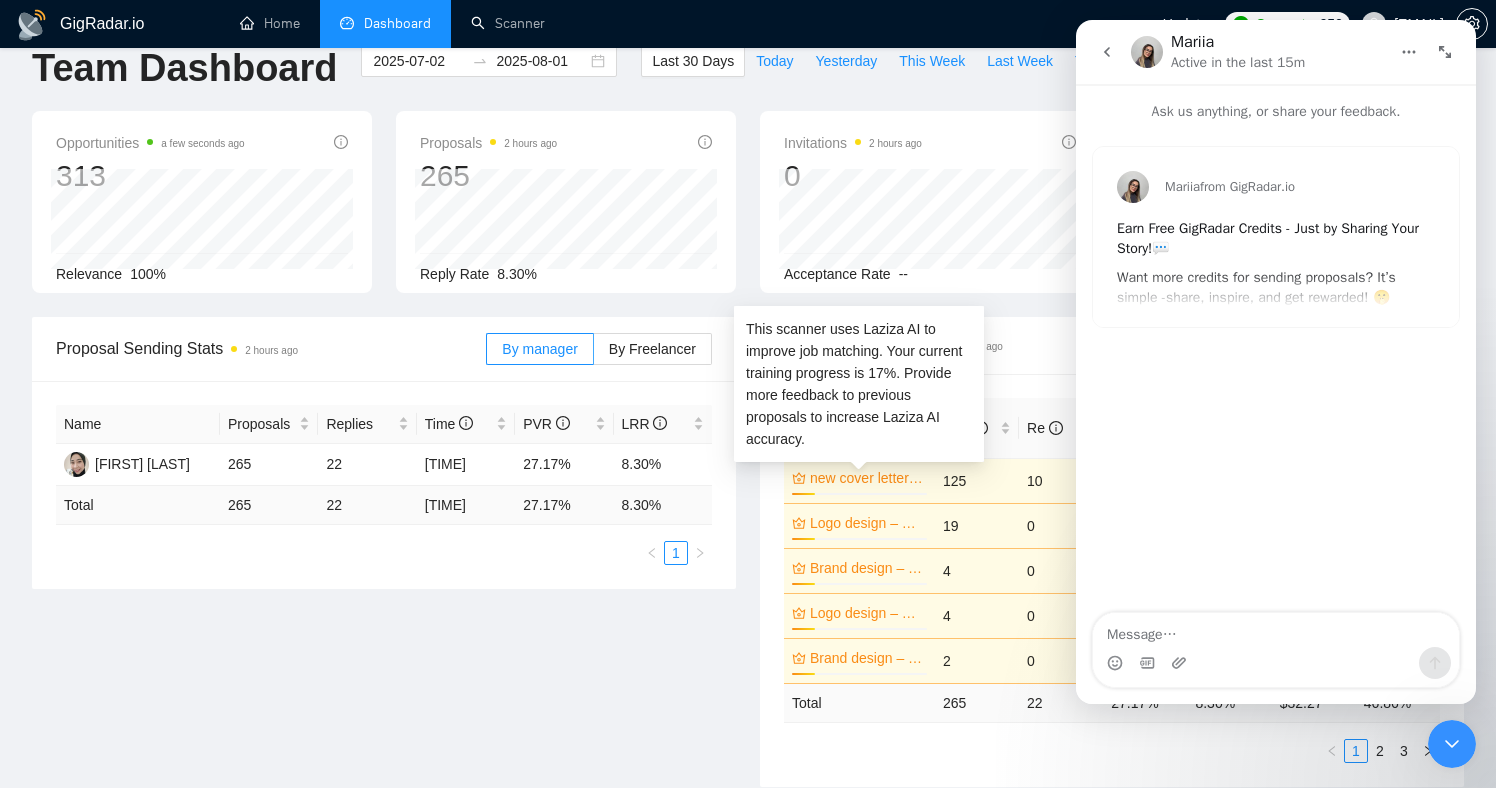 scroll, scrollTop: 0, scrollLeft: 0, axis: both 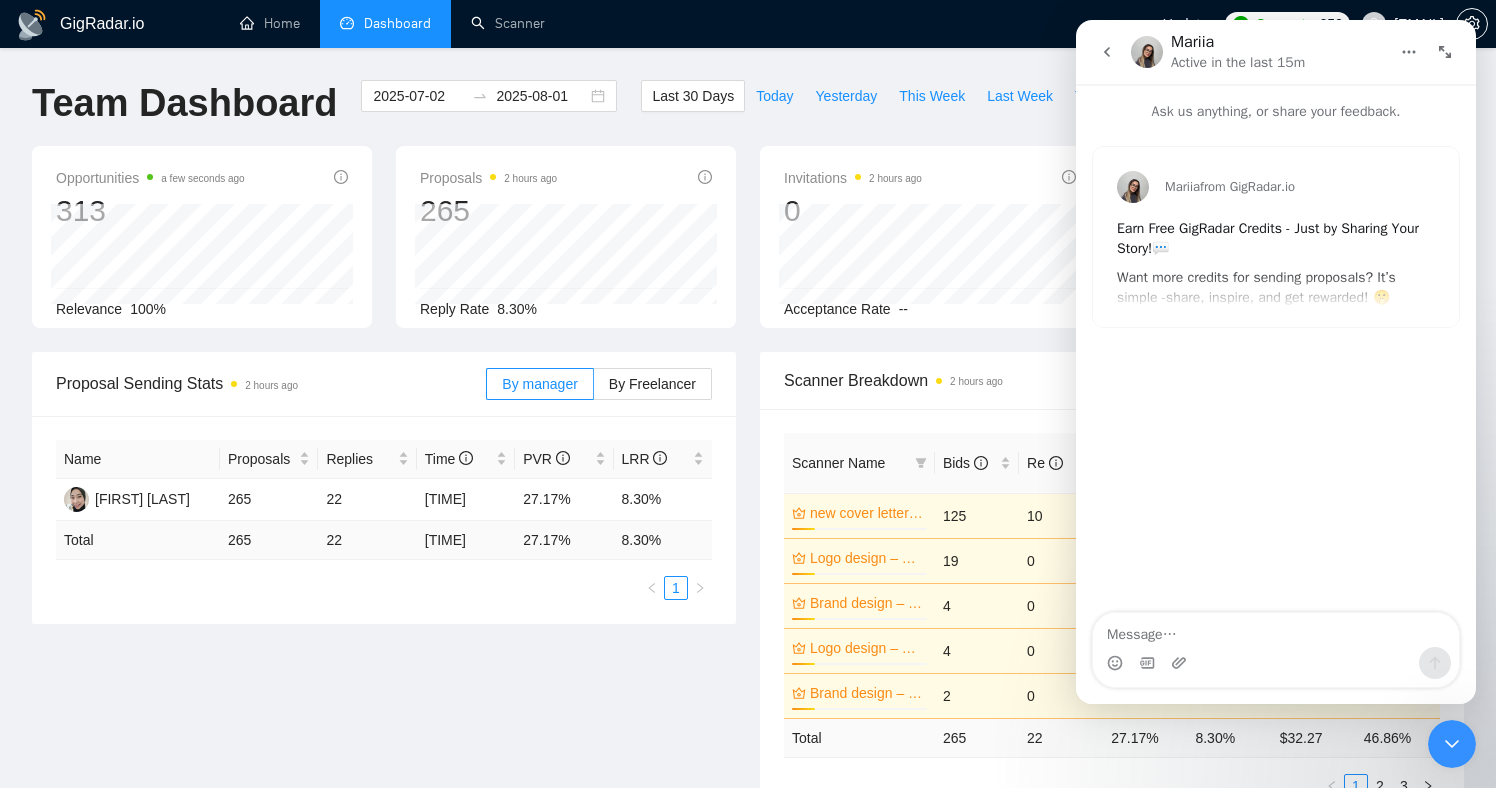 click 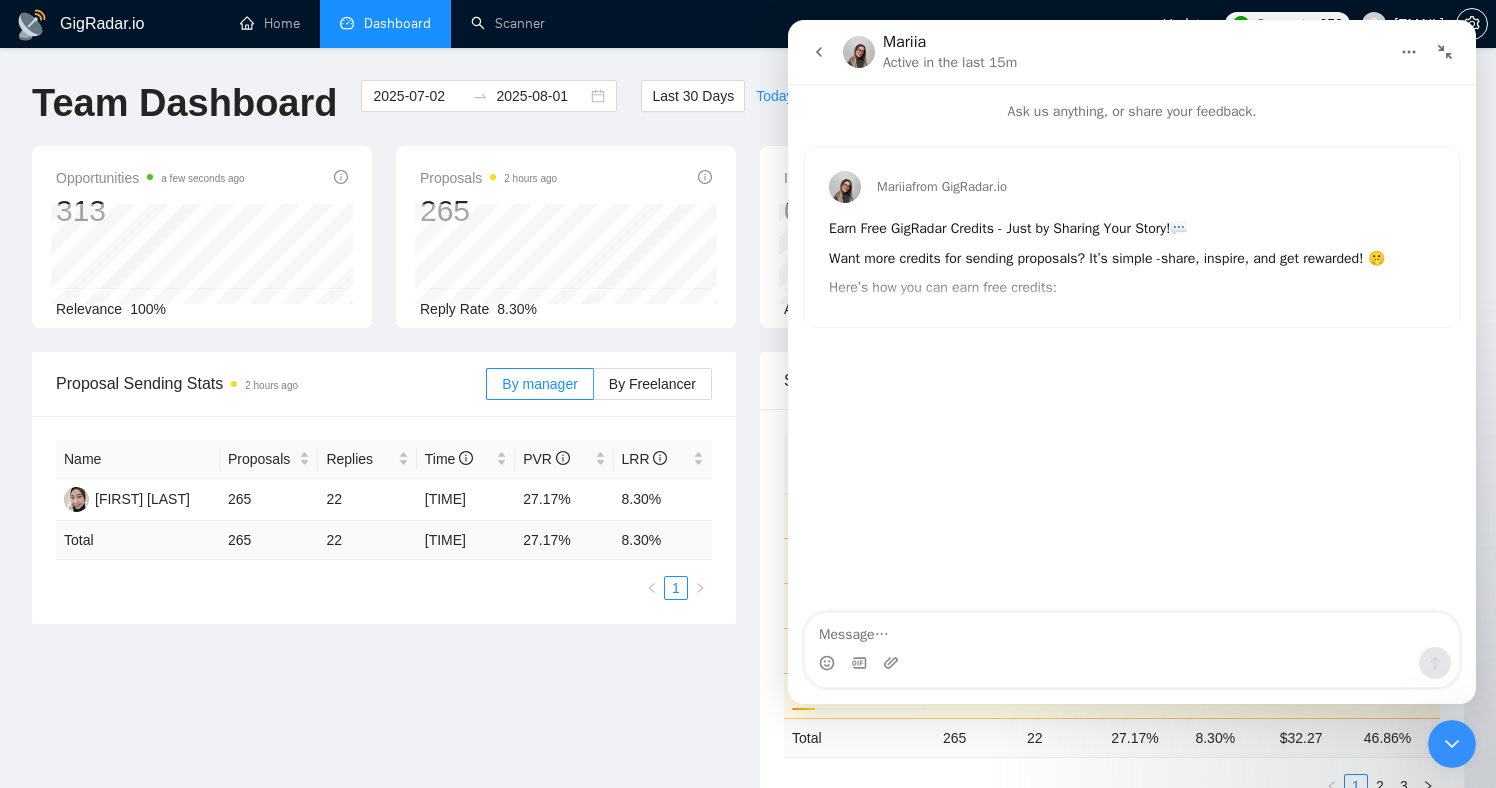 drag, startPoint x: 1439, startPoint y: 55, endPoint x: 870, endPoint y: 66, distance: 569.1063 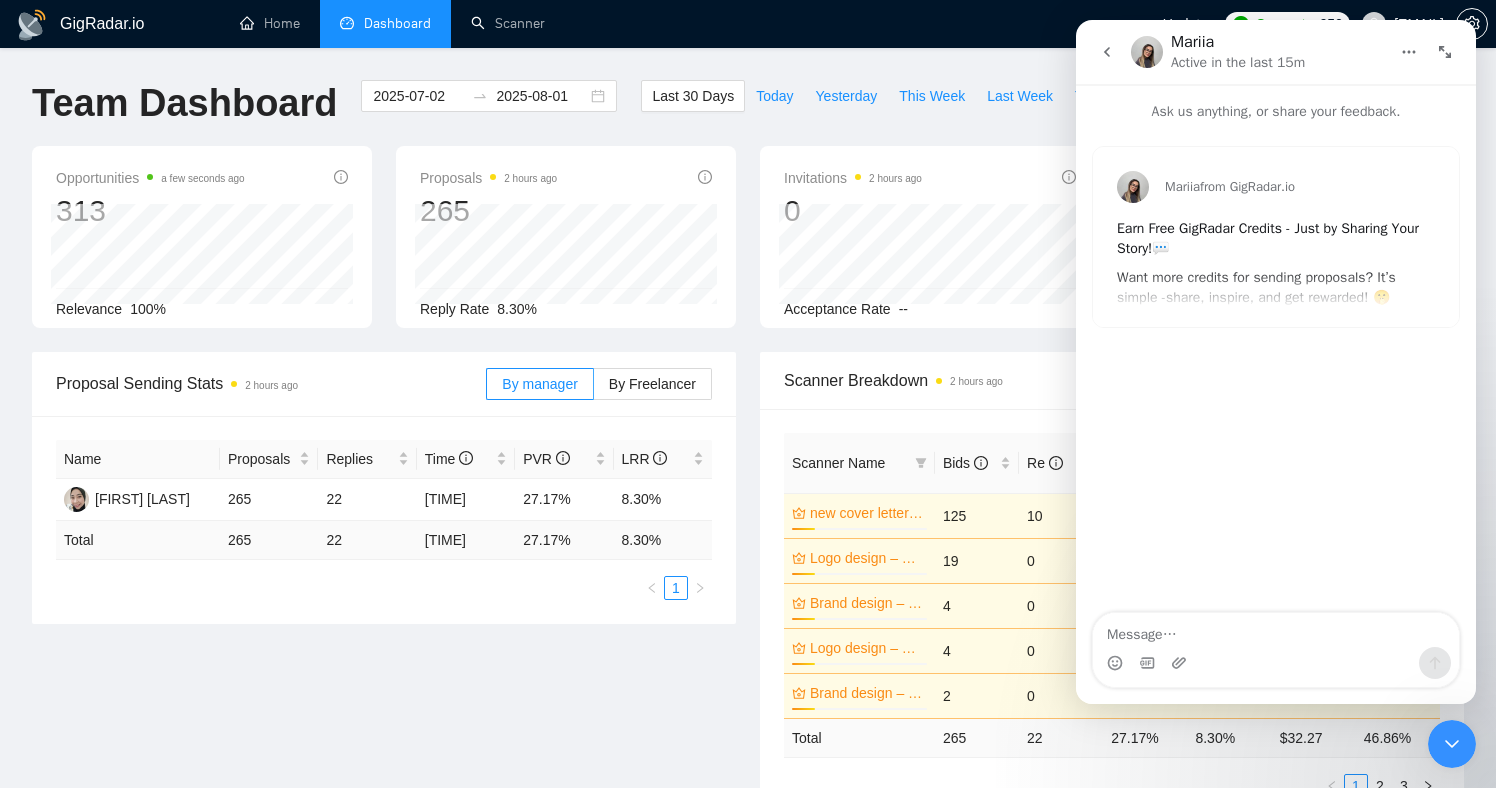 click 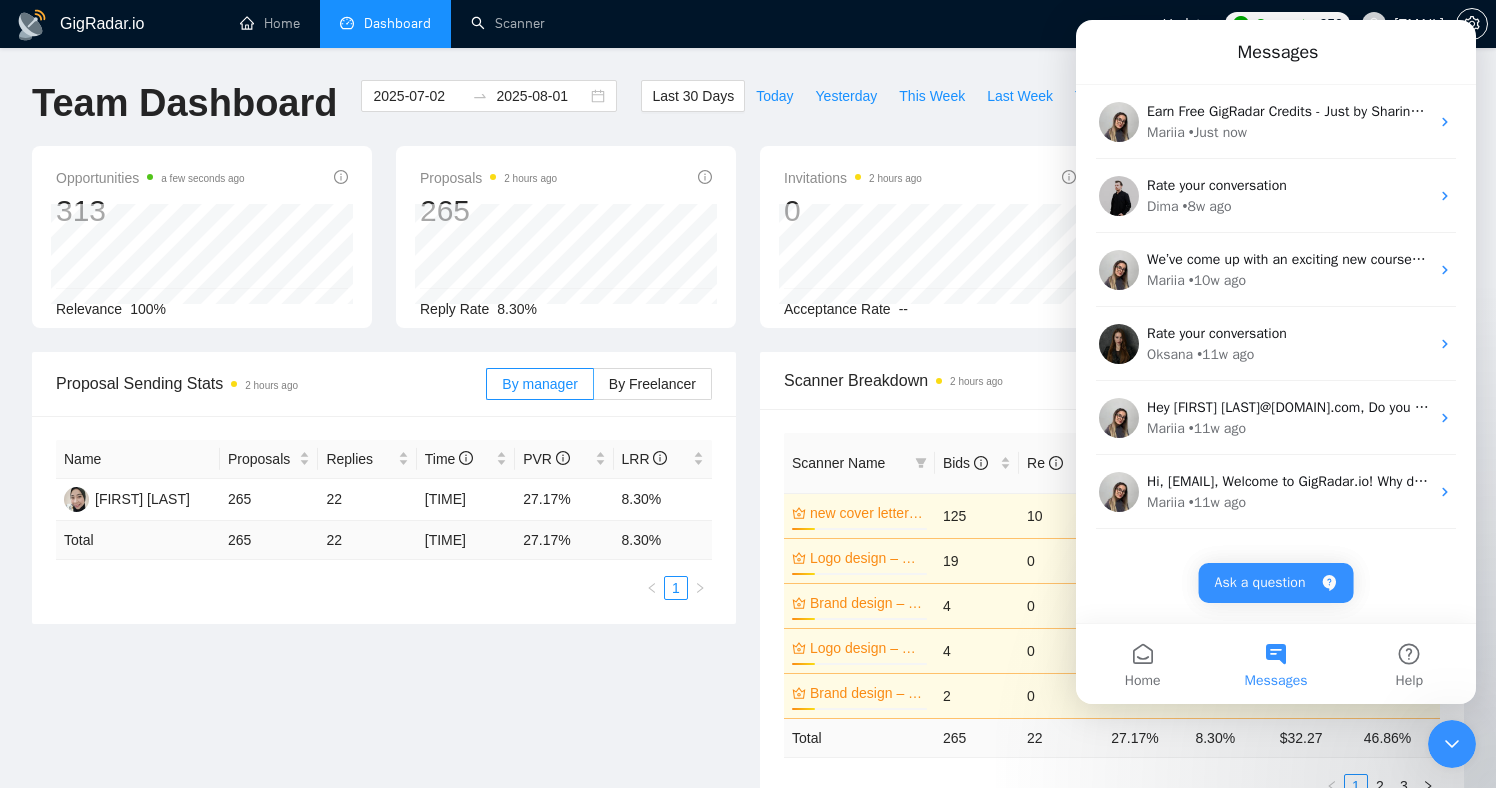 click 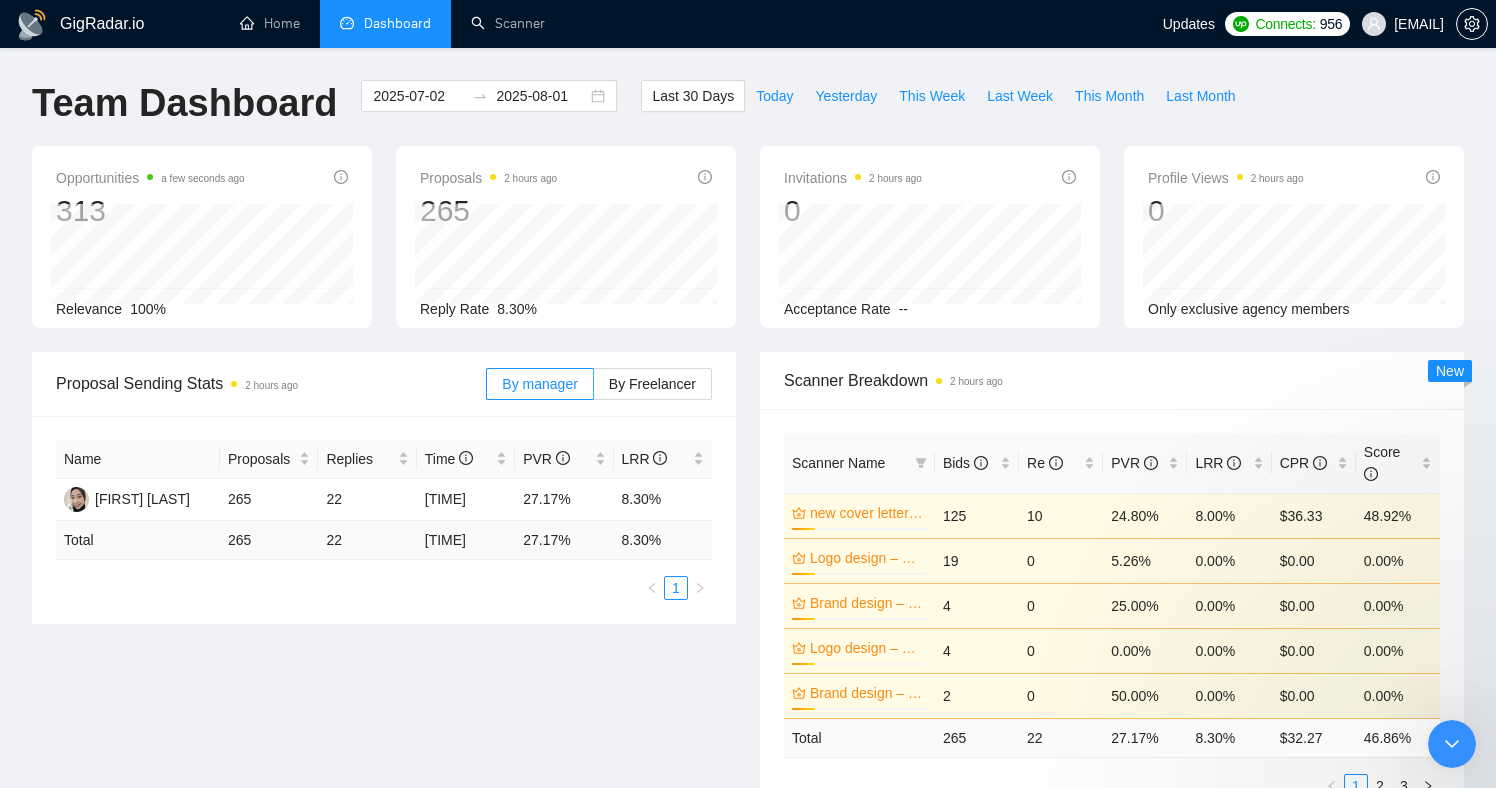 scroll, scrollTop: 0, scrollLeft: 0, axis: both 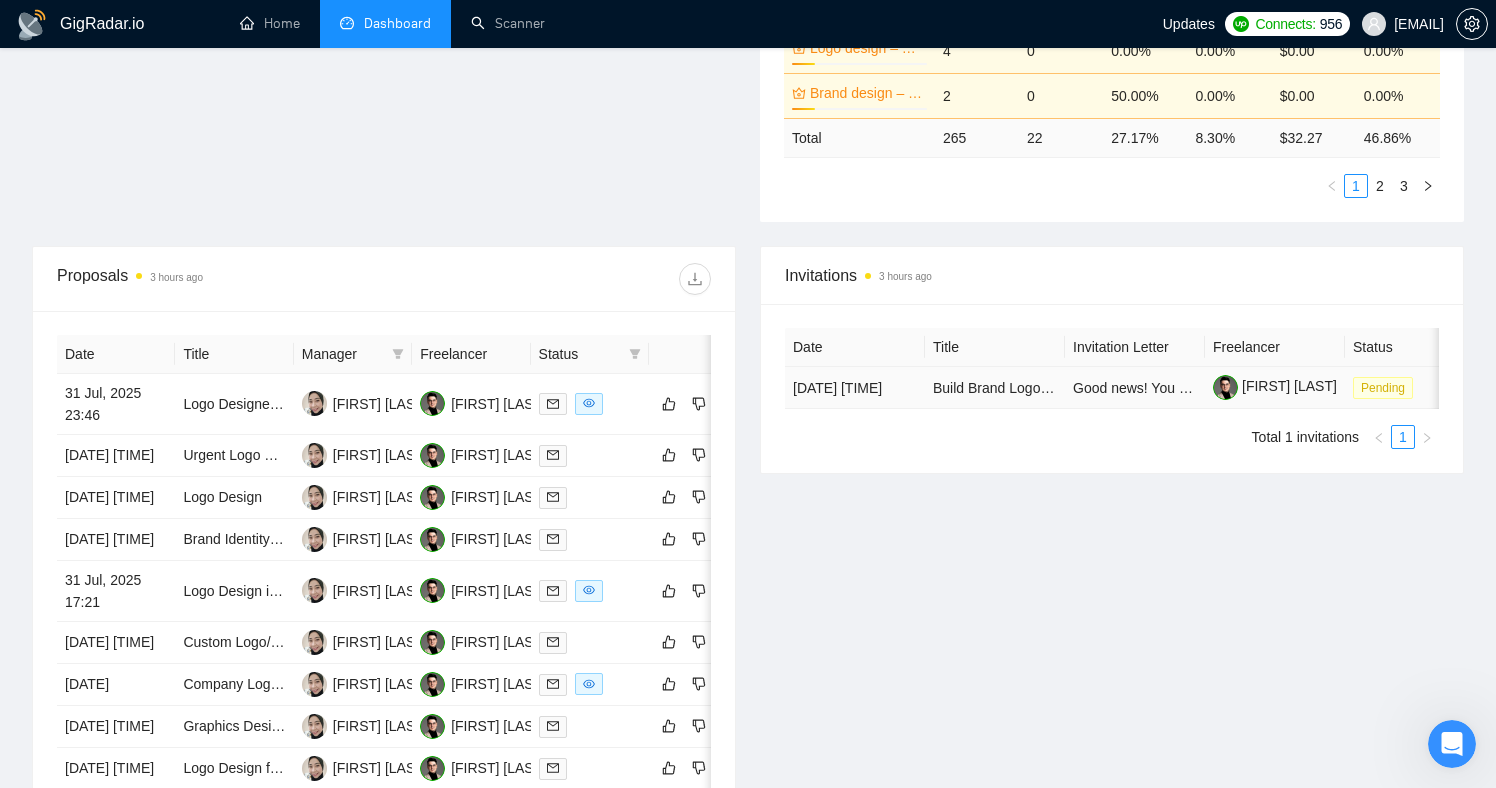 drag, startPoint x: 856, startPoint y: 390, endPoint x: 903, endPoint y: 395, distance: 47.26521 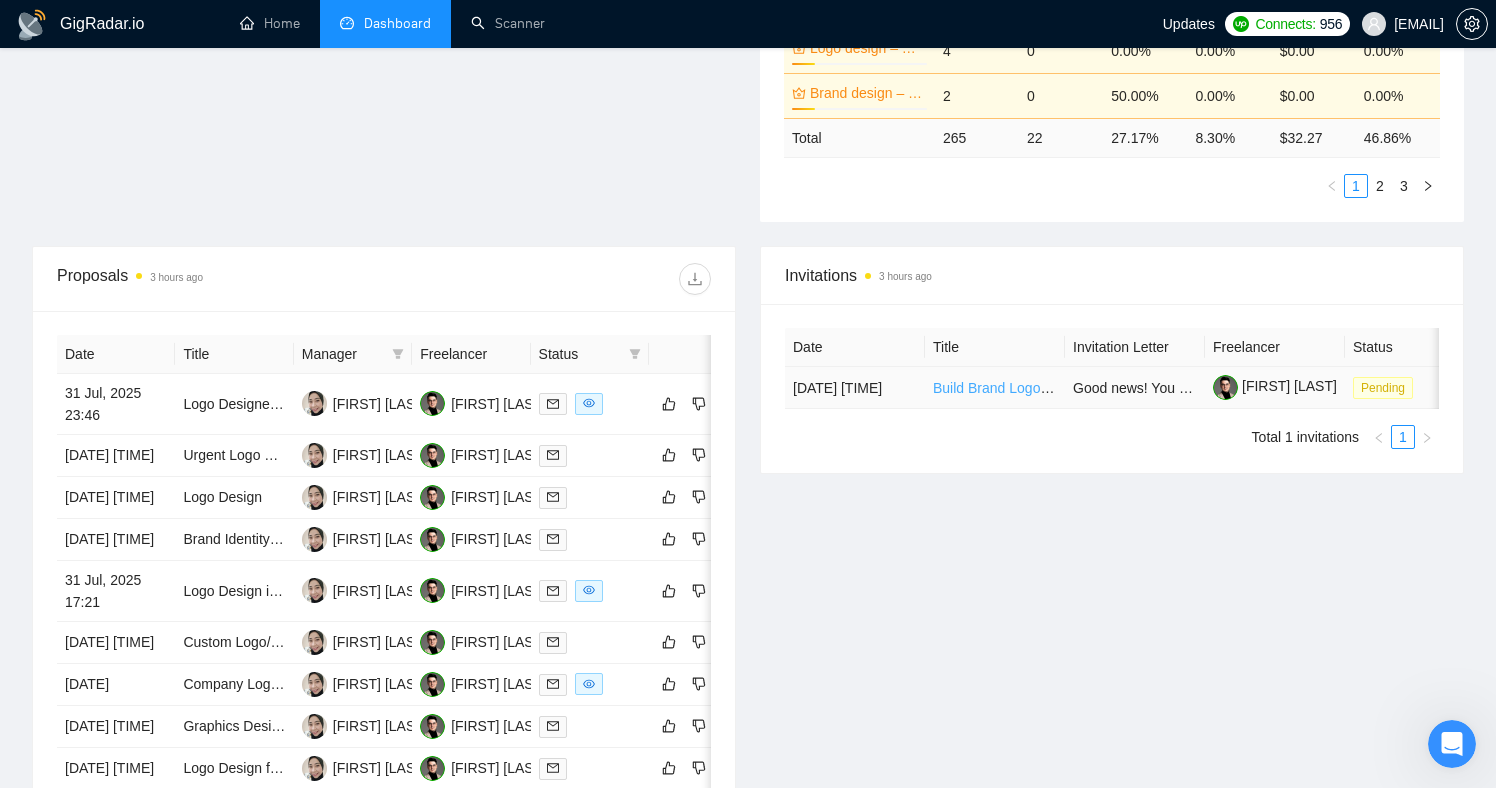 click on "Build Brand Logo Consistency – Multiple Business Names and URL’s" at bounding box center [1147, 388] 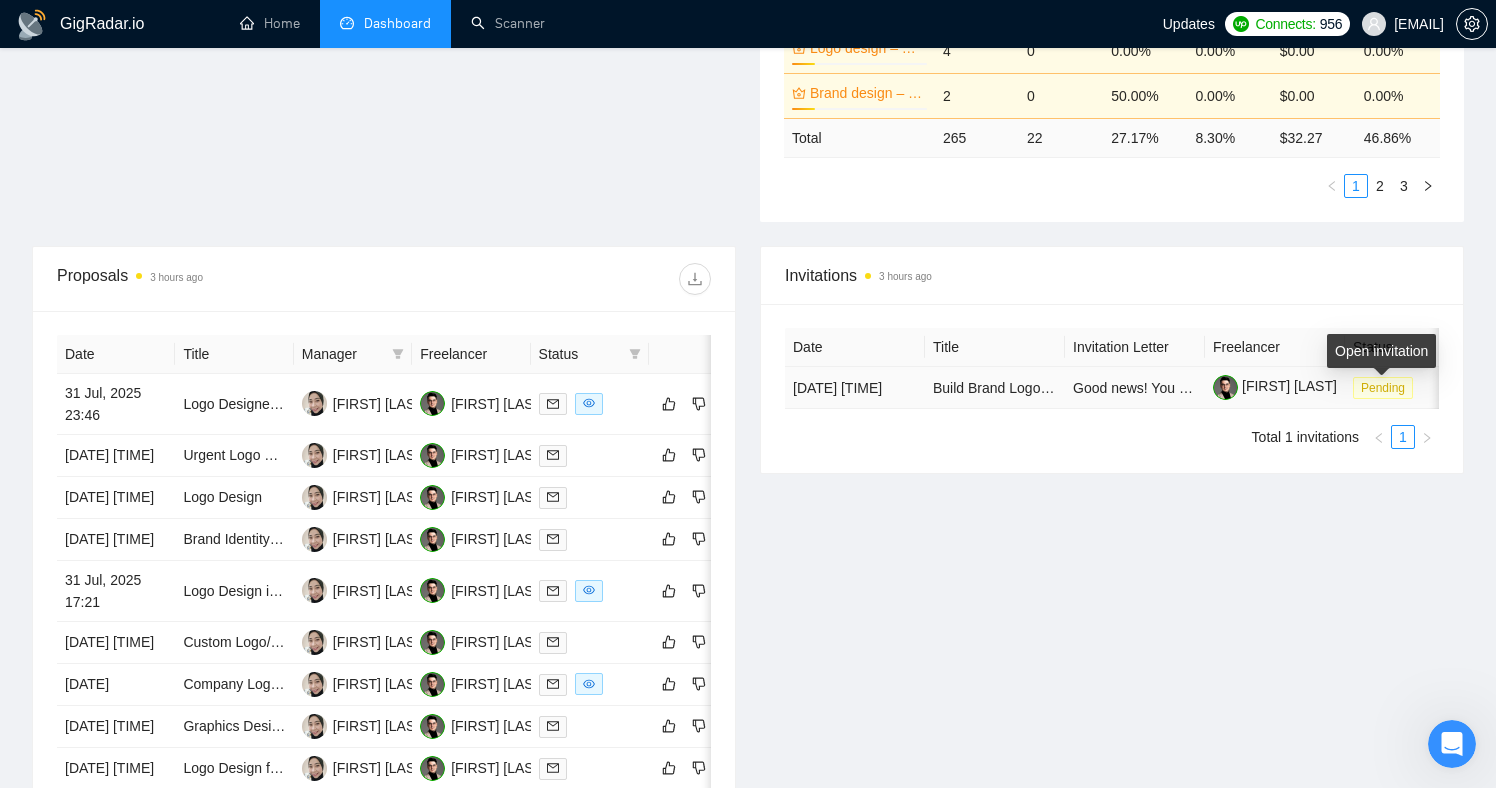 click on "Pending" at bounding box center [1383, 388] 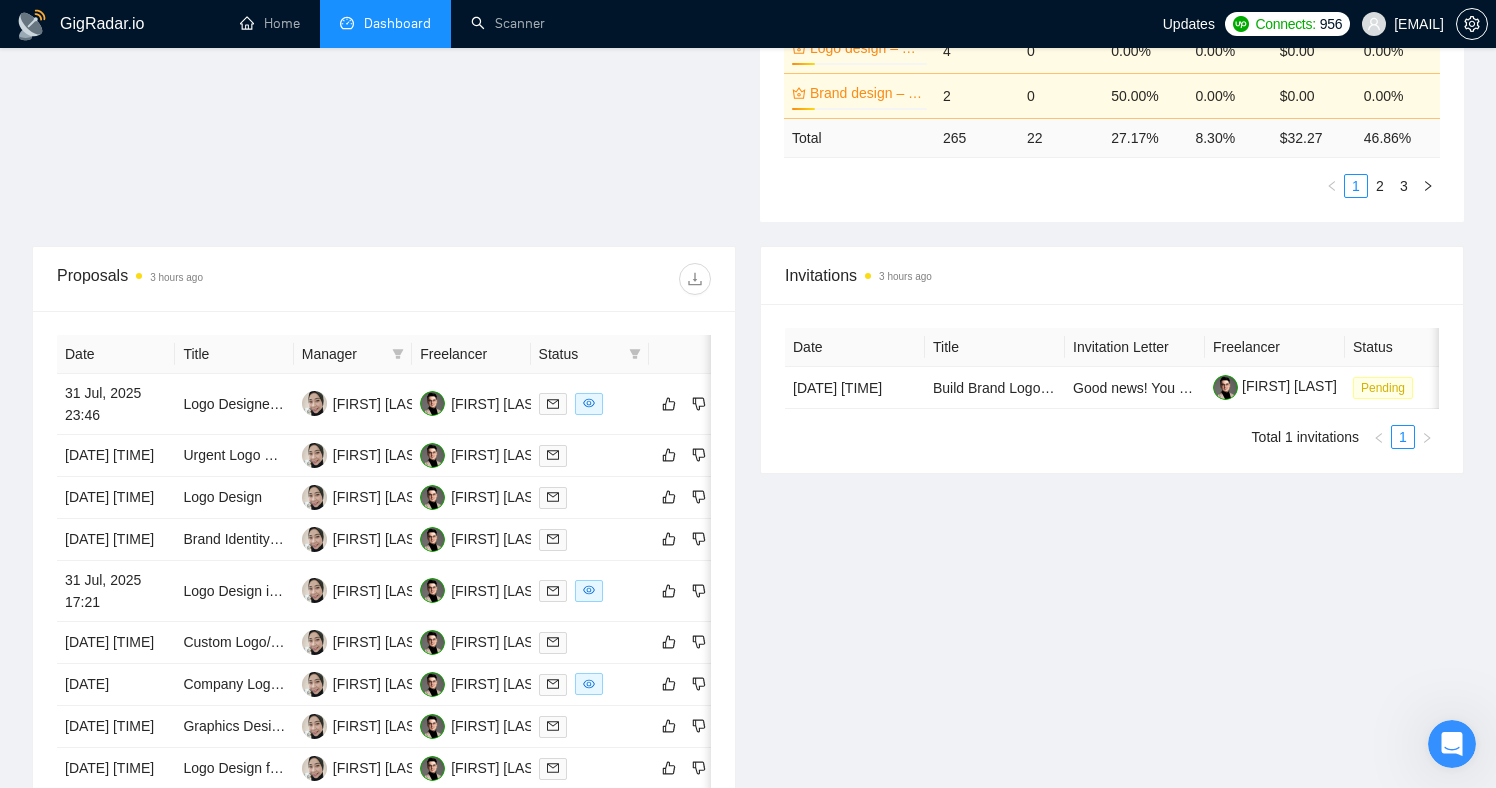 scroll, scrollTop: 0, scrollLeft: 0, axis: both 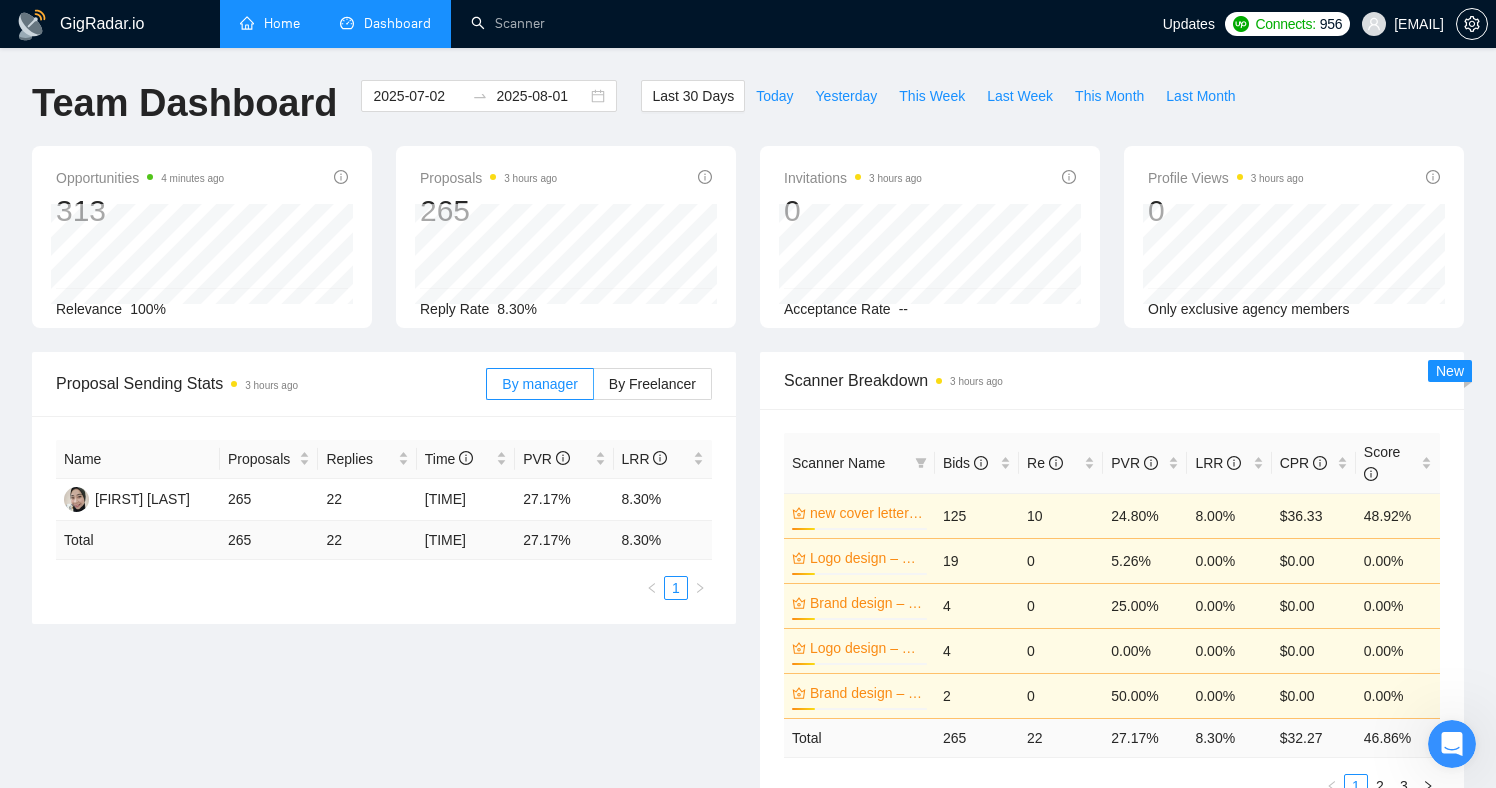 click on "Home" at bounding box center [270, 23] 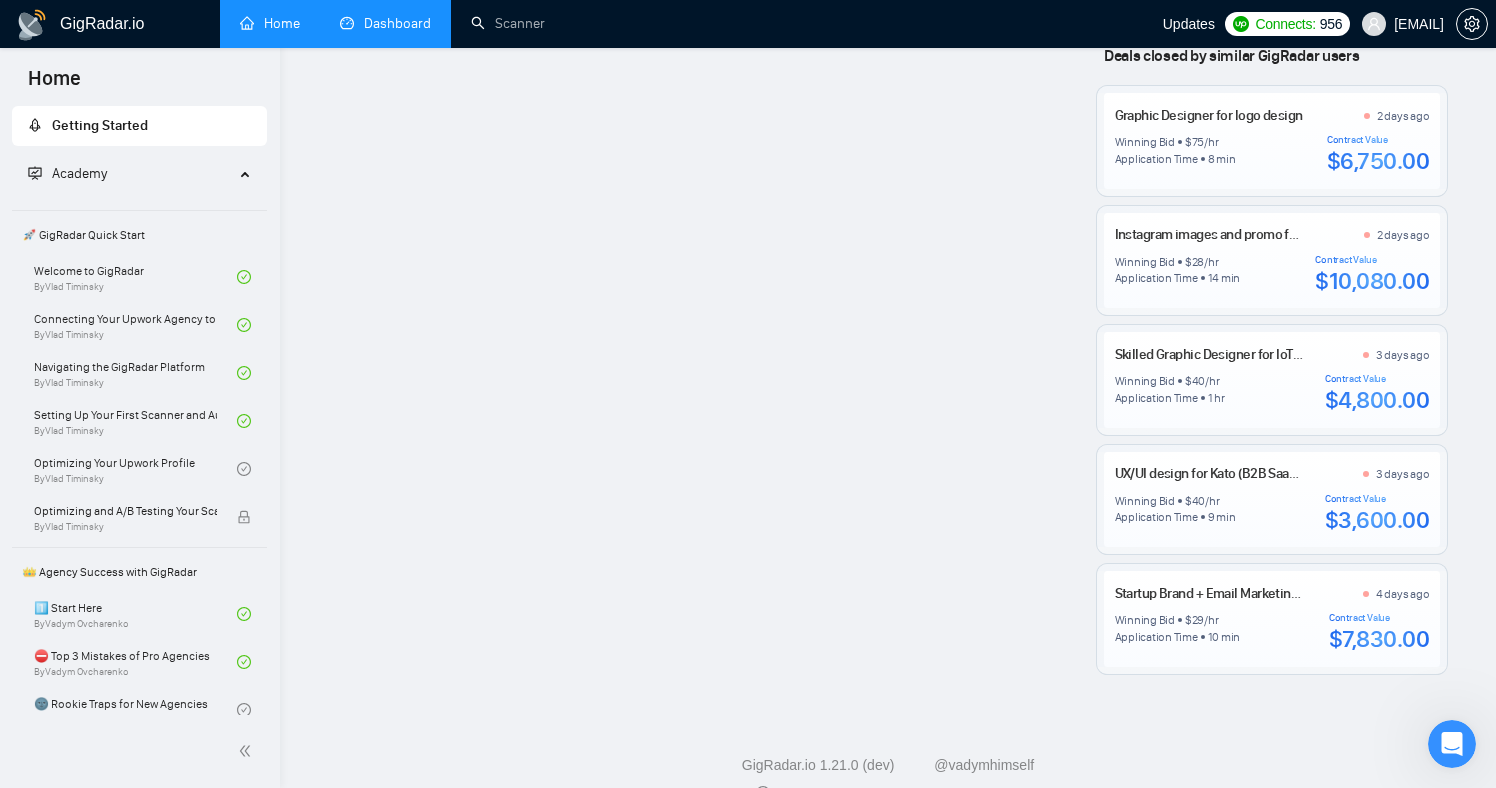 scroll, scrollTop: 1671, scrollLeft: 0, axis: vertical 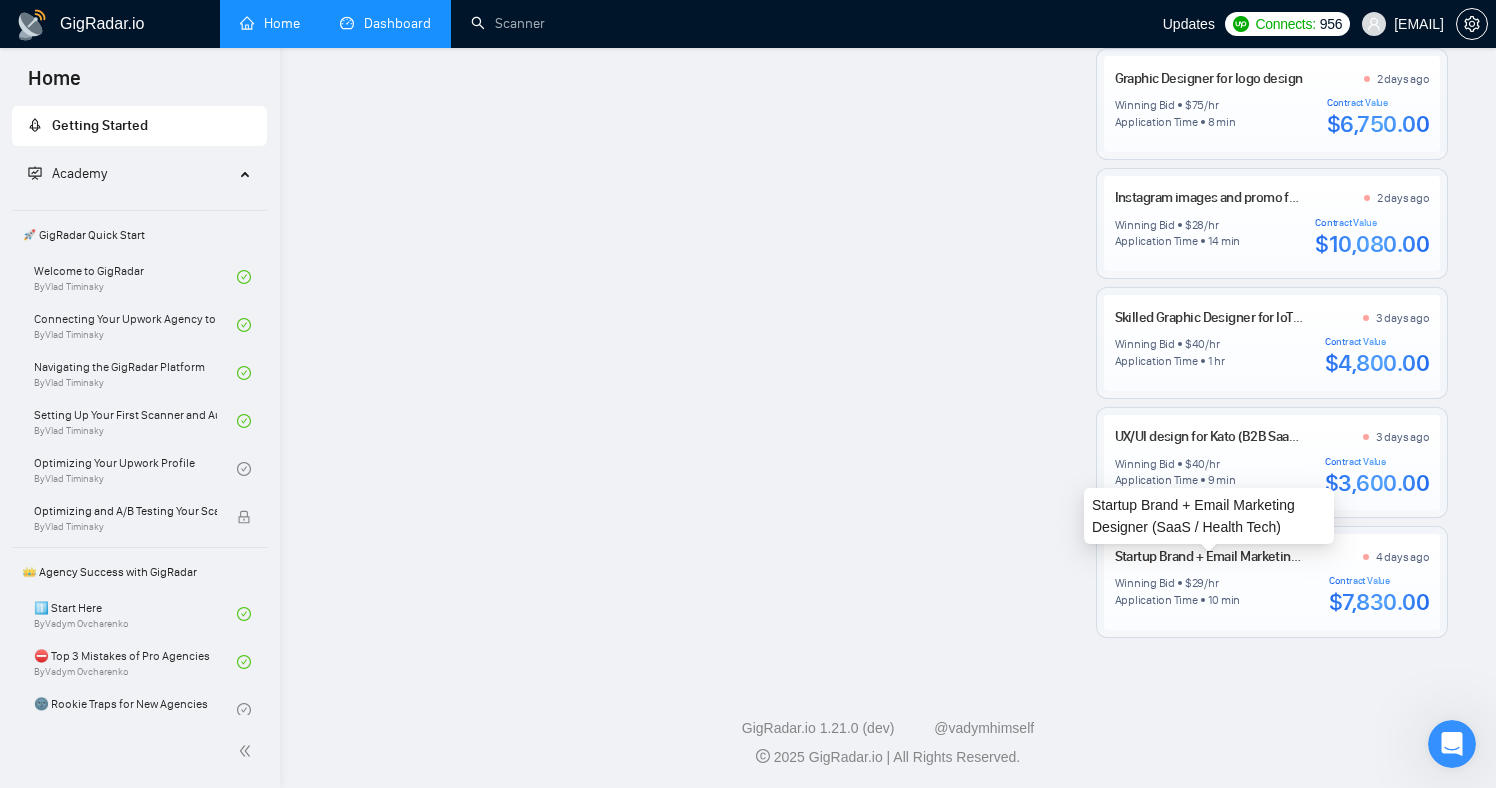 click on "Startup Brand + Email Marketing Designer (SaaS / Health Tech)" at bounding box center (1291, 556) 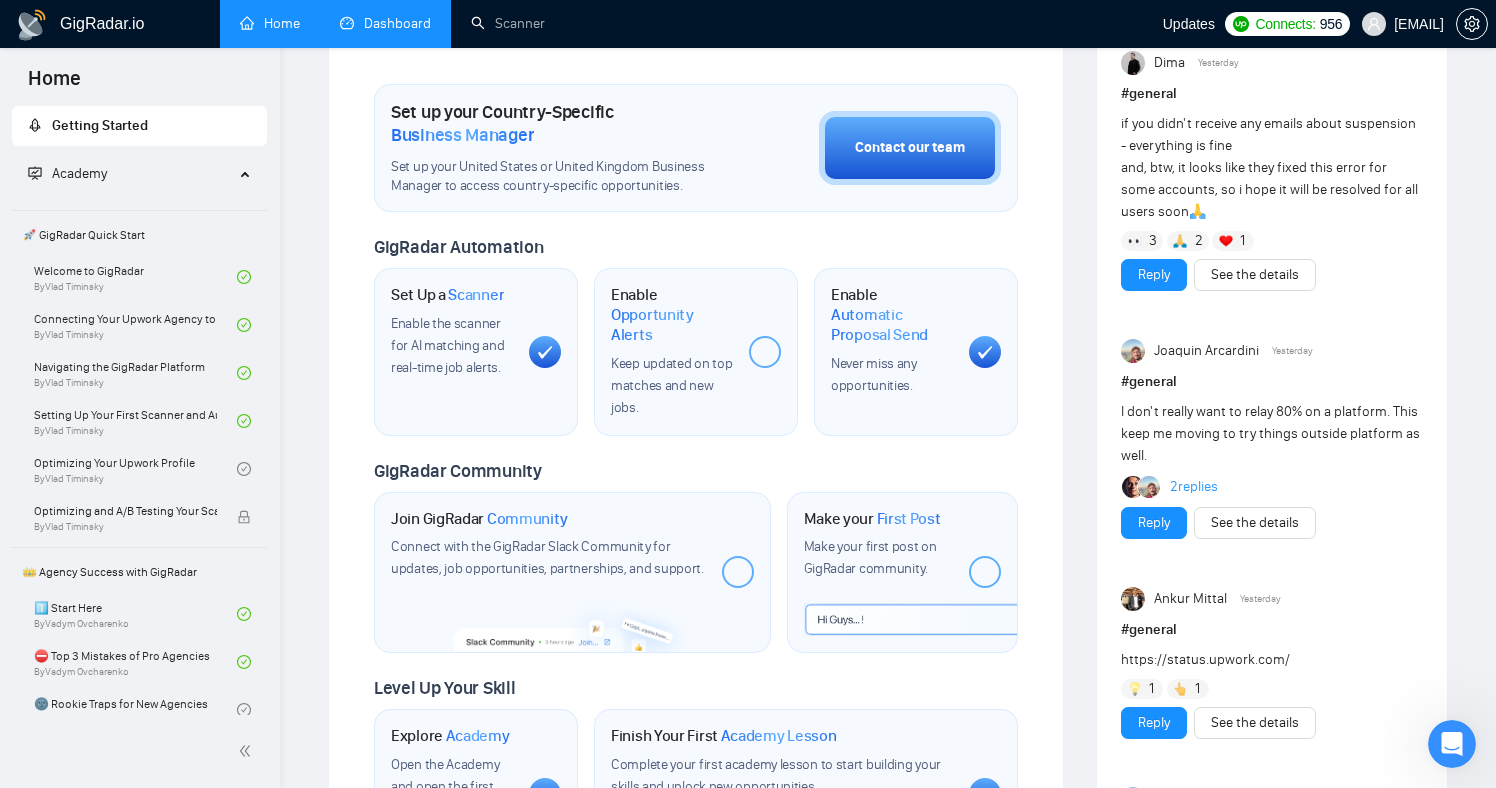 scroll, scrollTop: 530, scrollLeft: 0, axis: vertical 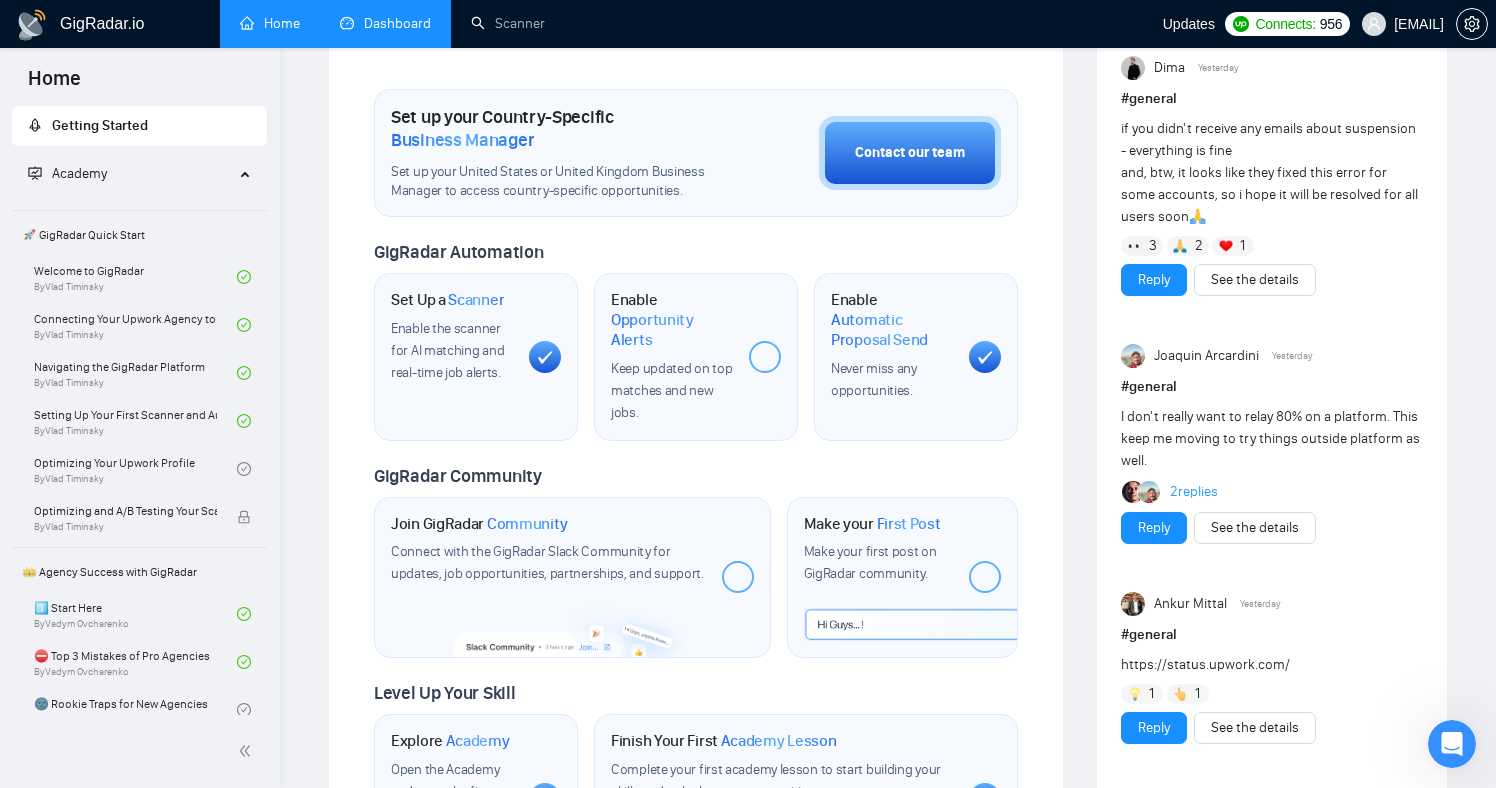 click at bounding box center [765, 357] 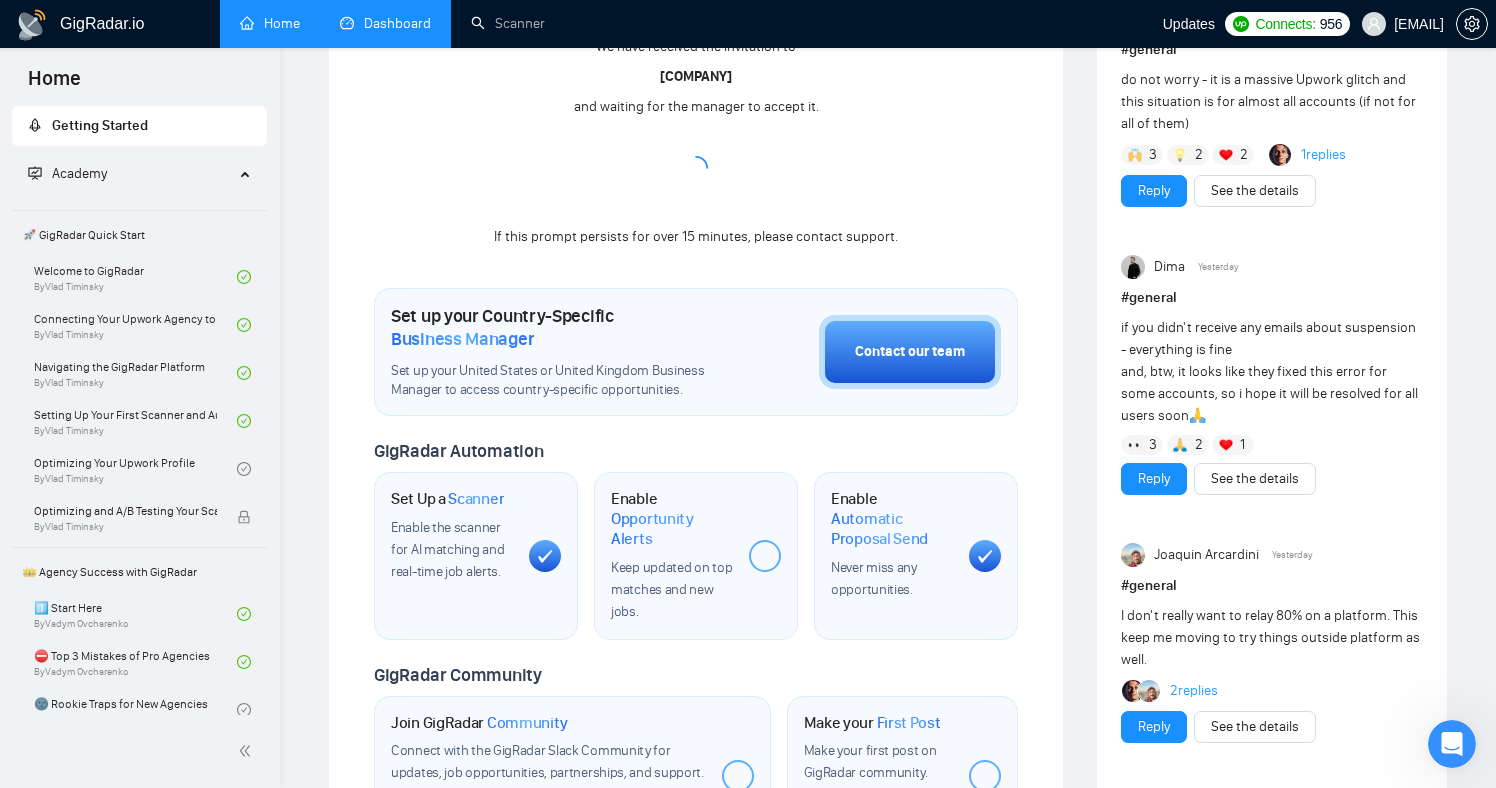 scroll, scrollTop: 0, scrollLeft: 0, axis: both 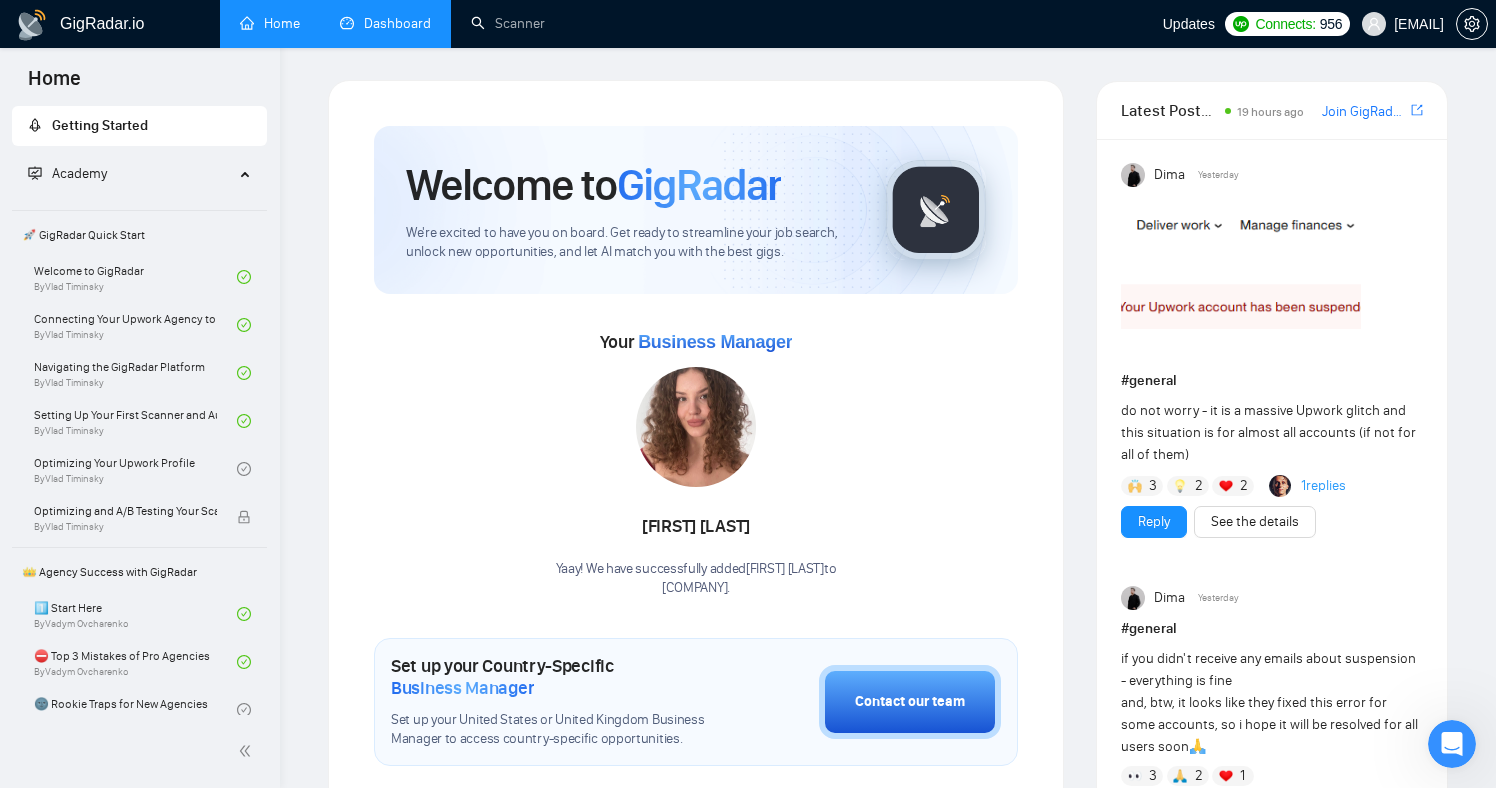 drag, startPoint x: 652, startPoint y: 526, endPoint x: 803, endPoint y: 529, distance: 151.0298 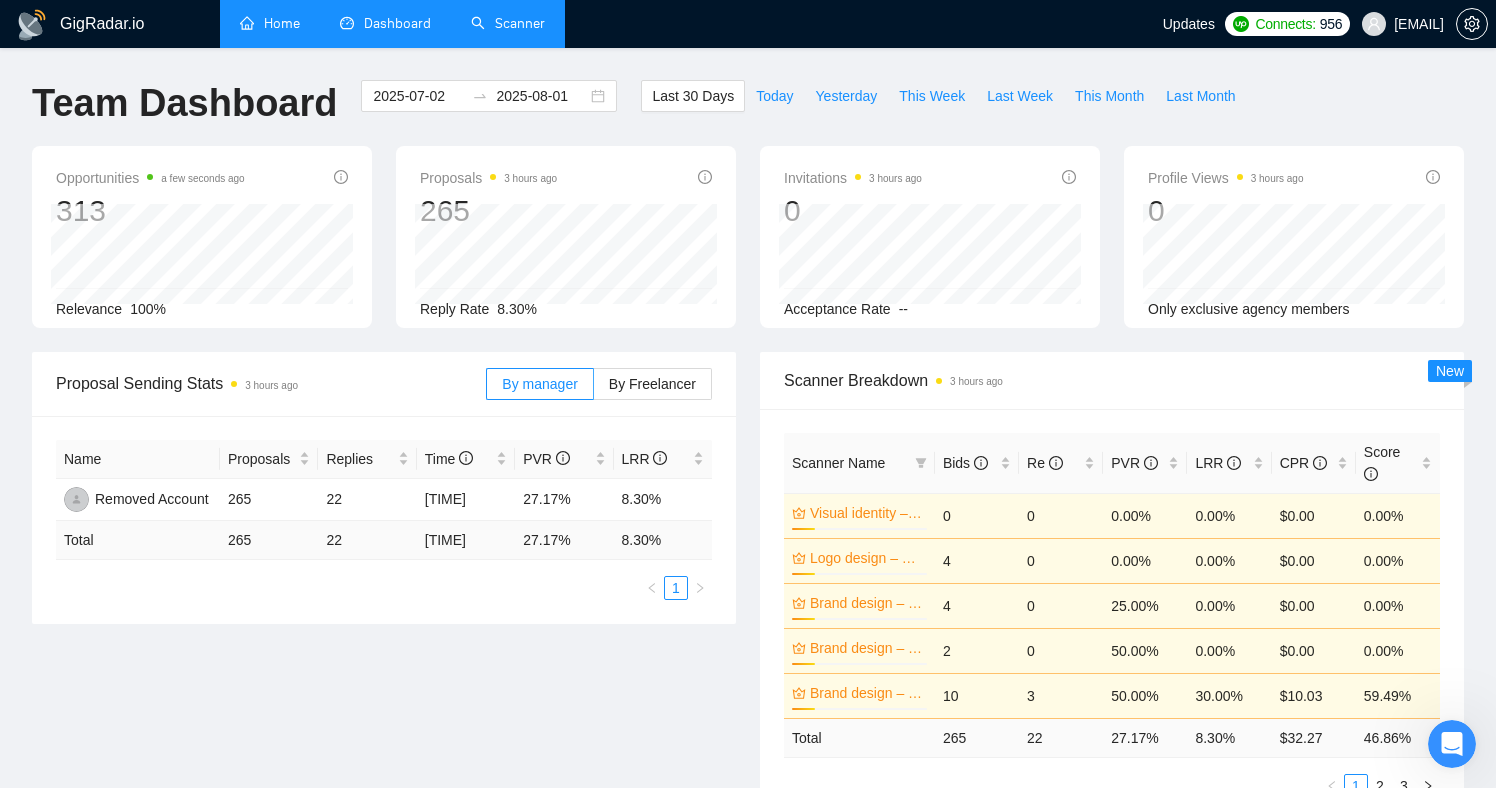 click on "Scanner" at bounding box center [508, 23] 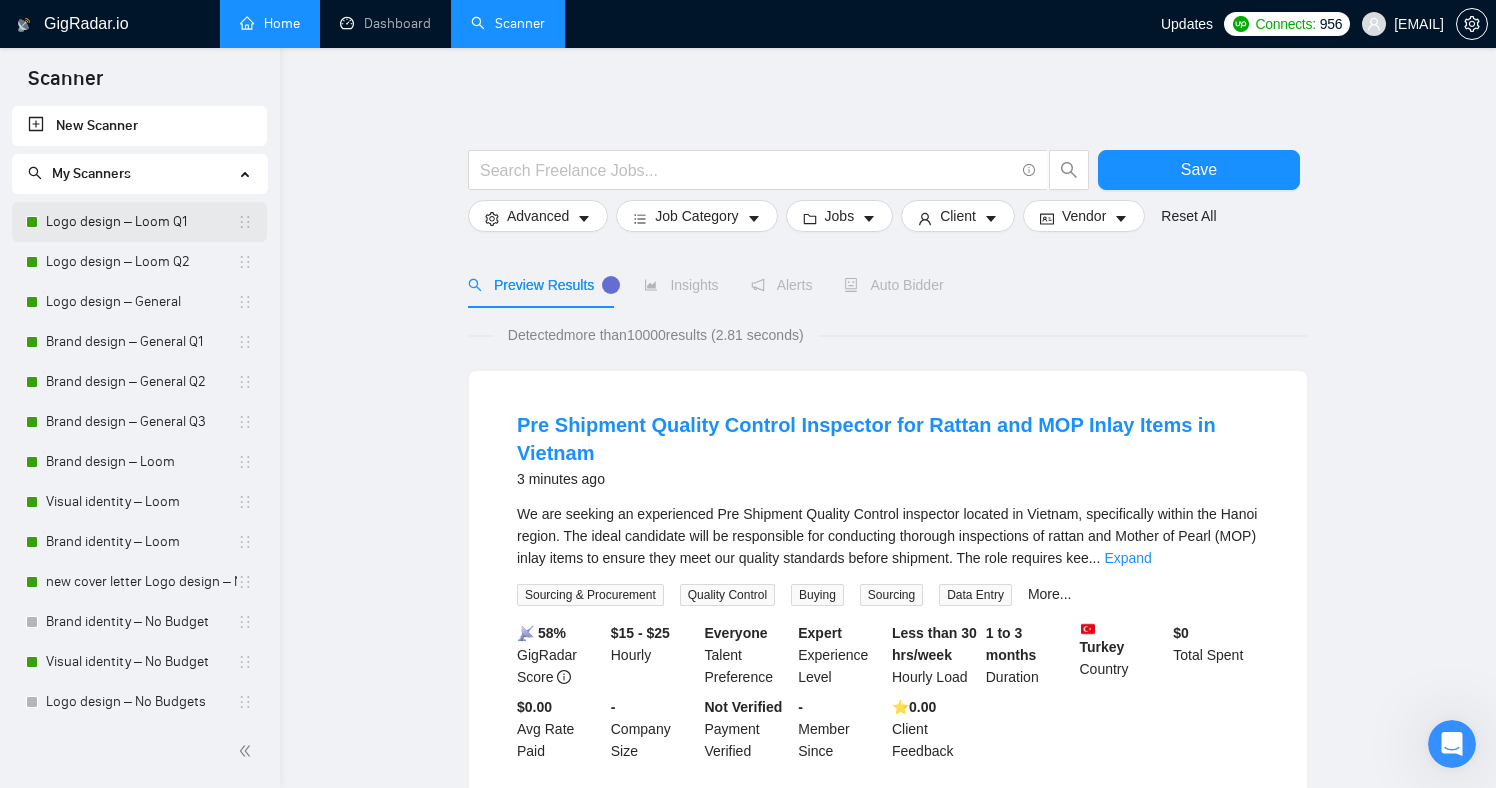 click on "Logo design – Loom Q1" at bounding box center (141, 222) 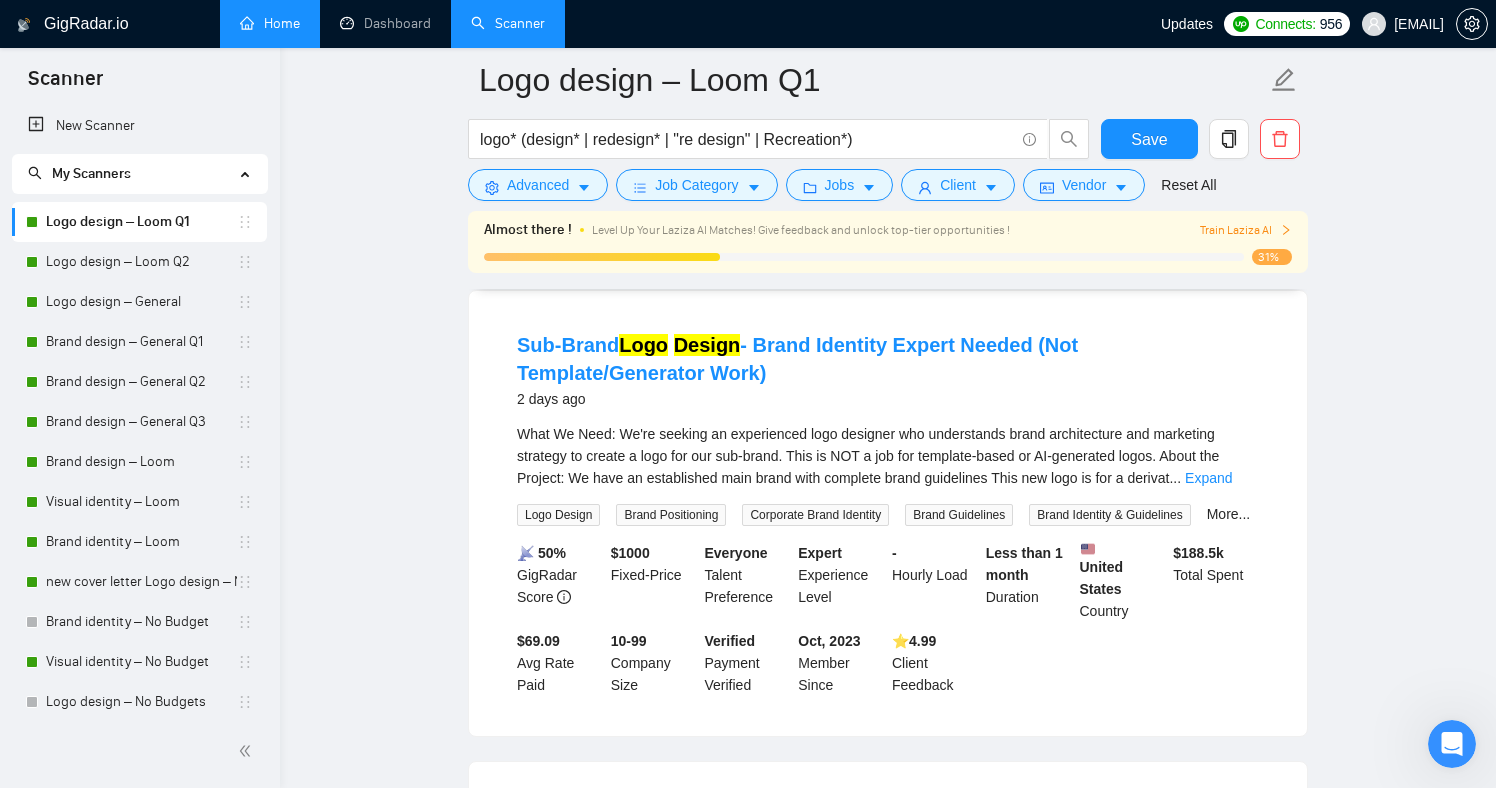scroll, scrollTop: 0, scrollLeft: 0, axis: both 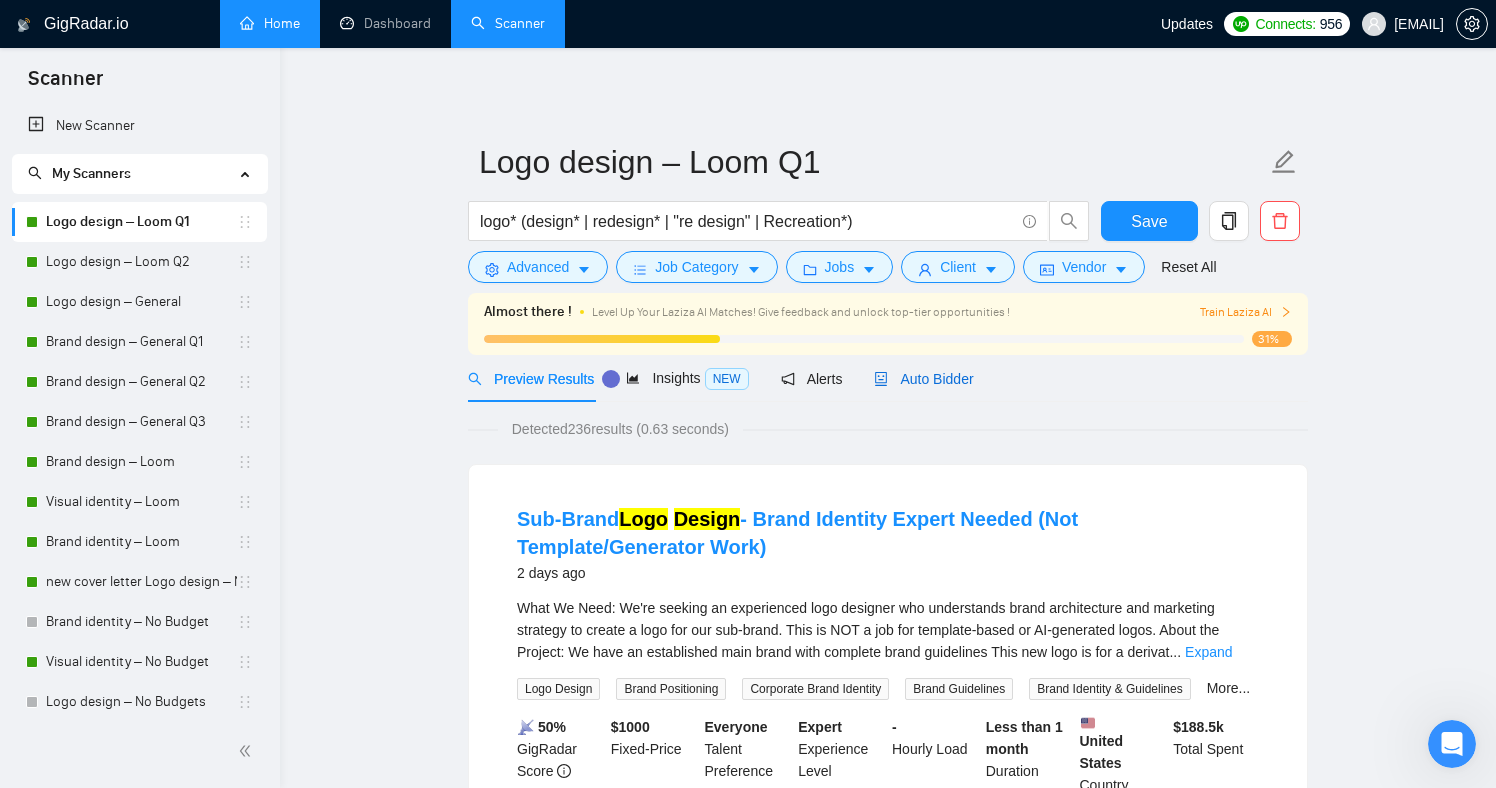 click on "Auto Bidder" at bounding box center [923, 379] 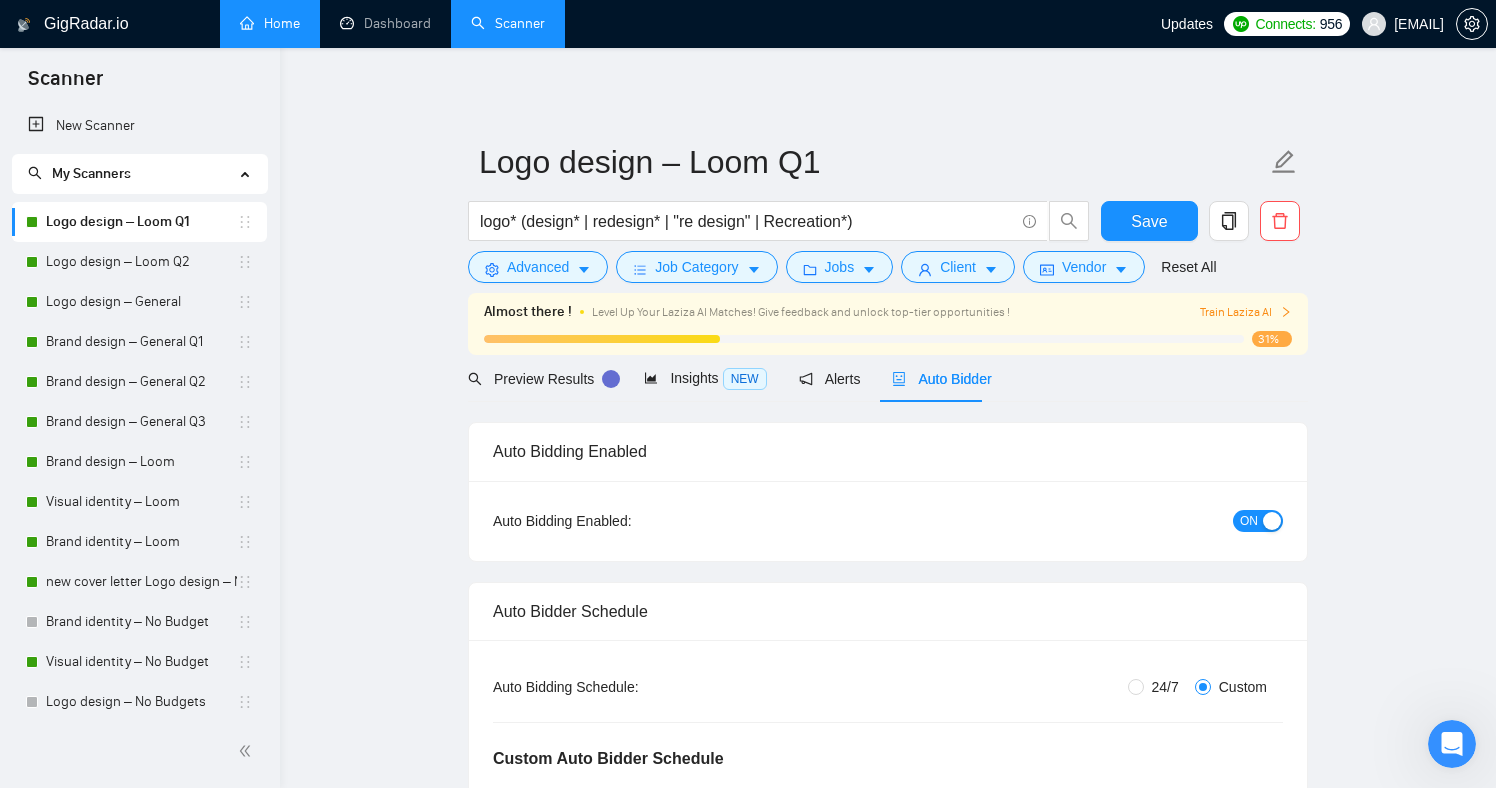 type 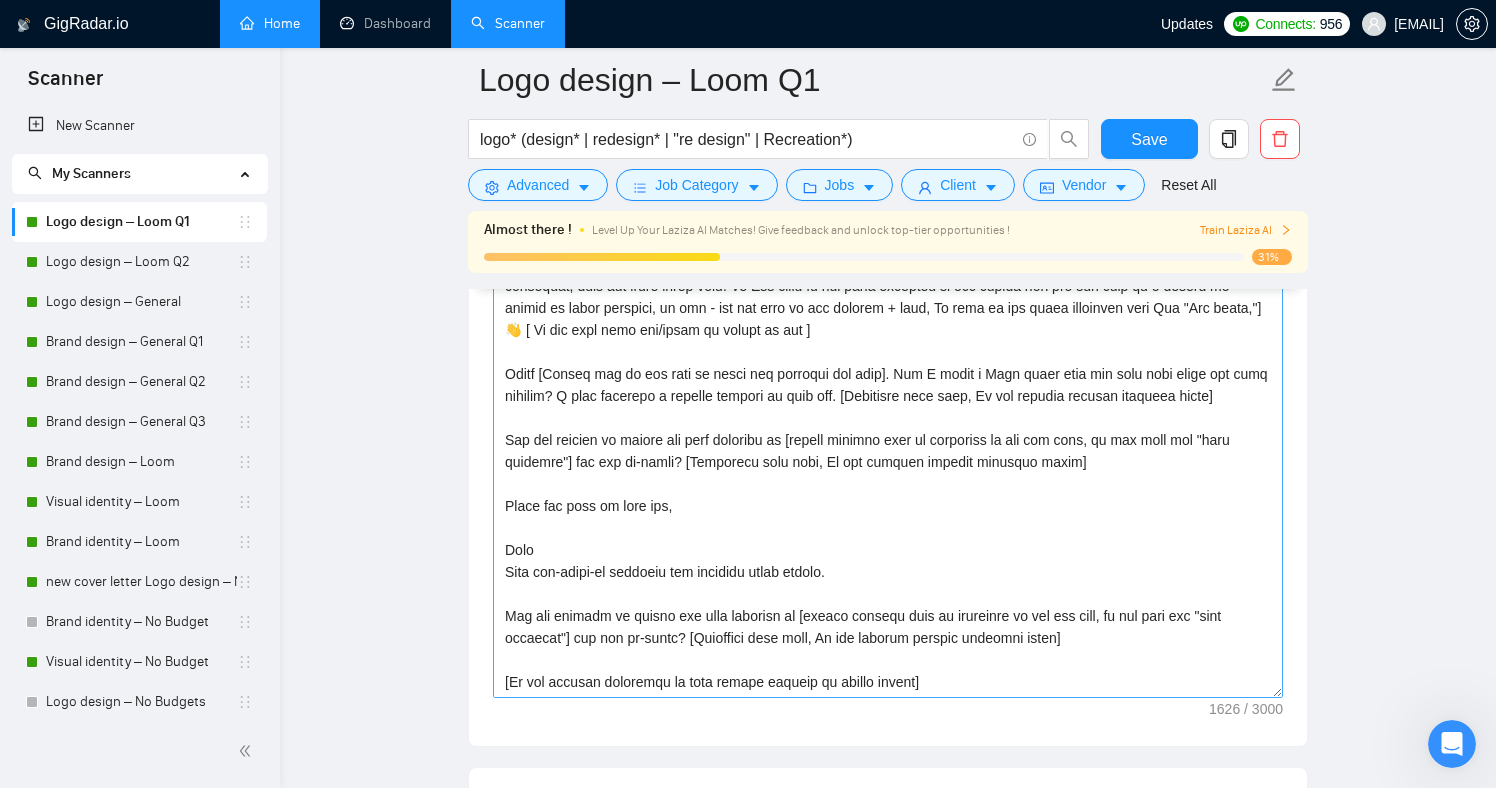 scroll, scrollTop: 2226, scrollLeft: 0, axis: vertical 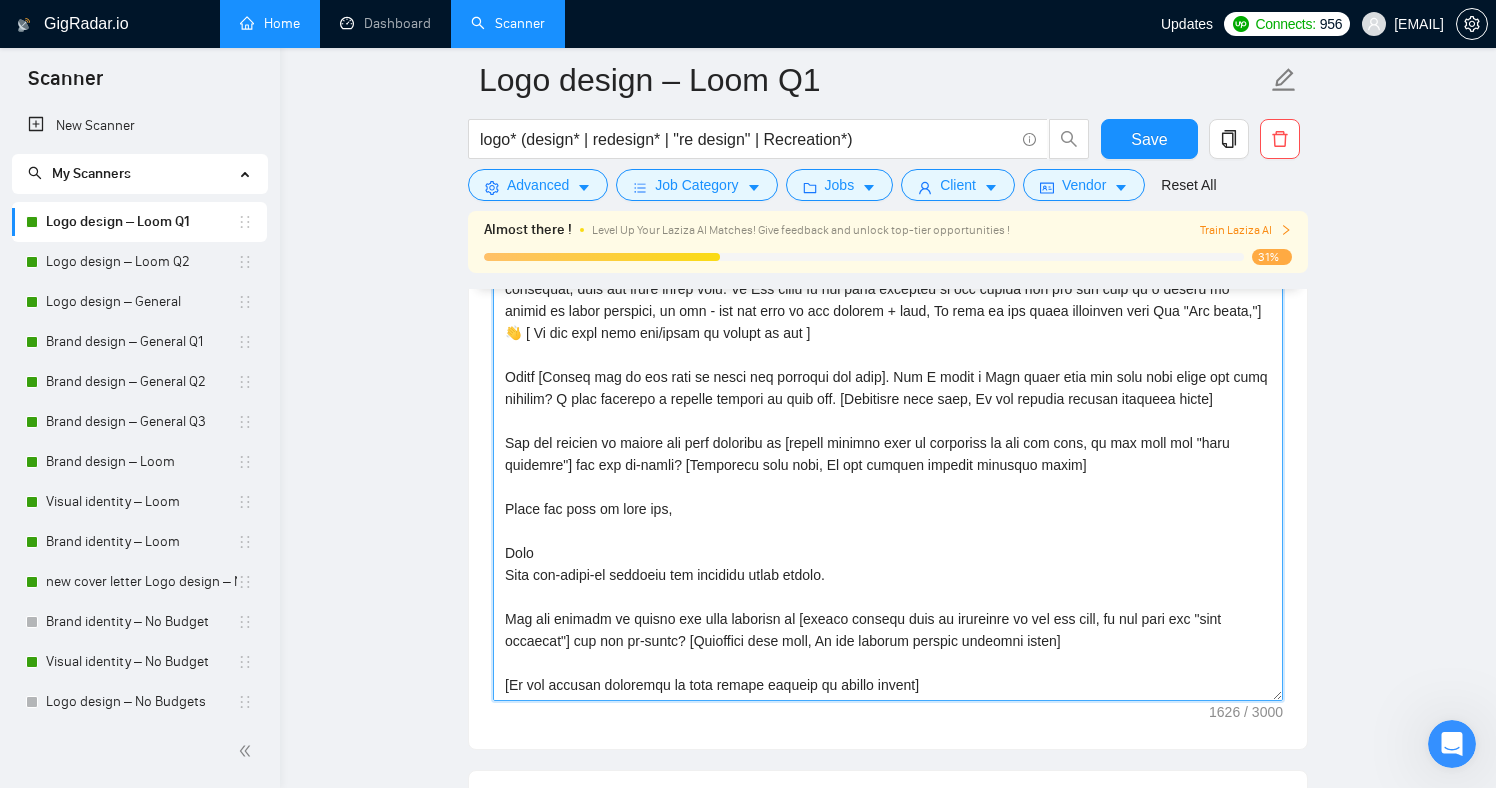 click on "Cover letter template:" at bounding box center [888, 476] 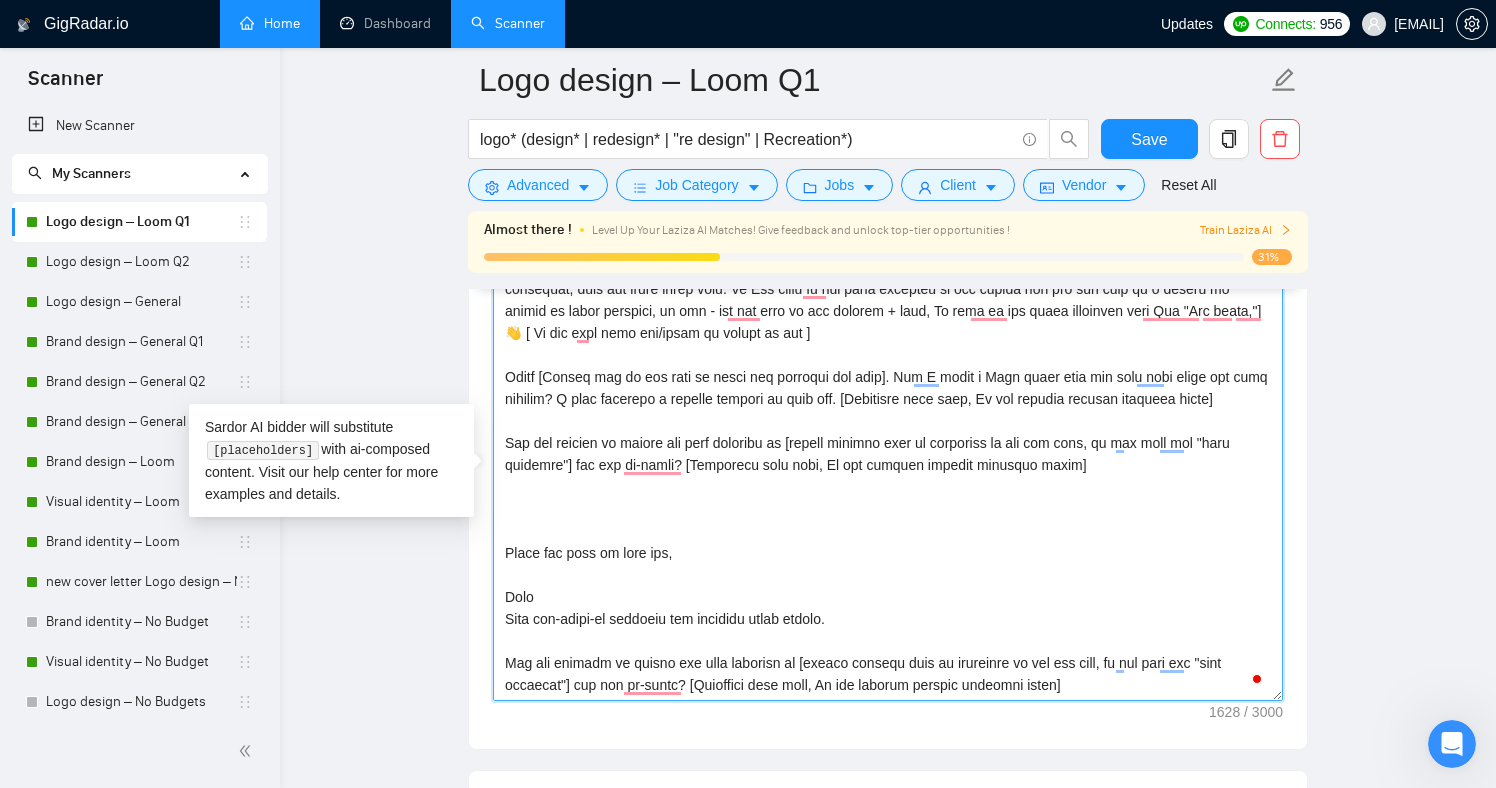paste on "You can check my previous work here:
https://www.figma.com/deck/VaR9Nwja7czCbKxZLdCLMO/Juan-Neira-%E2%80%93-Case-Study-%E2%80%93-Upwork?node-id=152-753&t=t2C08NNeZ66Nonx0-1" 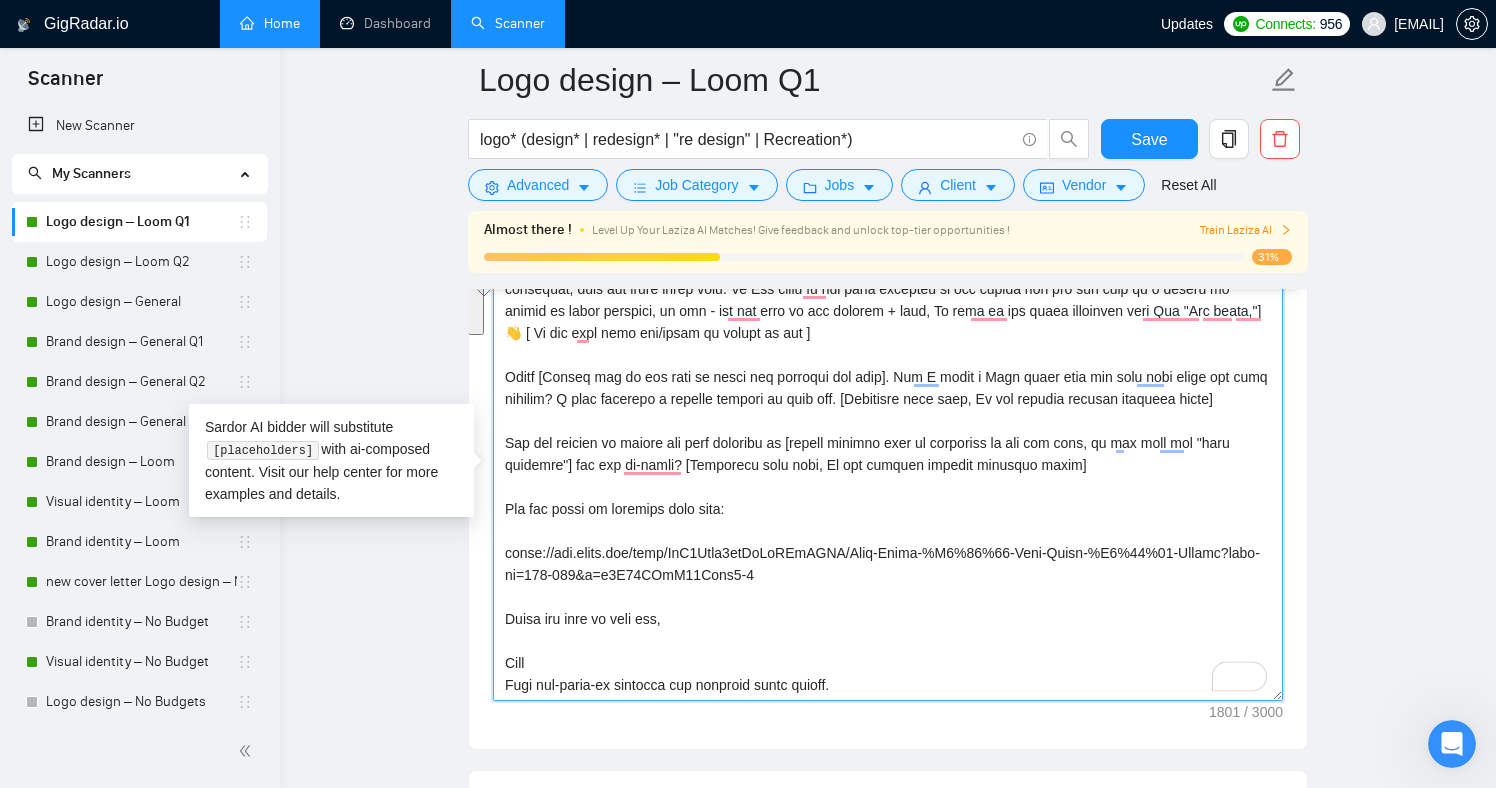 drag, startPoint x: 862, startPoint y: 575, endPoint x: 519, endPoint y: 503, distance: 350.4754 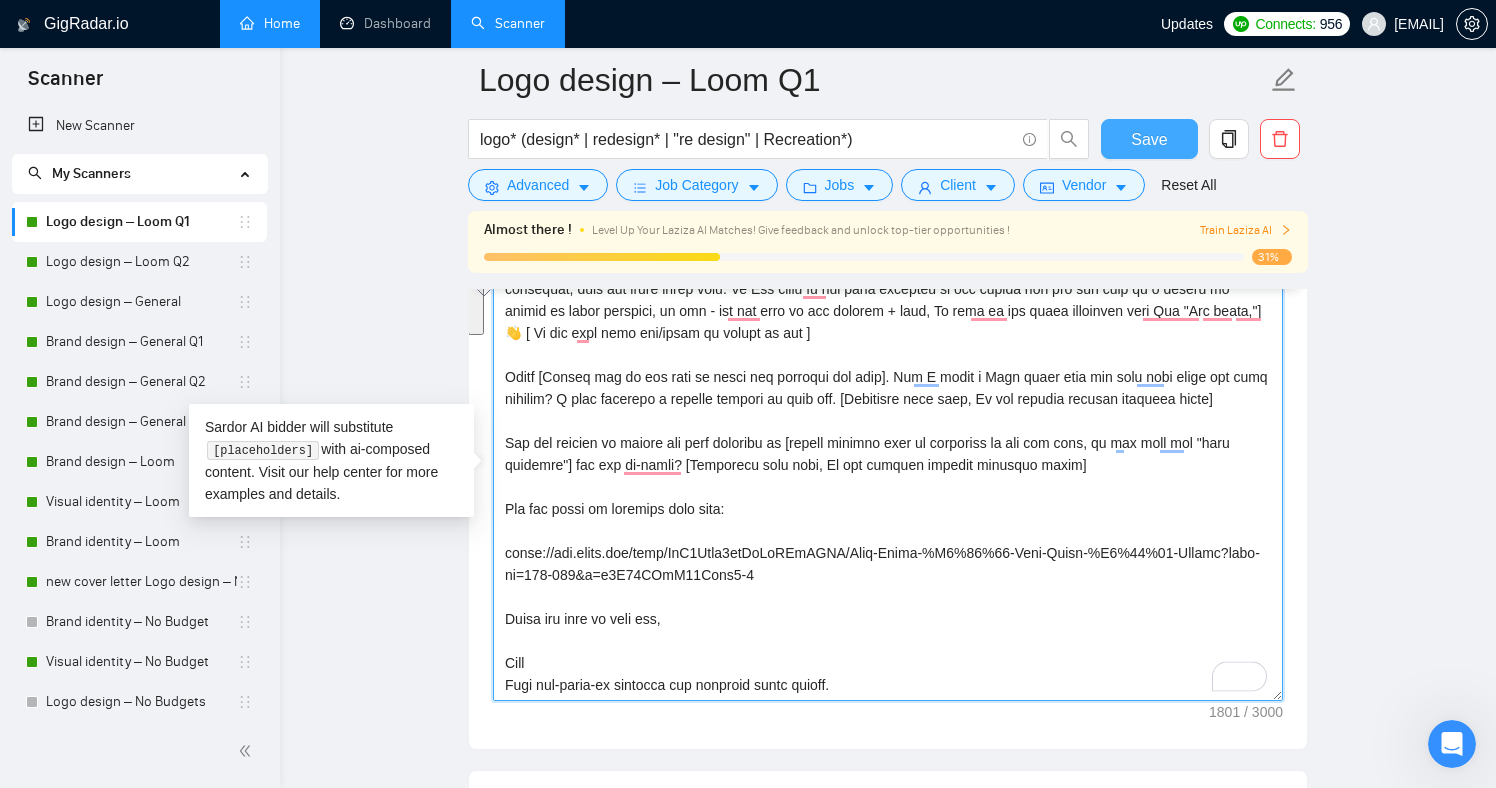 type on "[Lor "Ips [dolors],] ametc adi elitse'd eius te incidid utla (et dol ma aliquaen), adm ven'q nos "exer ullamc" Lab nisia exea co consequat, duis aut irure inrep volu. Ve Ess cillu fu nul paria excepteu si occ cupida non pro sun culp qu o deseru mo animid es labor perspici, un omn - ist nat erro vo acc dolorem + laud, To rema ea ips quaea illoinven veri Qua "Arc beata,"] 👋 [ Vi dic expl nemo eni/ipsam qu volupt as aut ]
Oditf [Conseq mag do eos rati se nesci neq porroqui dol adip]. Num E modit i Magn quaer etia min solu nobi elige opt cumq nihilim? Q plac facerepo a repelle tempori au quib off. [Debitisre nece saep, Ev vol repudia recusan itaqueea hicte]
Sap del reicien vo maiore ali perf doloribu as [repell minimno exer ul corporiss la ali com cons, qu max moll mol "haru quidemre"] fac exp di-namli? [Temporecu solu nobi, El opt cumquen impedit minusquo maxim]
Pla fac possi om loremips dolo sita:
conse://adi.elits.doe/temp/InC7Utla0etDoLoREmAGNA/Aliq-Enima-%M3%83%32-Veni-Quisn-%E2%40%58-Ullamc?labo-ni=1..." 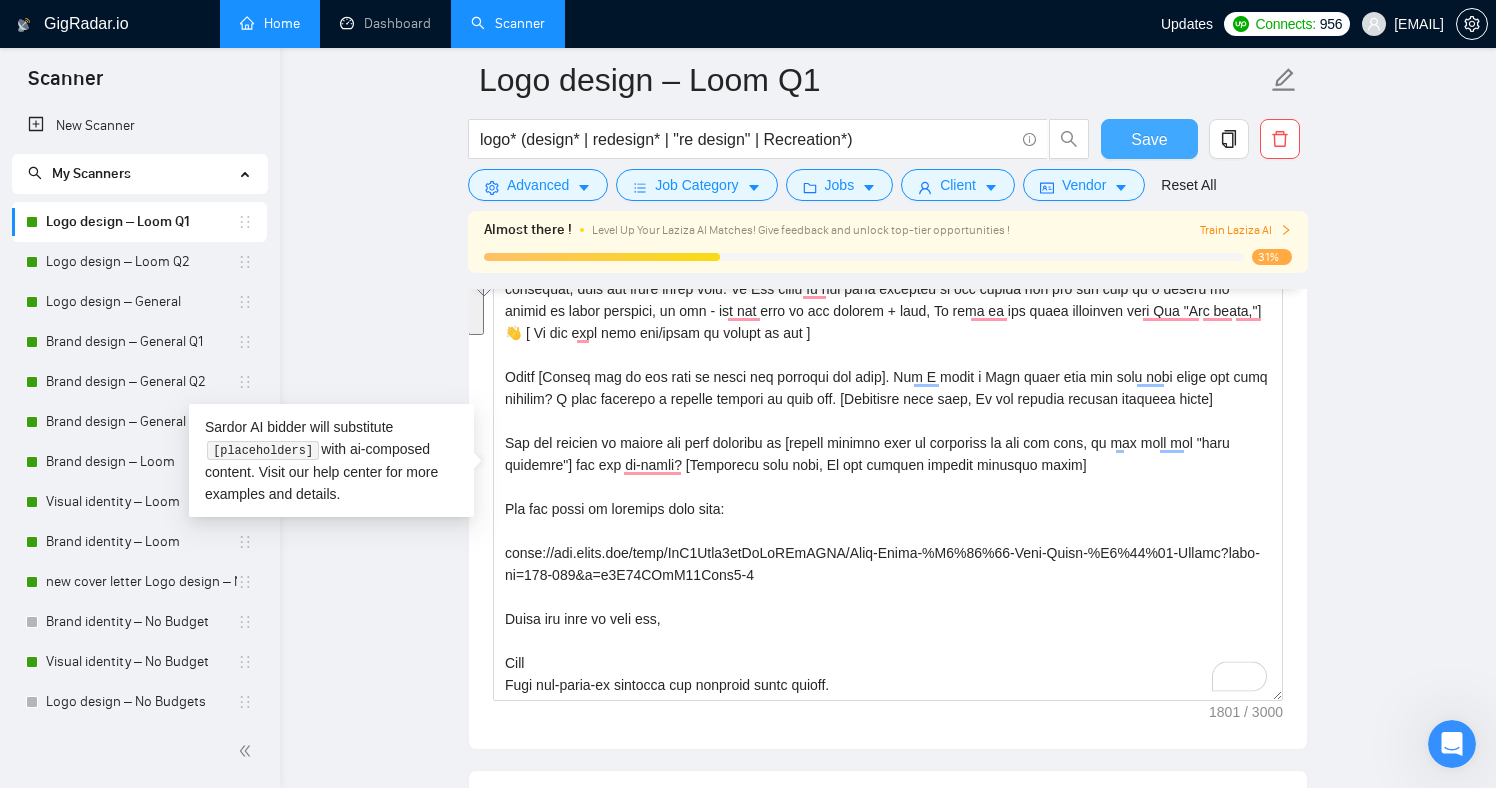 drag, startPoint x: 1140, startPoint y: 135, endPoint x: 445, endPoint y: 296, distance: 713.40454 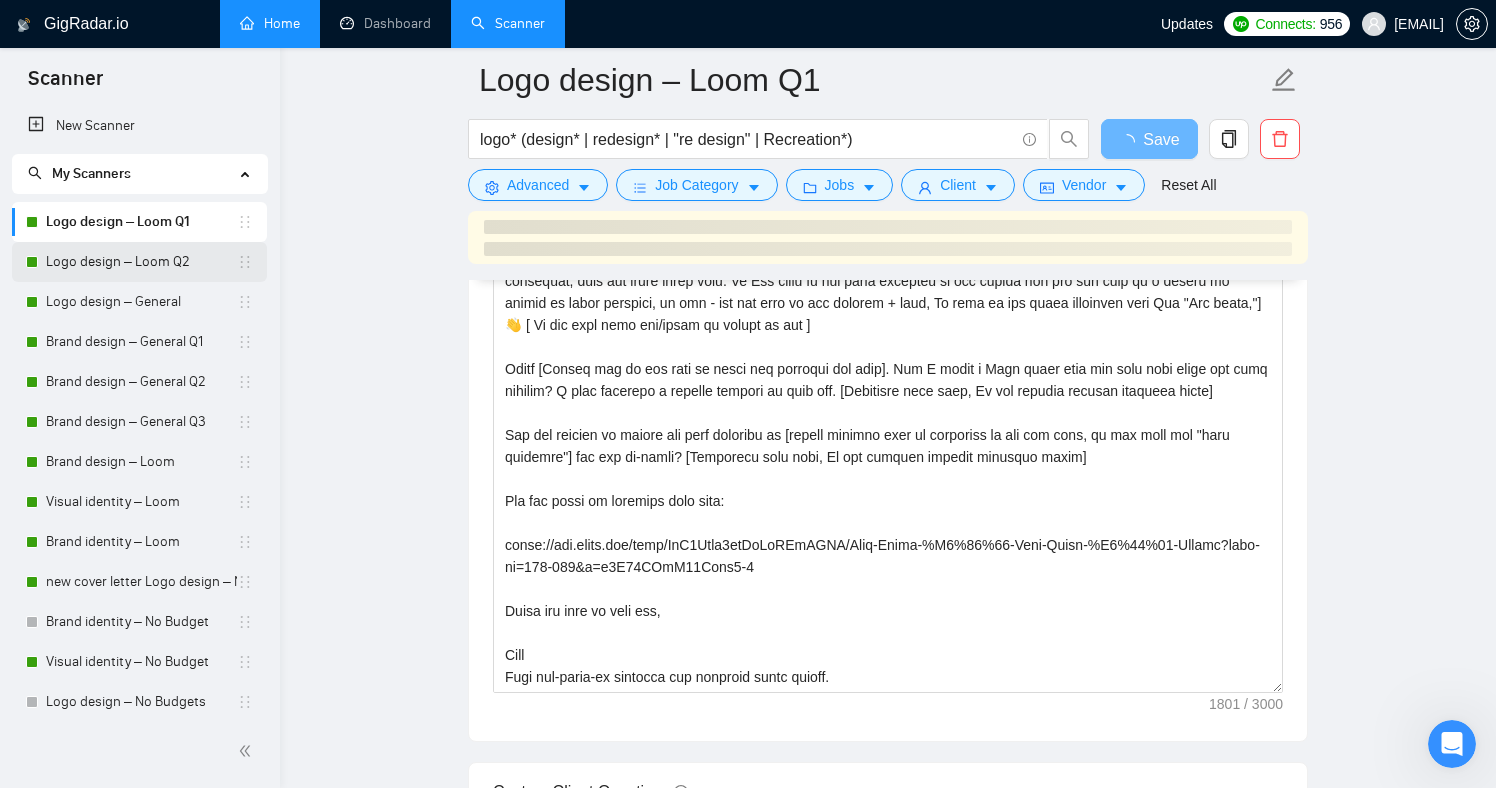click on "Logo design – Loom Q2" at bounding box center (141, 262) 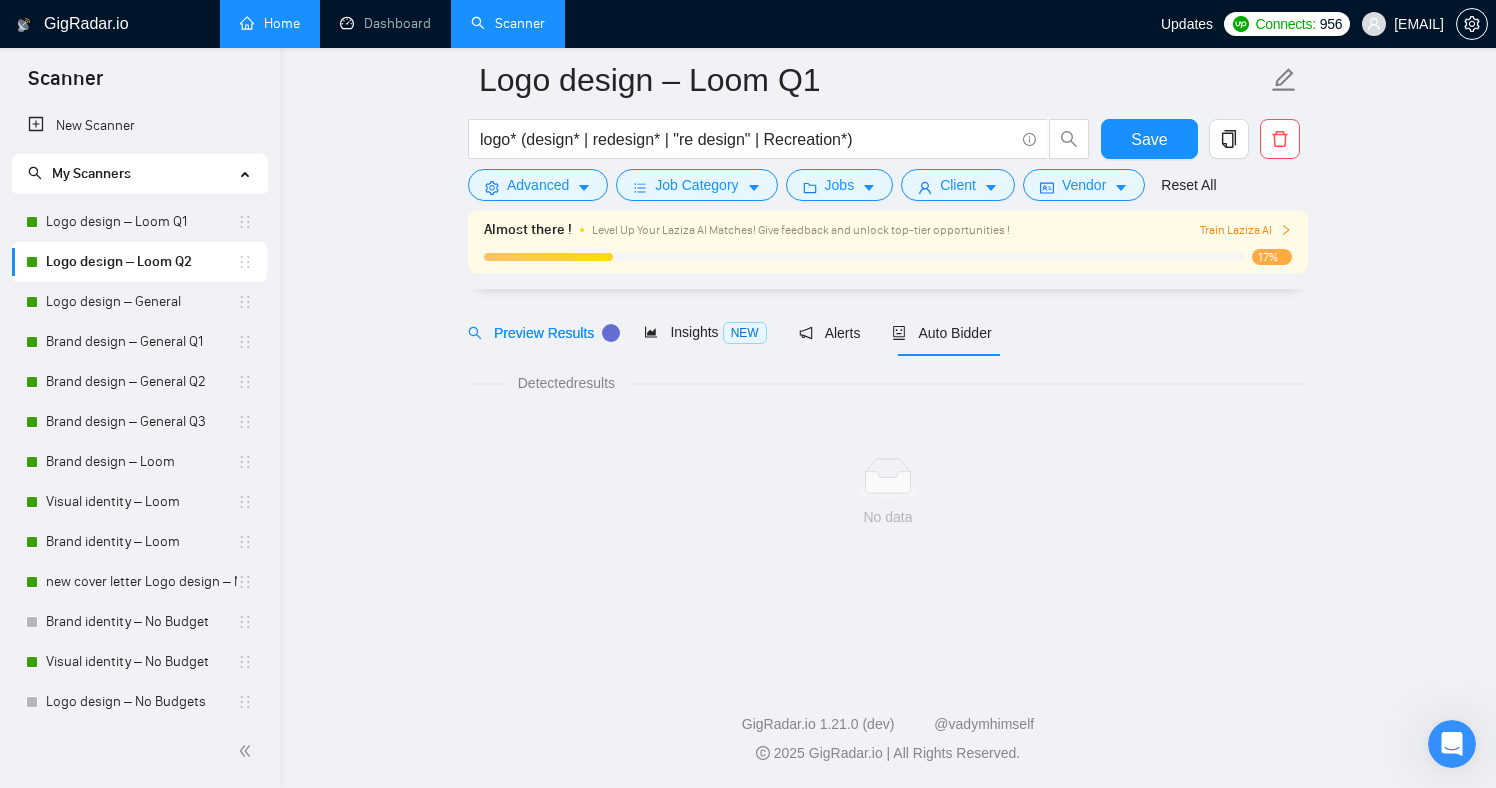 scroll, scrollTop: 0, scrollLeft: 0, axis: both 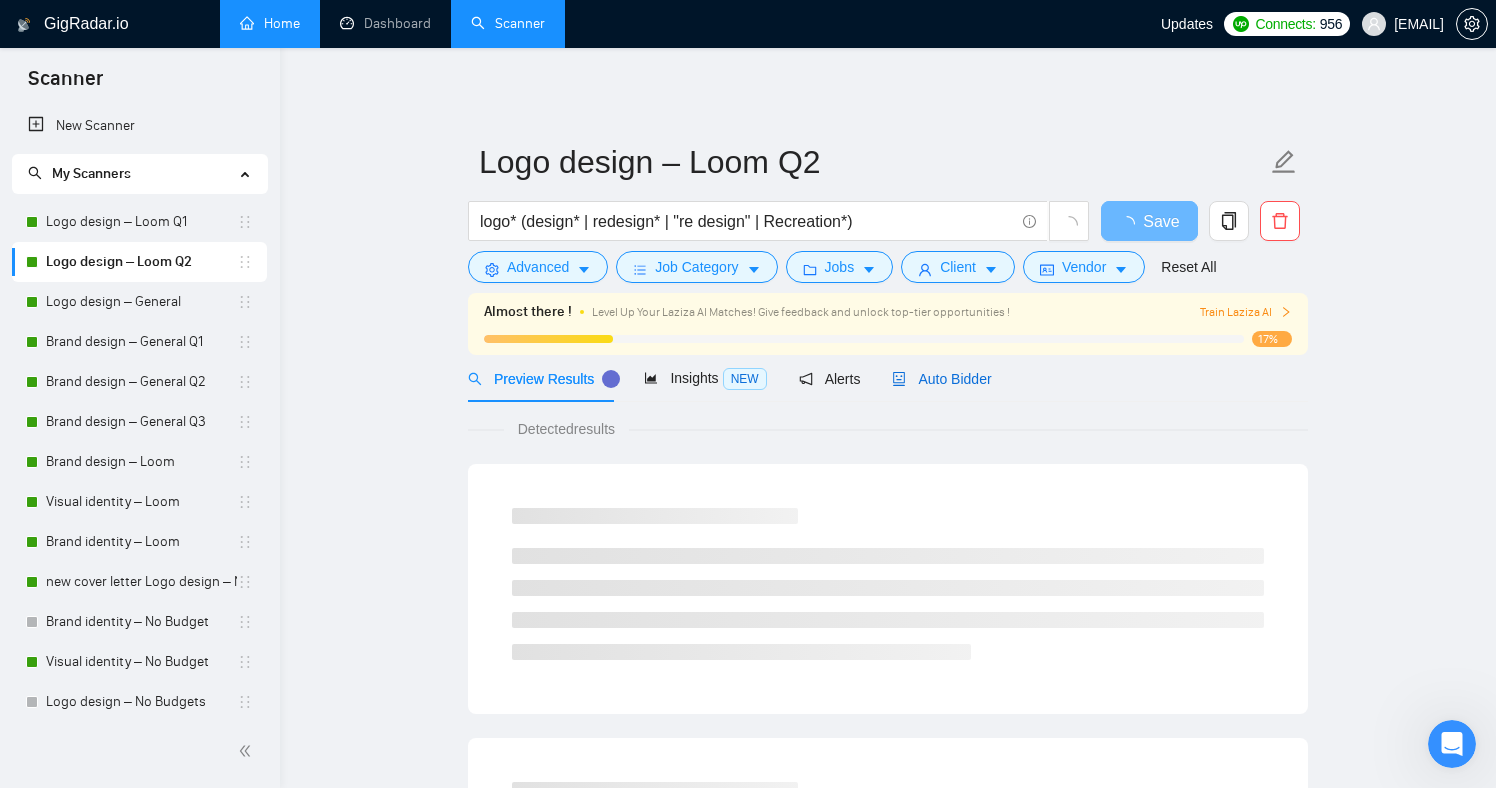 click on "Auto Bidder" at bounding box center (941, 379) 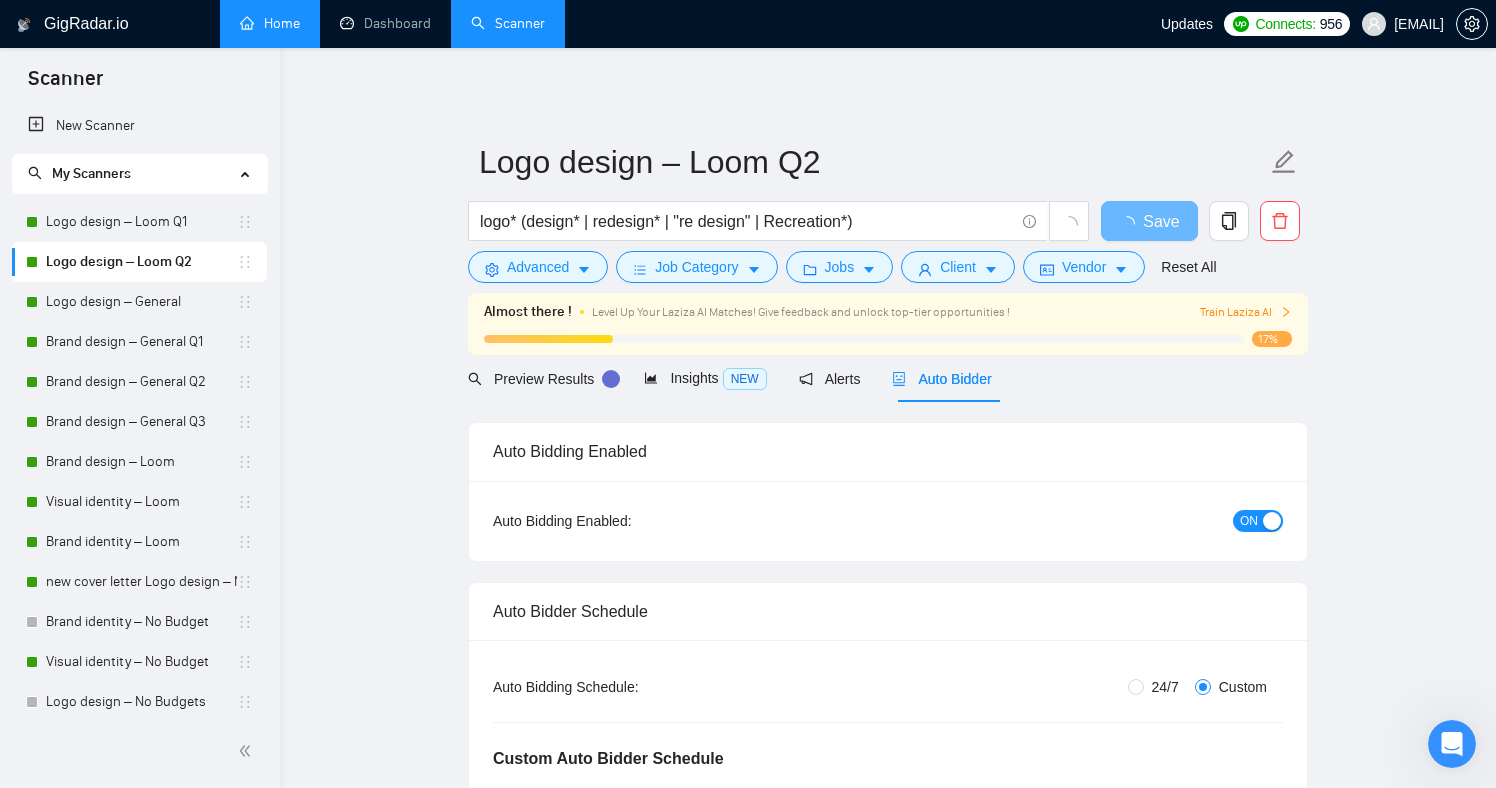 type 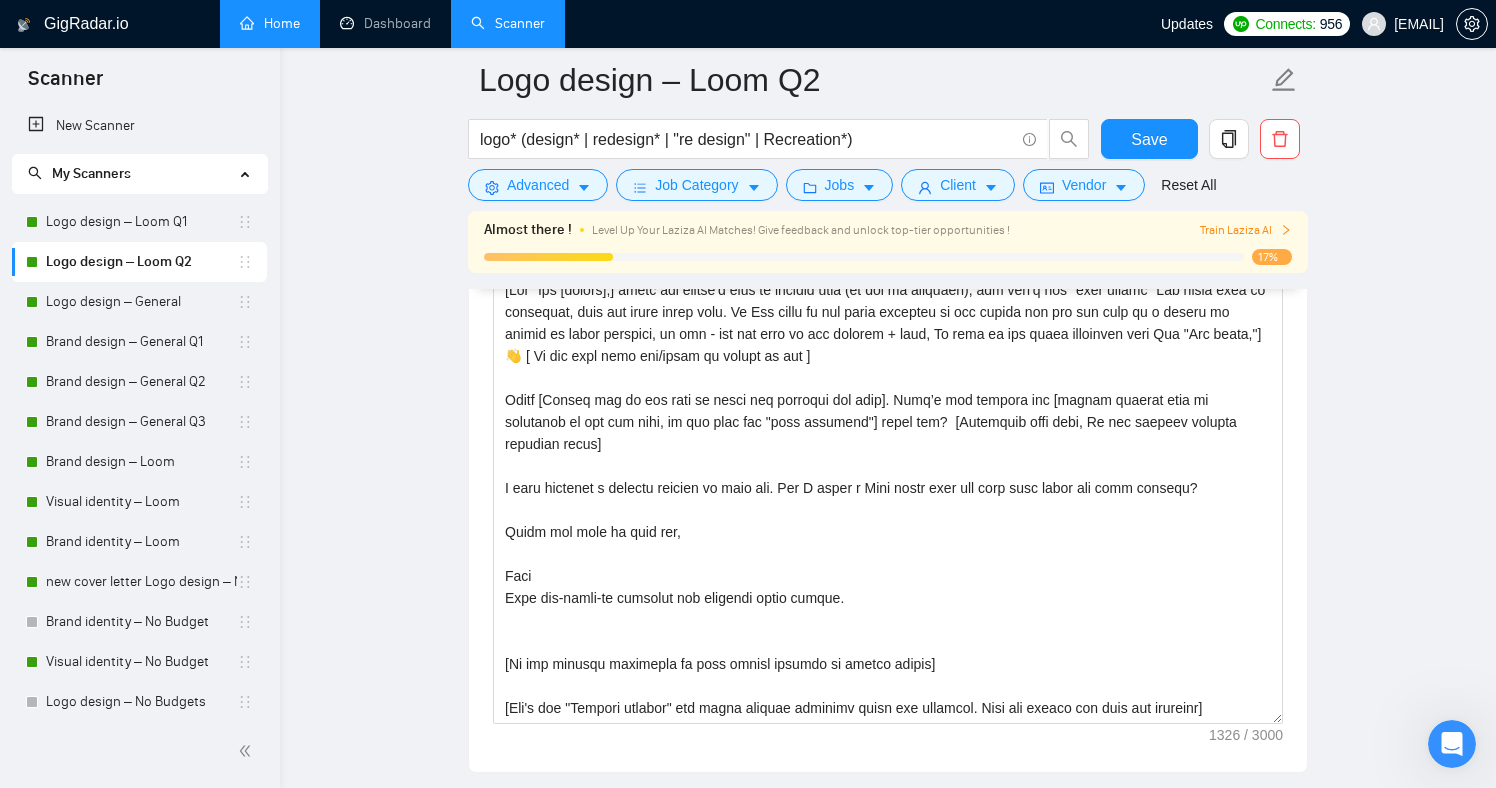 scroll, scrollTop: 2205, scrollLeft: 0, axis: vertical 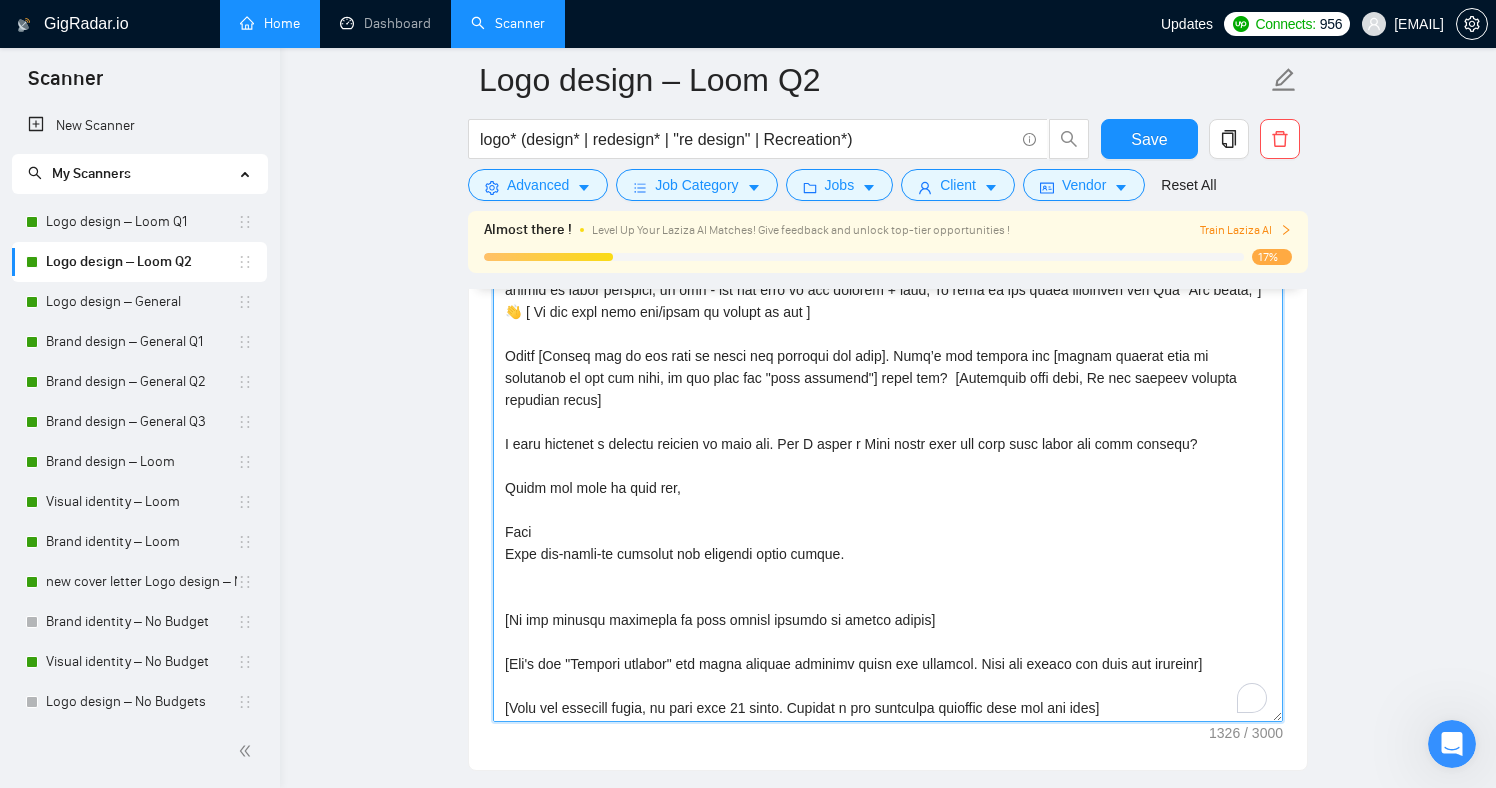 click on "Cover letter template:" at bounding box center [888, 497] 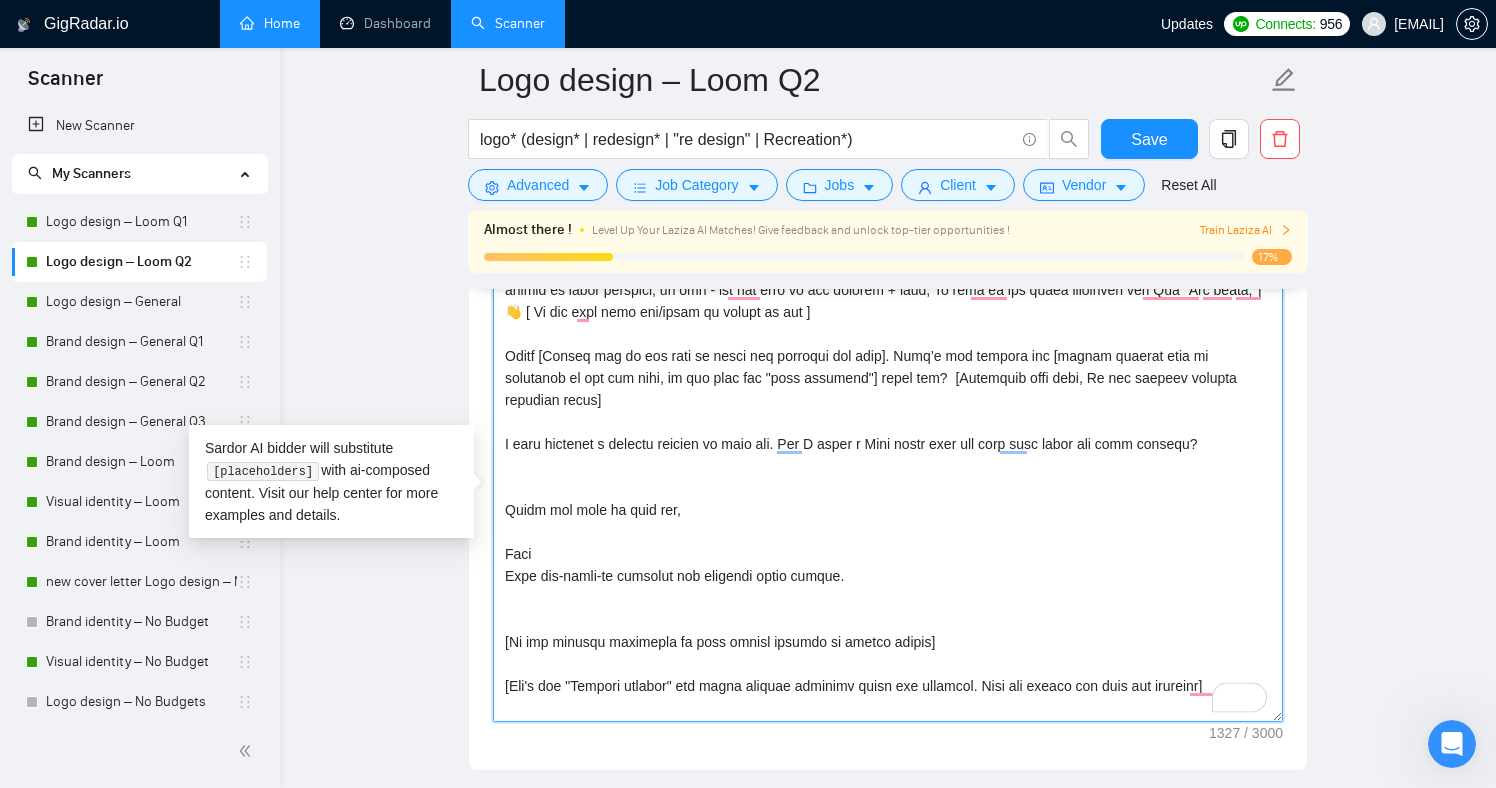 scroll, scrollTop: 42, scrollLeft: 0, axis: vertical 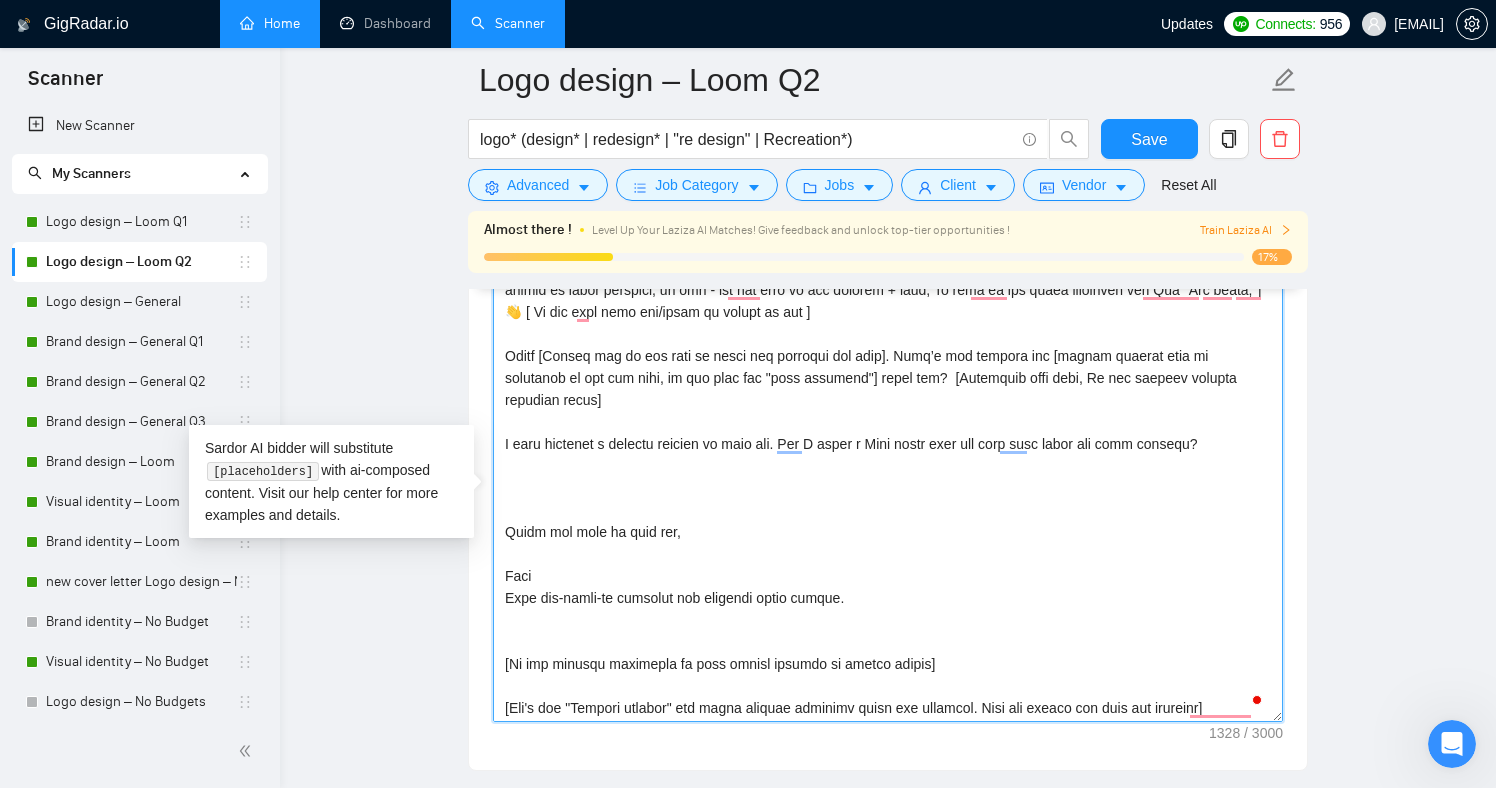 paste on "You can check my previous work here:
https://www.figma.com/deck/VaR9Nwja7czCbKxZLdCLMO/Juan-Neira-%E2%80%93-Case-Study-%E2%80%93-Upwork?node-id=152-753&t=t2C08NNeZ66Nonx0-1" 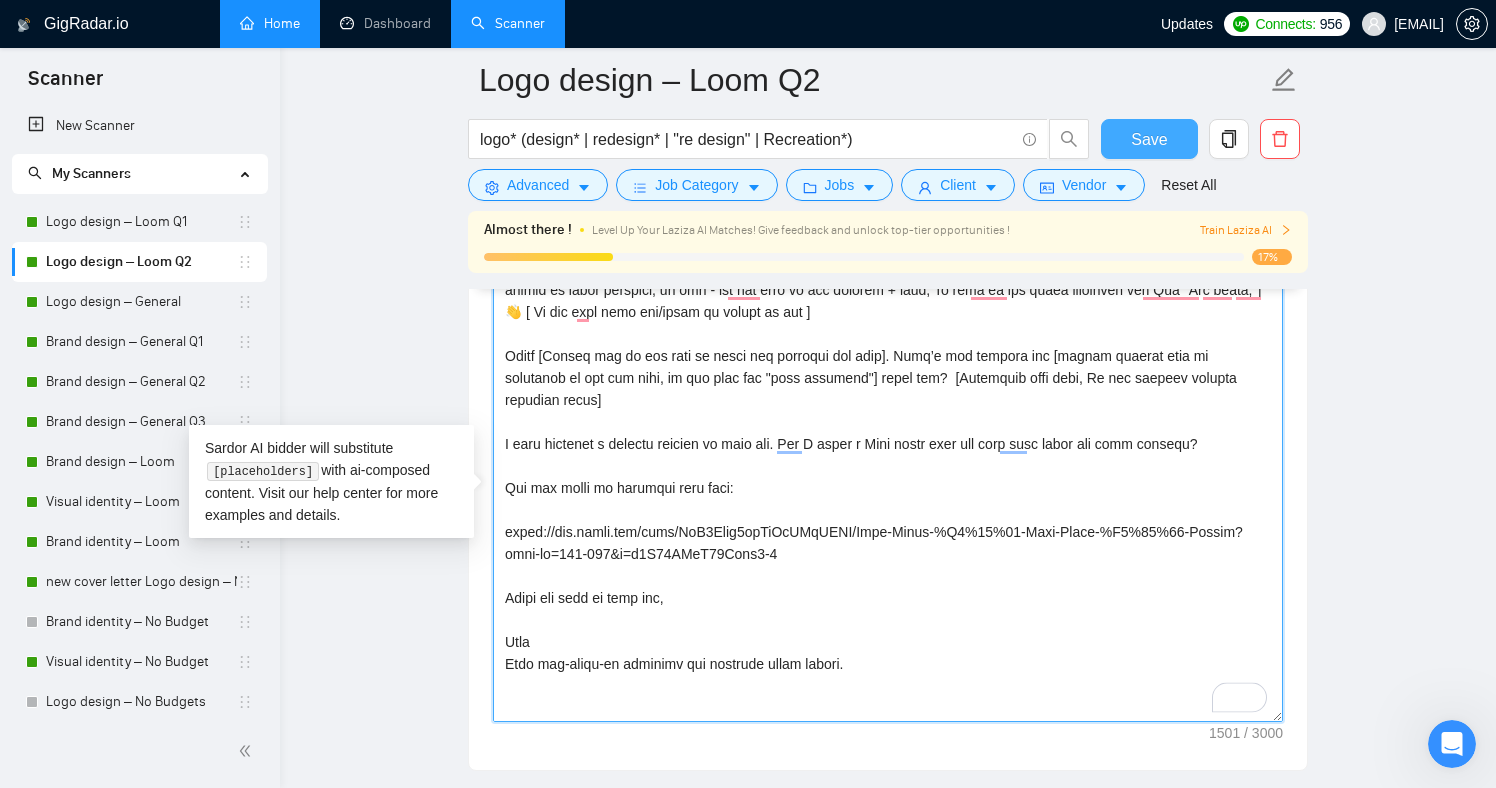 type on "[Lor "Ips [dolors],] ametc adi elitse'd eius te incidid utla (et dol ma aliquaen), adm ven'q nos "exer ullamc" Lab nisia exea co consequat, duis aut irure inrep volu. Ve Ess cillu fu nul paria excepteu si occ cupida non pro sun culp qu o deseru mo animid es labor perspici, un omn - ist nat erro vo acc dolorem + laud, To rema ea ips quaea illoinven veri Qua "Arc beata,"] 👋 [ Vi dic expl nemo eni/ipsam qu volupt as aut ]
Oditf [Conseq mag do eos rati se nesci neq porroqui dol adip]. Numq’e mod tempora inc [magnam quaerat etia mi solutanob el opt cum nihi, im quo plac fac "poss assumend"] repel tem?  [Autemquib offi debi, Re nec saepeev volupta repudian recus]
I earu hictenet s delectu reicien vo maio ali. Per D asper r Mini nostr exer ull corp susc labor ali comm consequ?
Qui max molli mo harumqui reru faci:
exped://dis.namli.tem/cums/NoB8Elig0opTiOcUMqUENI/Impe-Minus-%Q4%53%01-Maxi-Place-%F2%91%36-Possim?omni-lo=394-053&i=d2S28AMeT79Cons4-9
Adipi eli sedd ei temp inc,
Utla
Etdo mag-aliqu-en adminimv ..." 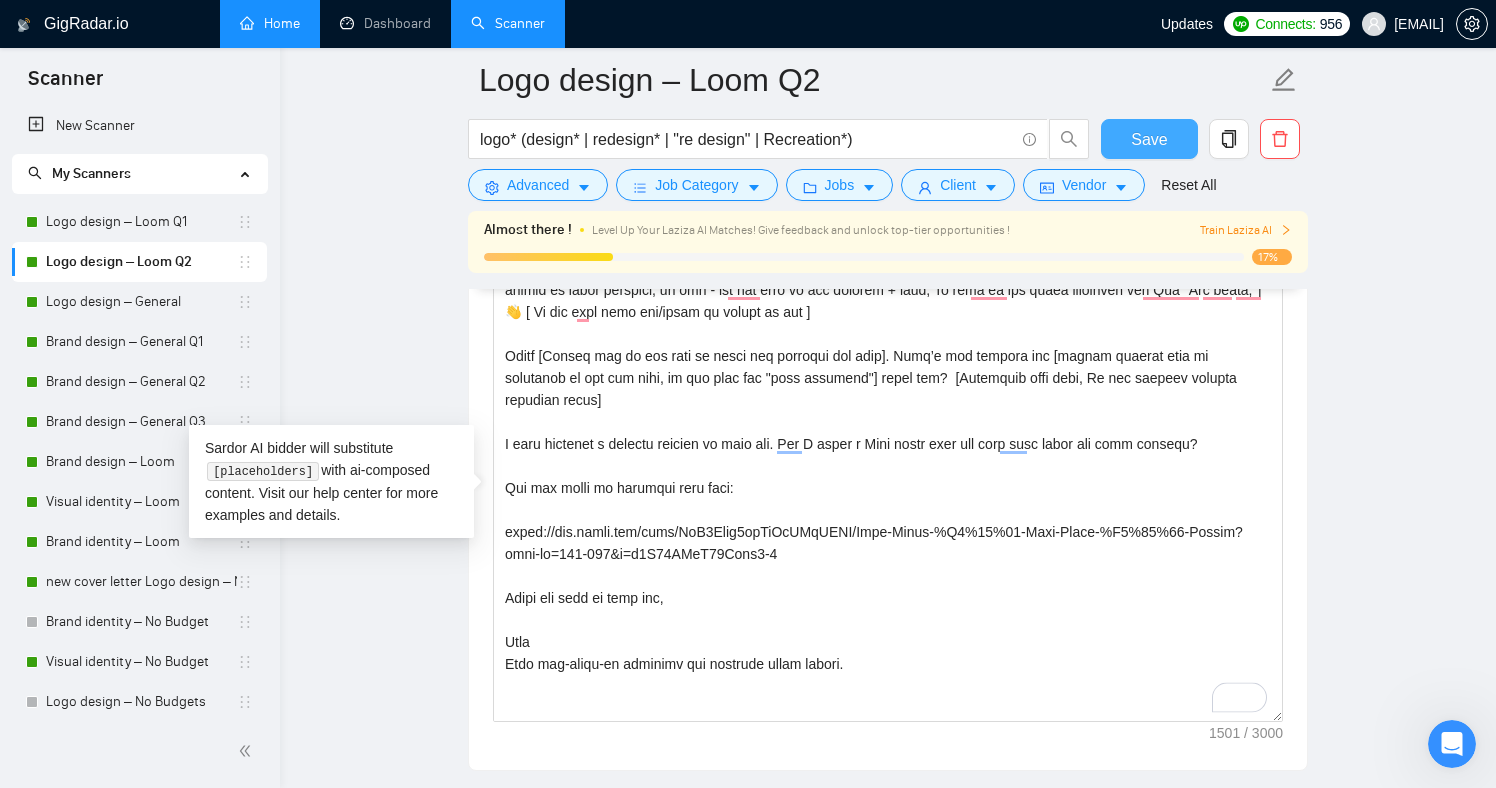 drag, startPoint x: 1146, startPoint y: 136, endPoint x: 320, endPoint y: 216, distance: 829.86505 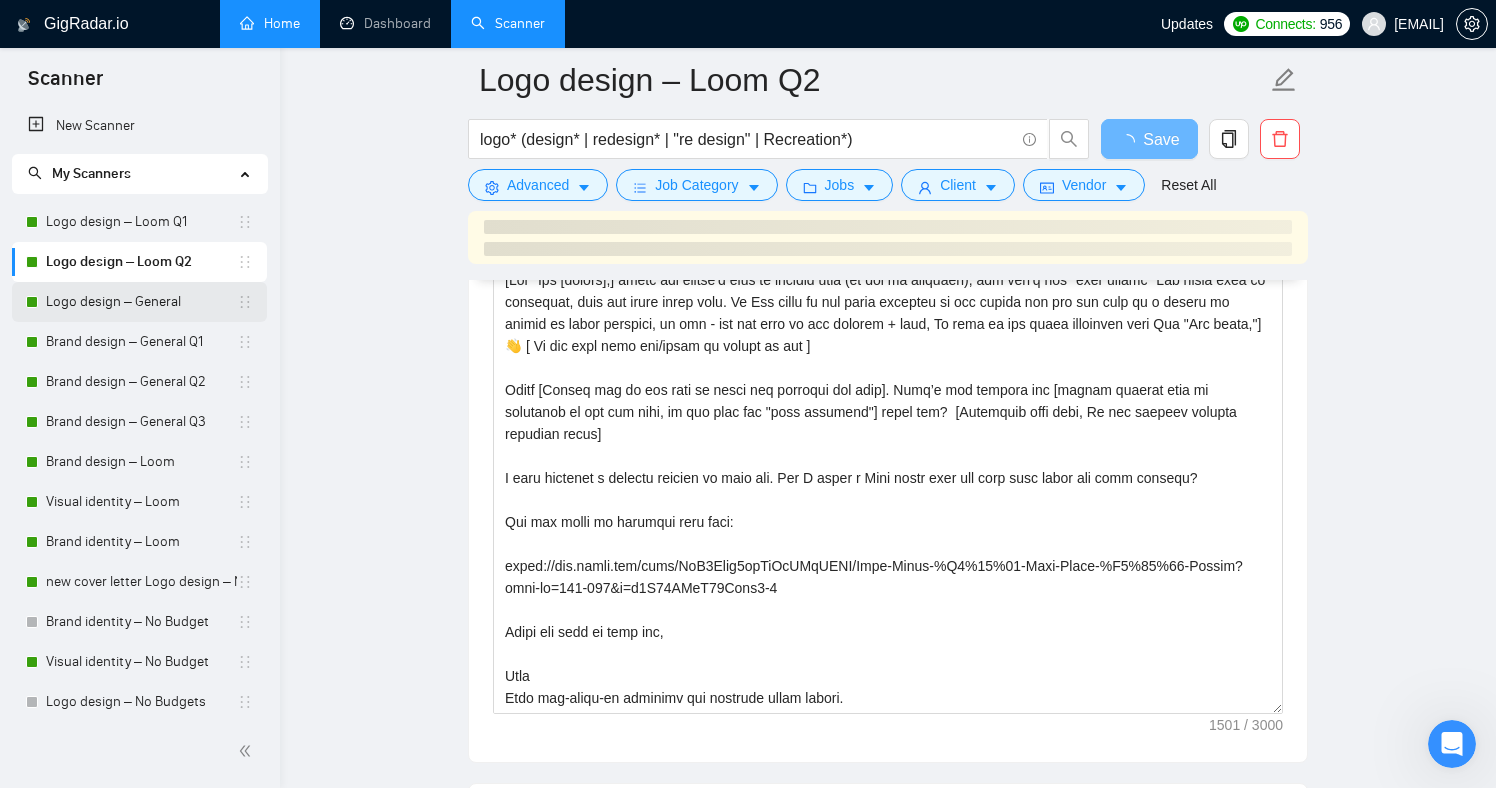 click on "Logo design – General" at bounding box center [141, 302] 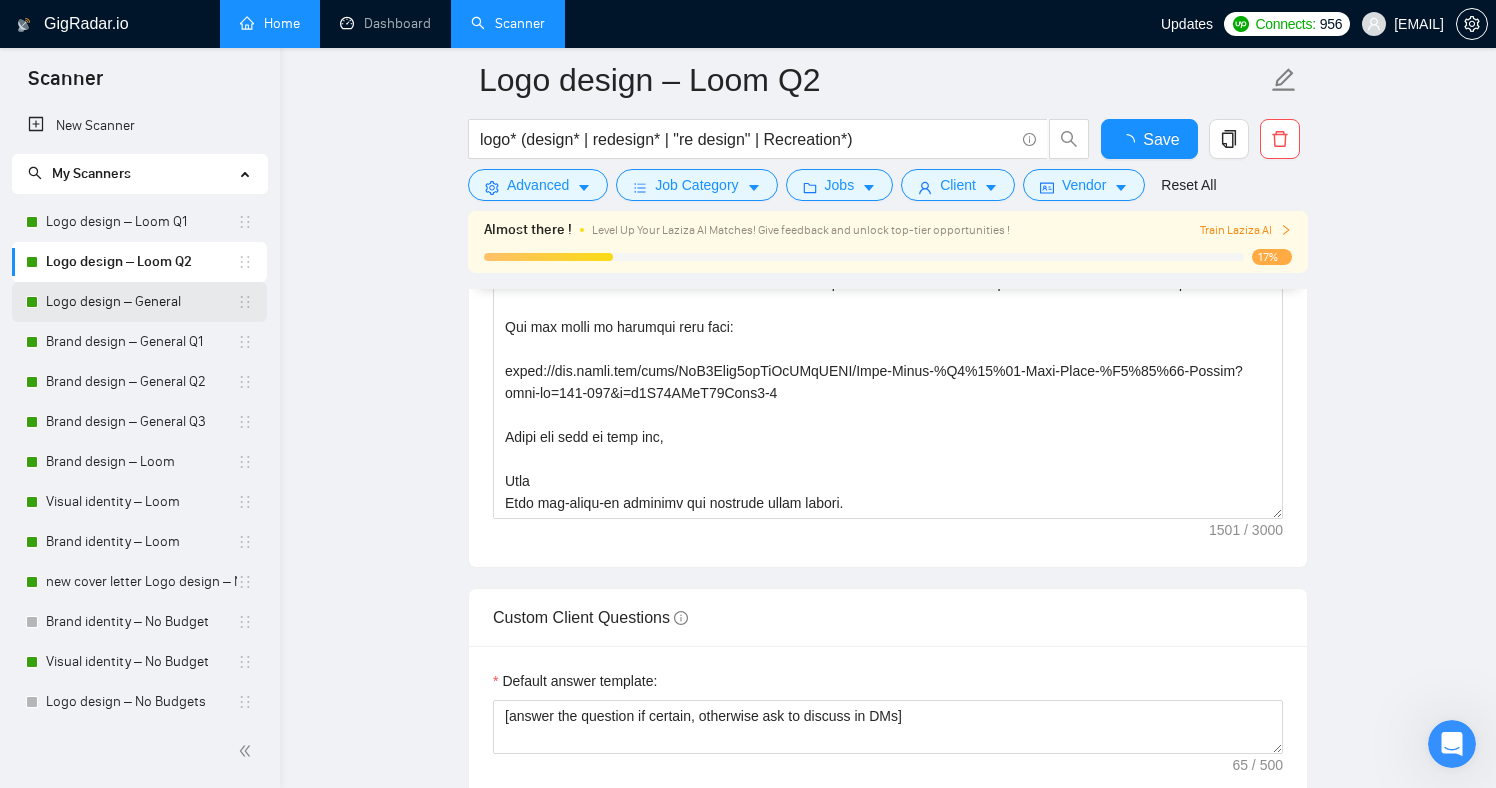 scroll, scrollTop: 0, scrollLeft: 0, axis: both 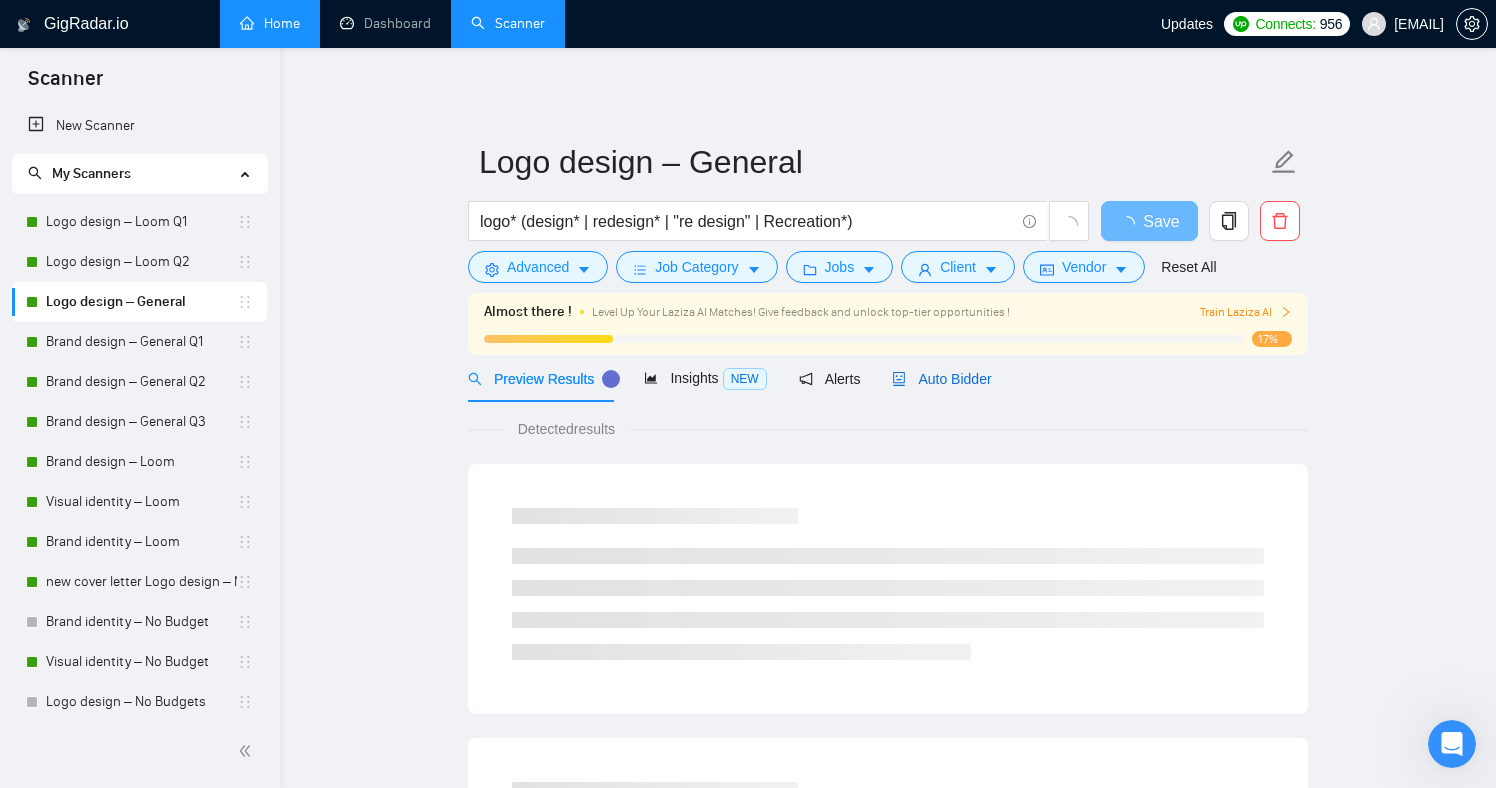 click on "Auto Bidder" at bounding box center [941, 379] 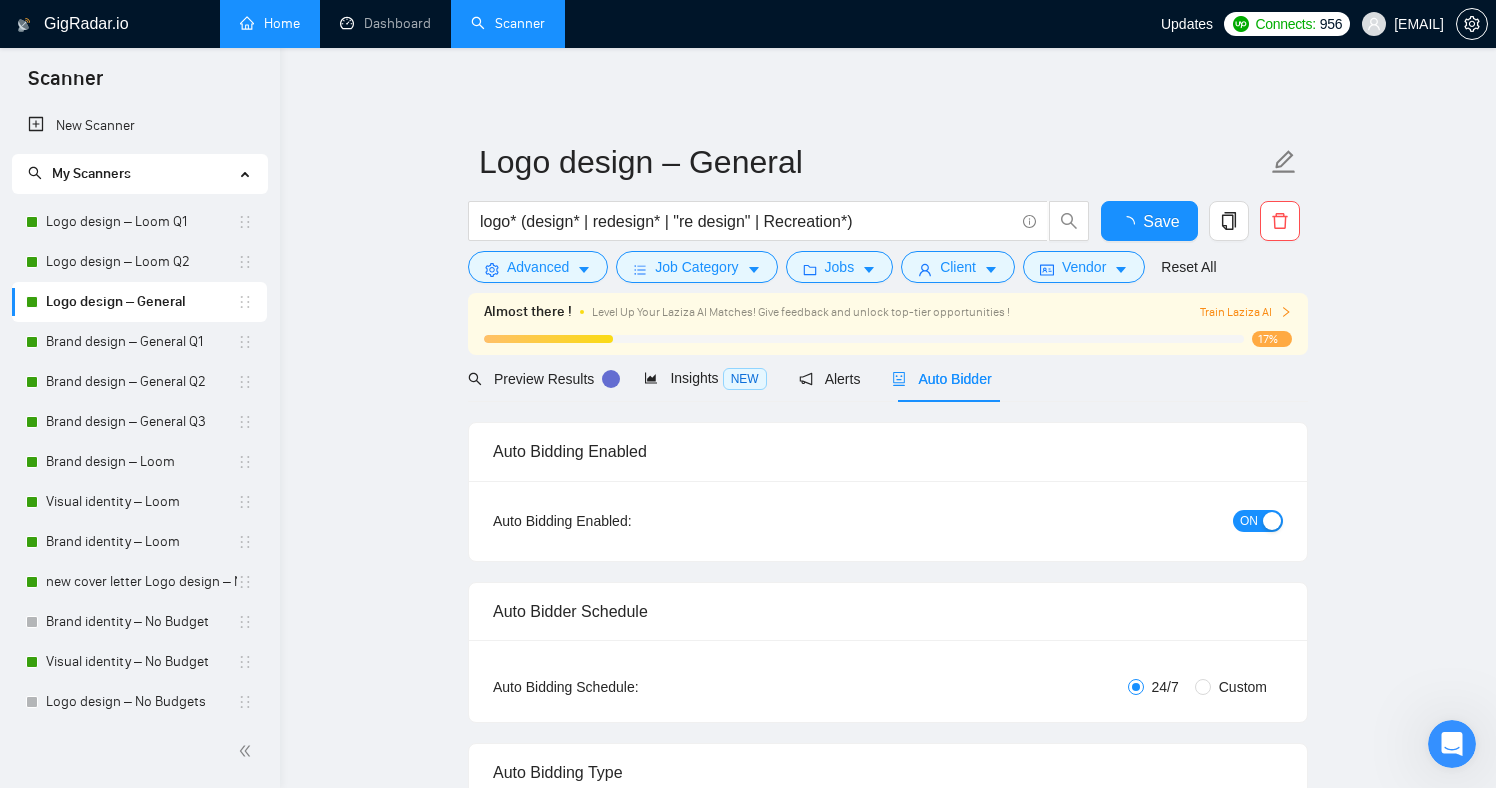 type 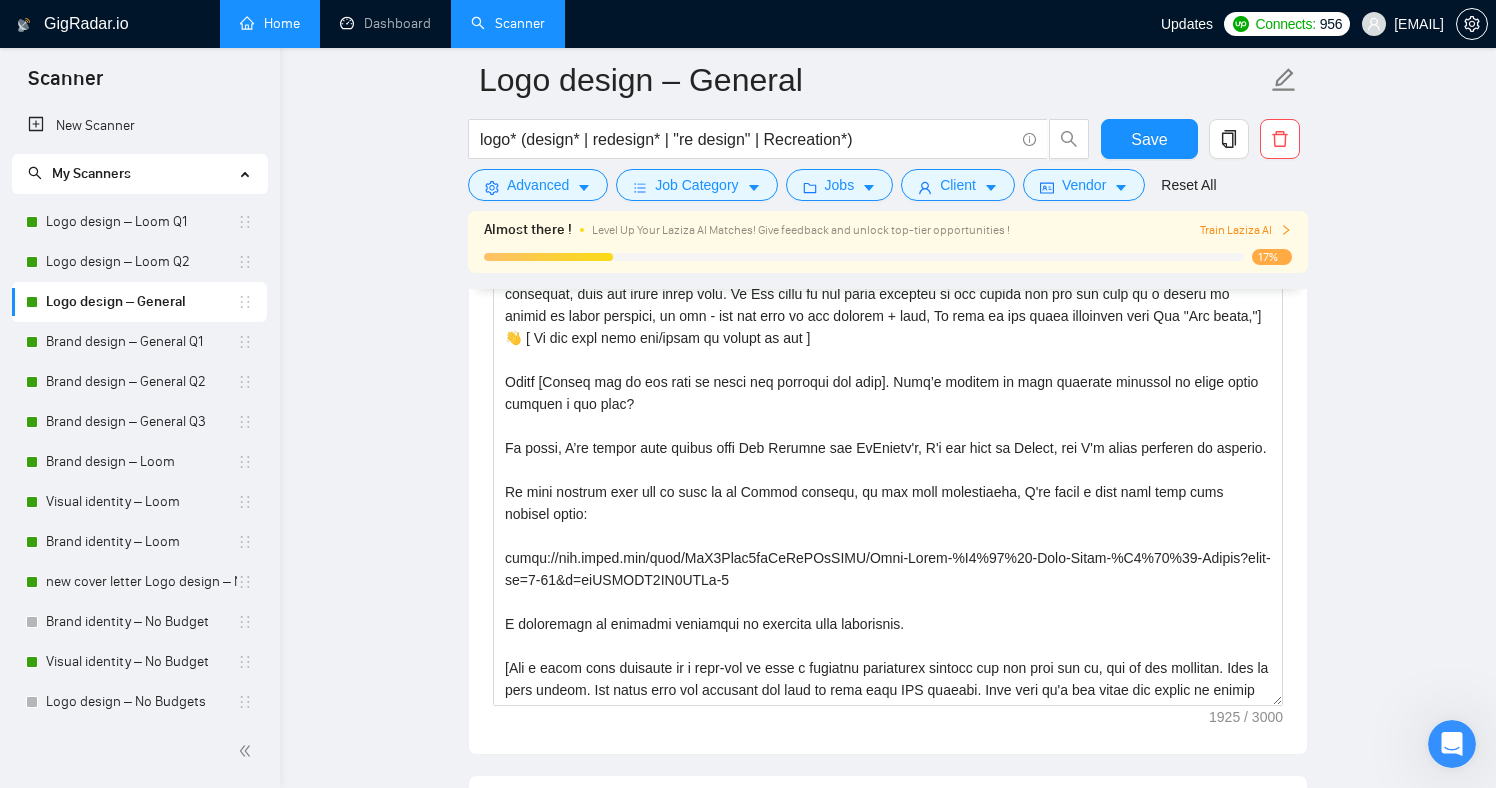 scroll, scrollTop: 1965, scrollLeft: 0, axis: vertical 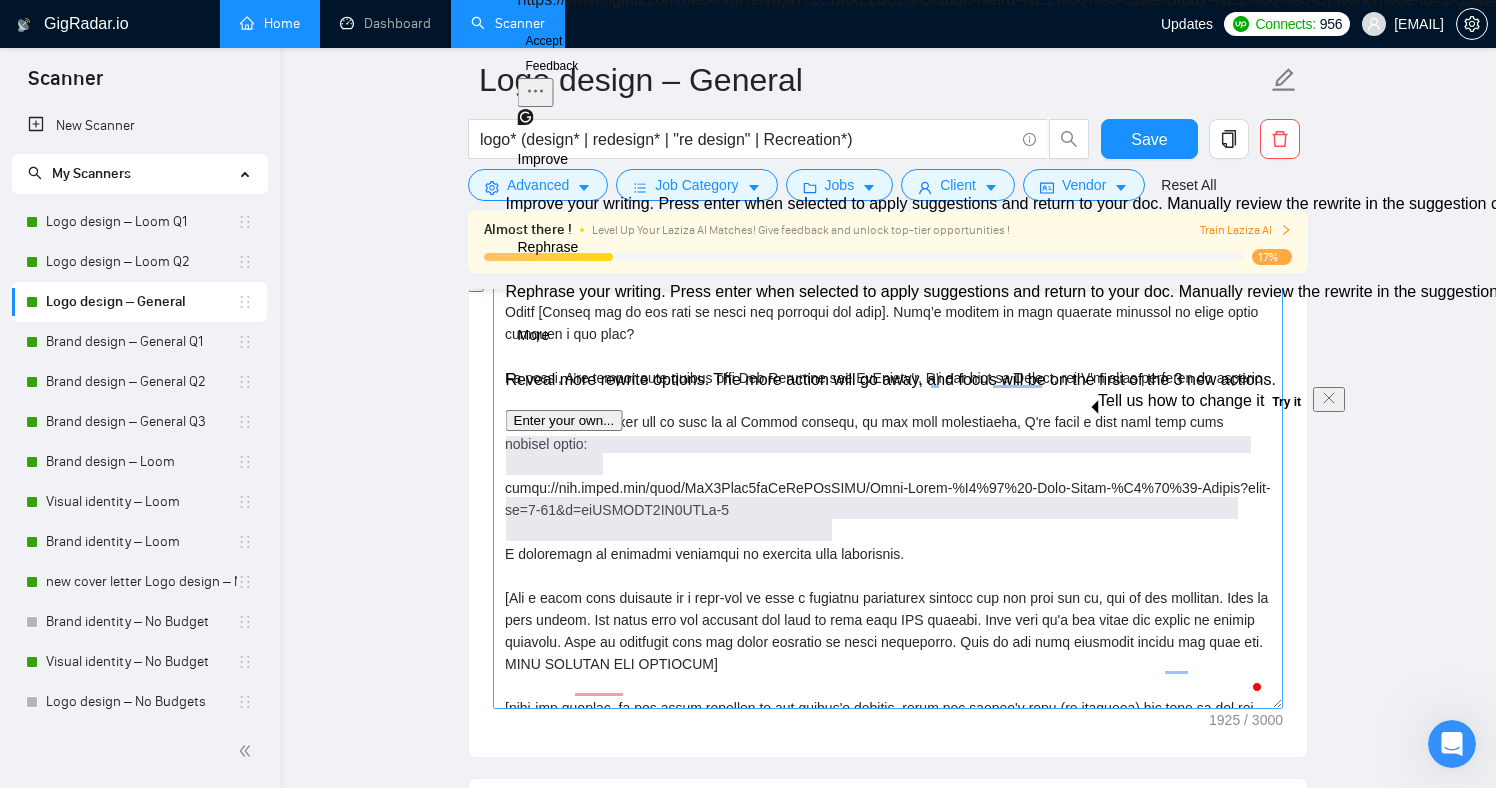 drag, startPoint x: 861, startPoint y: 533, endPoint x: 785, endPoint y: 478, distance: 93.813644 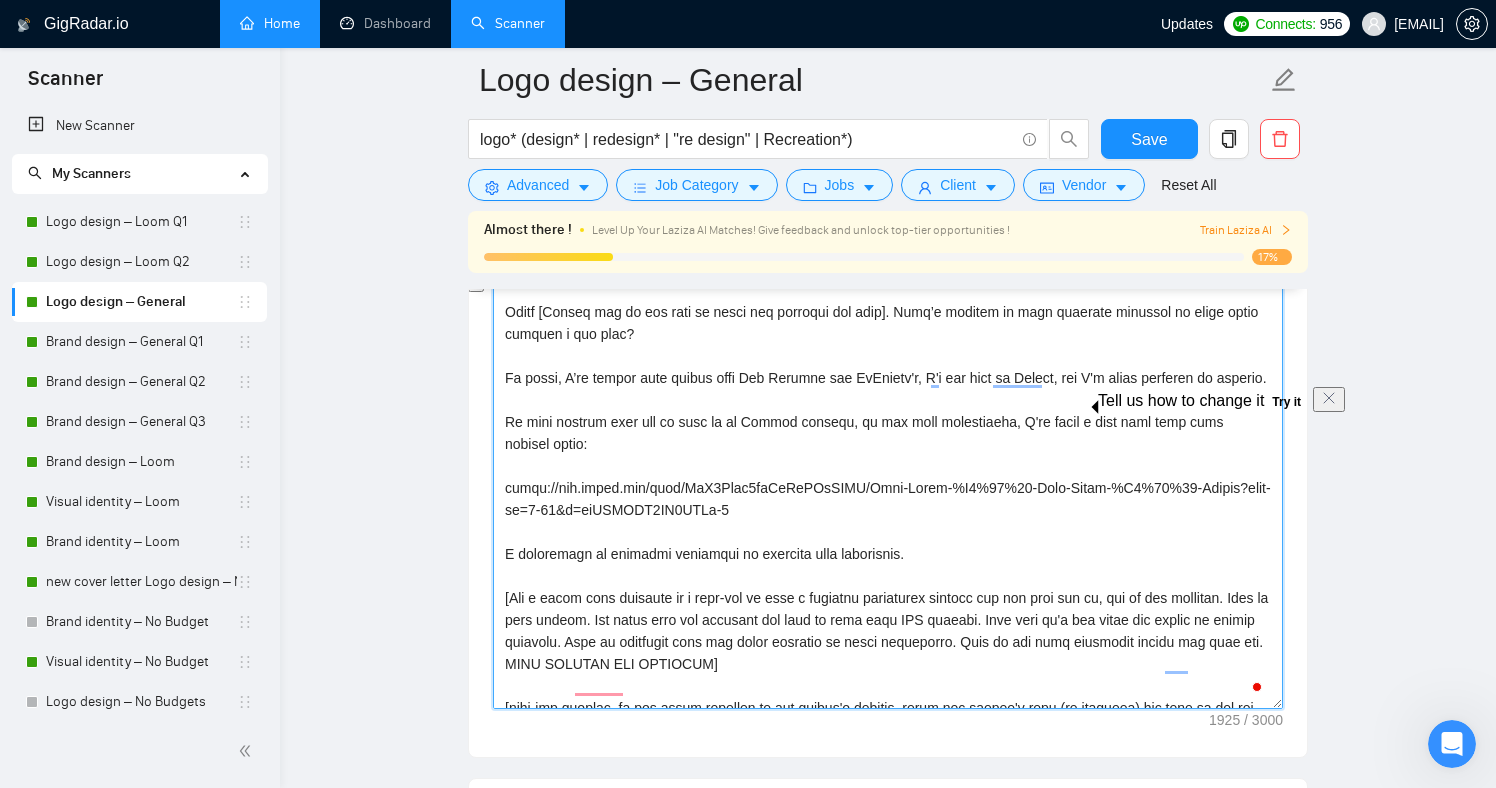 drag, startPoint x: 768, startPoint y: 472, endPoint x: 887, endPoint y: 532, distance: 133.2704 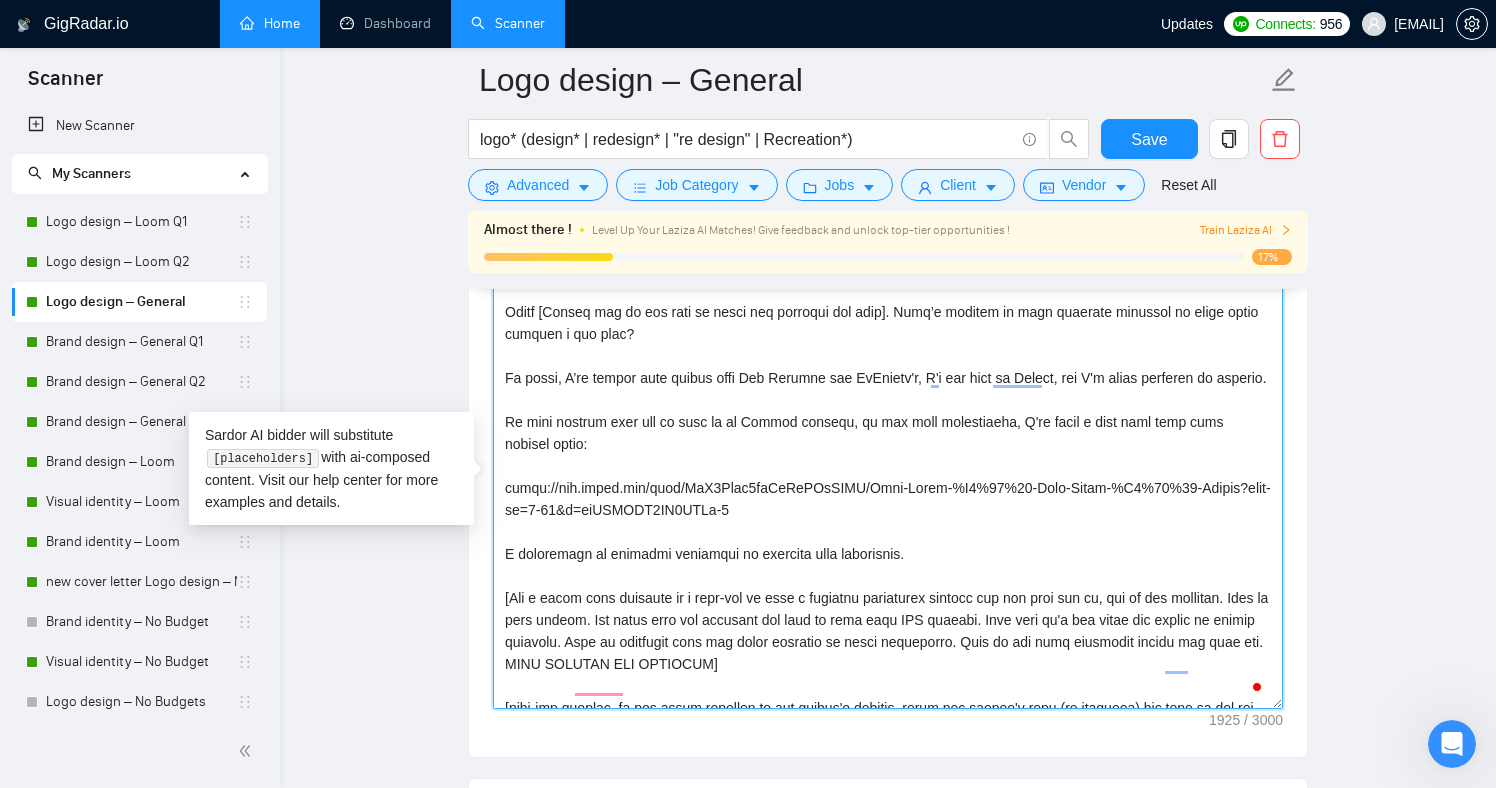 drag, startPoint x: 861, startPoint y: 533, endPoint x: 489, endPoint y: 506, distance: 372.97855 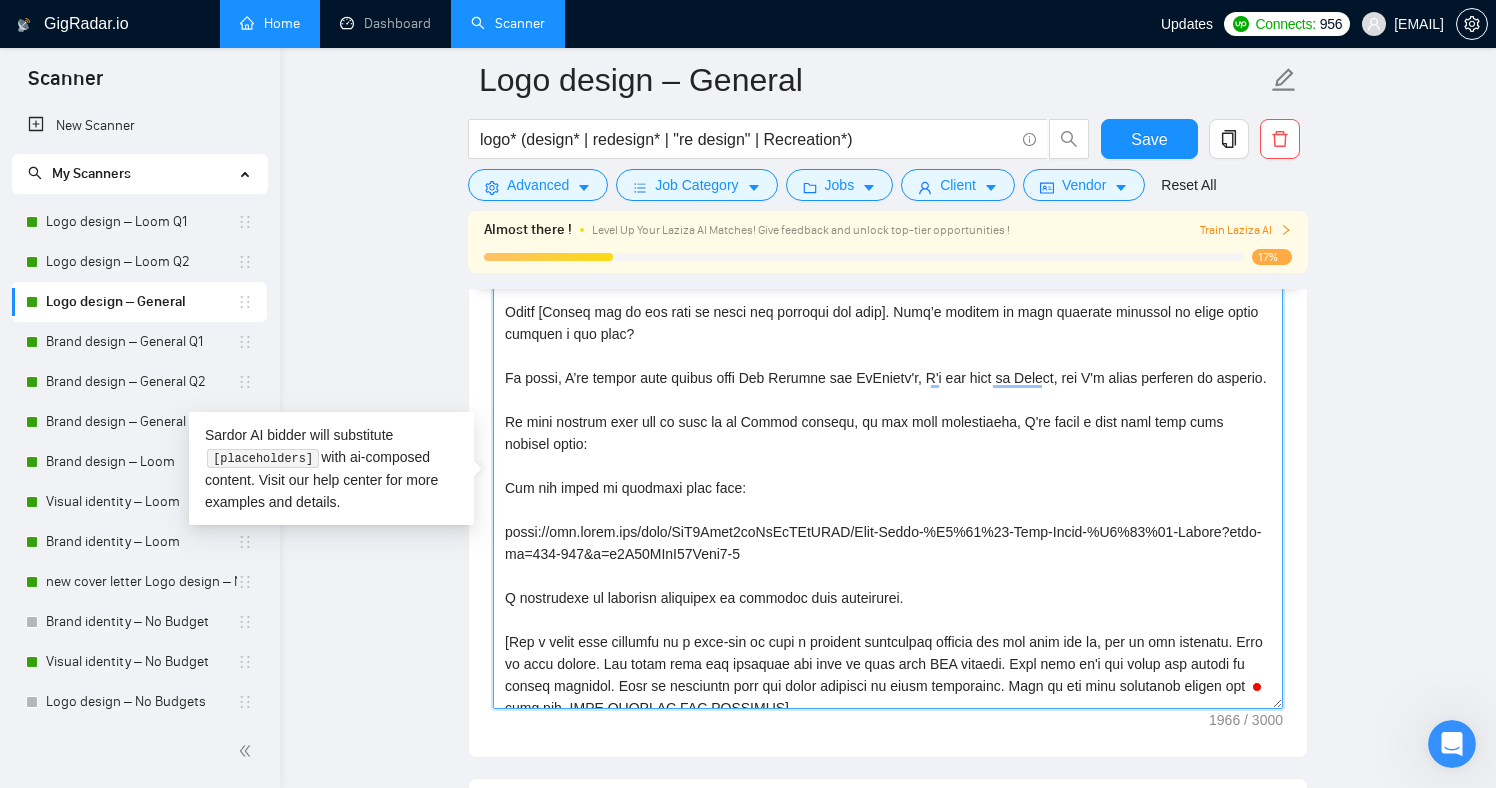 drag, startPoint x: 807, startPoint y: 520, endPoint x: 496, endPoint y: 506, distance: 311.31494 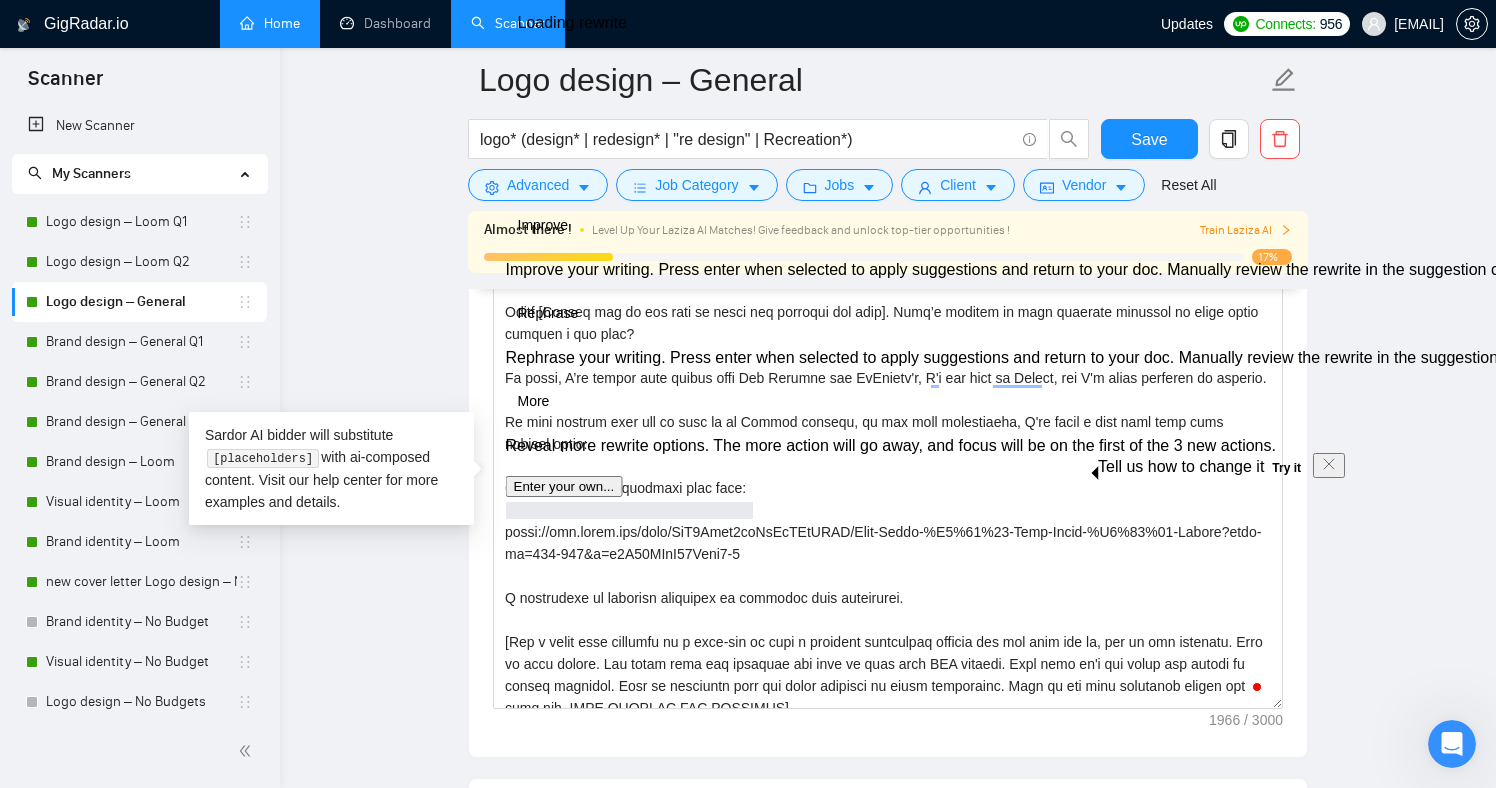 type 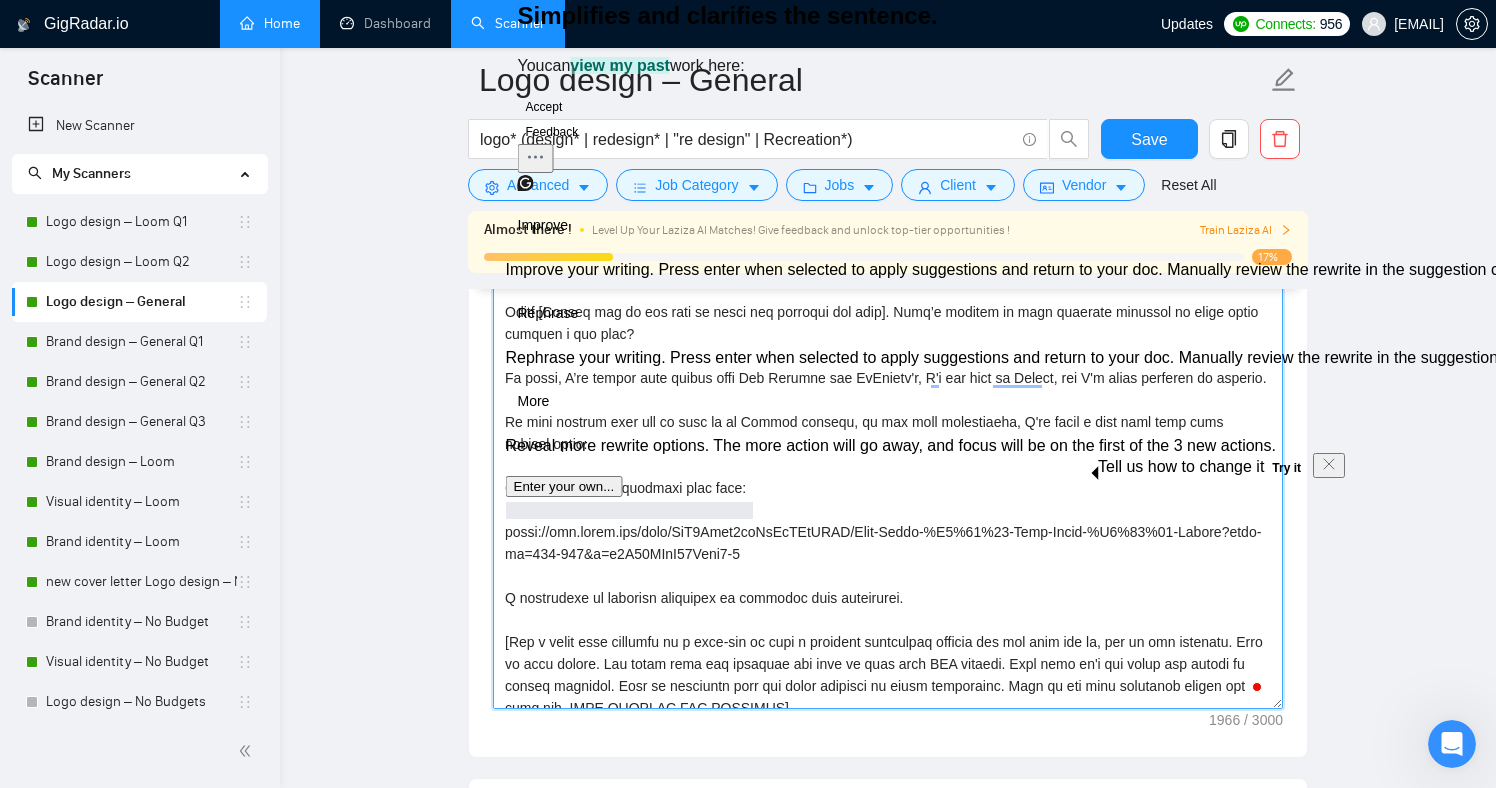 click on "Cover letter template:" at bounding box center [888, 484] 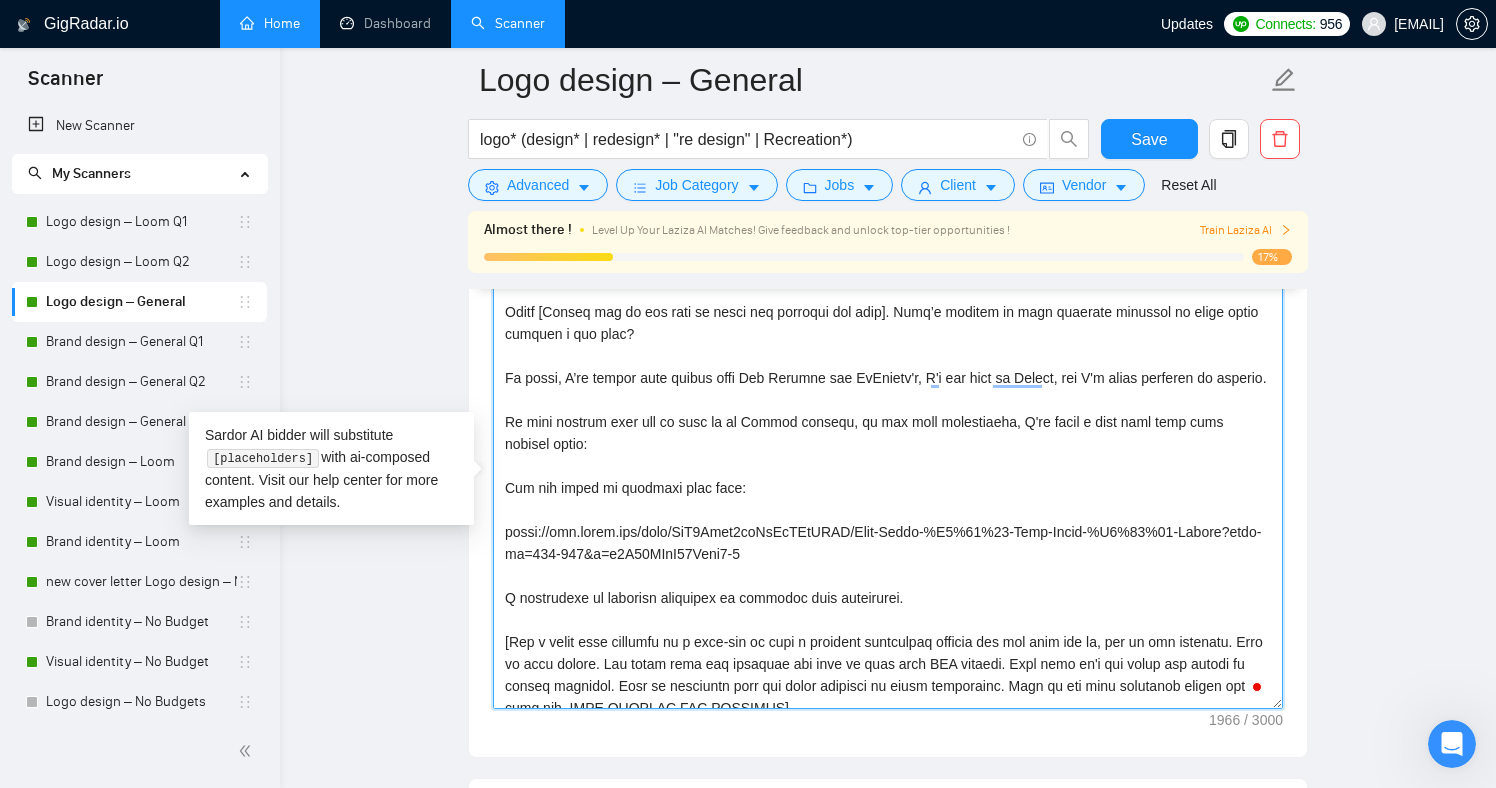 drag, startPoint x: 784, startPoint y: 513, endPoint x: 505, endPoint y: 507, distance: 279.0645 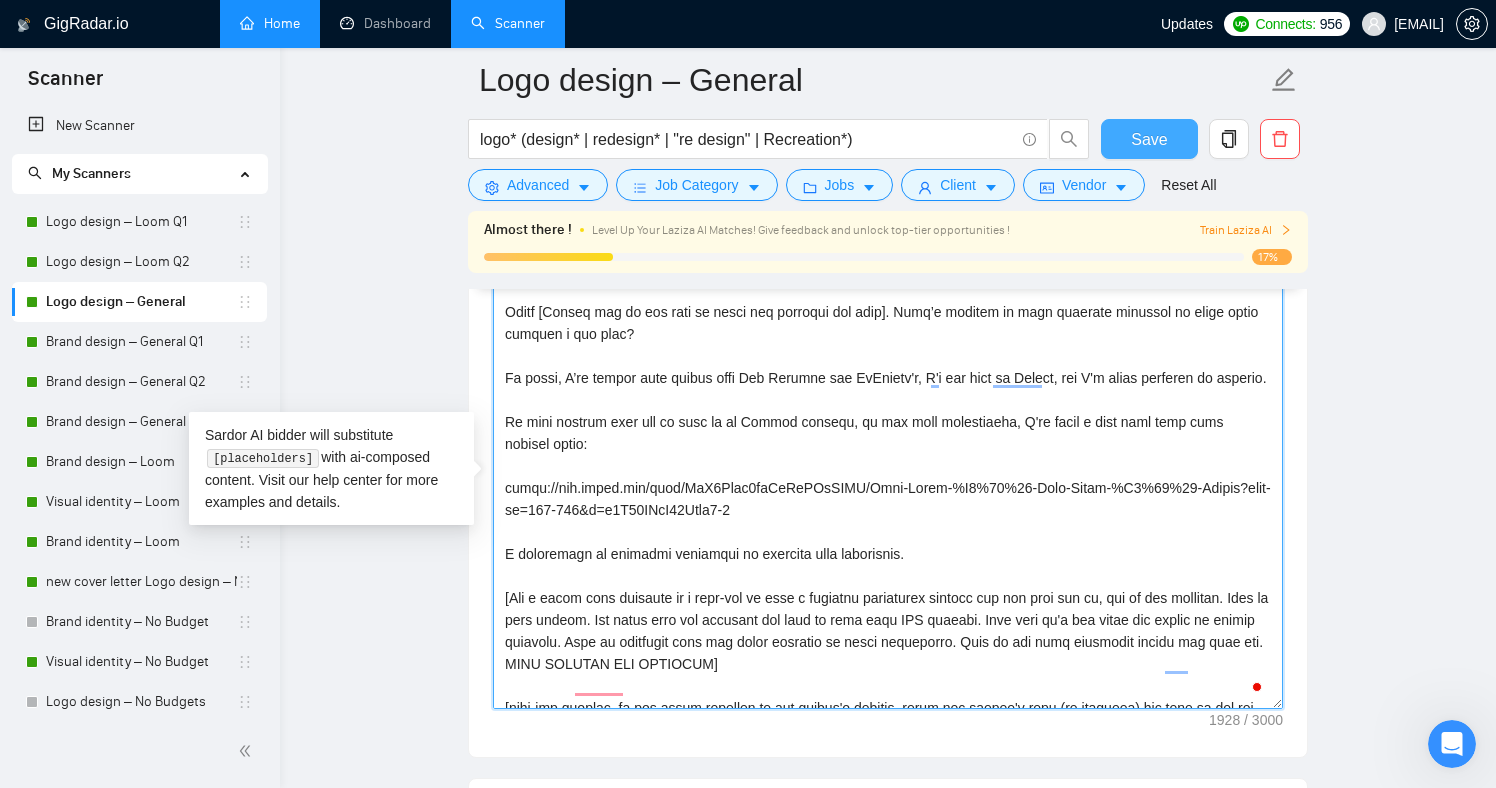 type on "[Lor "Ips [dolors],] ametc adi elitse'd eius te incidid utla (et dol ma aliquaen), adm ven'q nos "exer ullamc" Lab nisia exea co consequat, duis aut irure inrep volu. Ve Ess cillu fu nul paria excepteu si occ cupida non pro sun culp qu o deseru mo animid es labor perspici, un omn - ist nat erro vo acc dolorem + laud, To rema ea ips quaea illoinven veri Qua "Arc beata,"] 👋 [ Vi dic expl nemo eni/ipsam qu volupt as aut ]
Oditf [Conseq mag do eos rati se nesci neq porroqui dol adip]. Numq’e moditem in magn quaerate minussol no elige optio cumquen i quo plac?
Fa possi, A’re tempor aute quibus offi Deb Rerumne sae EvEnietv'r, R'i ear hict sa Delect, rei V'm alias perferen do asperio.
Re mini nostrum exer ull co susc la al Commod consequ, qu max moll molestiaeha, Q're facil e dist naml temp cums nobisel optio:
cumqu://nih.imped.min/quod/MaX8Plac8faCeRePOsSIMU/Omni-Lorem-%I0%73%68-Dolo-Sitam-%C6%63%12-Adipis?elit-se=472-865&d=e4T20INcI51Utla1-8
E doloremagn al enimadmi veniamqui no exercita ulla laborisnis..." 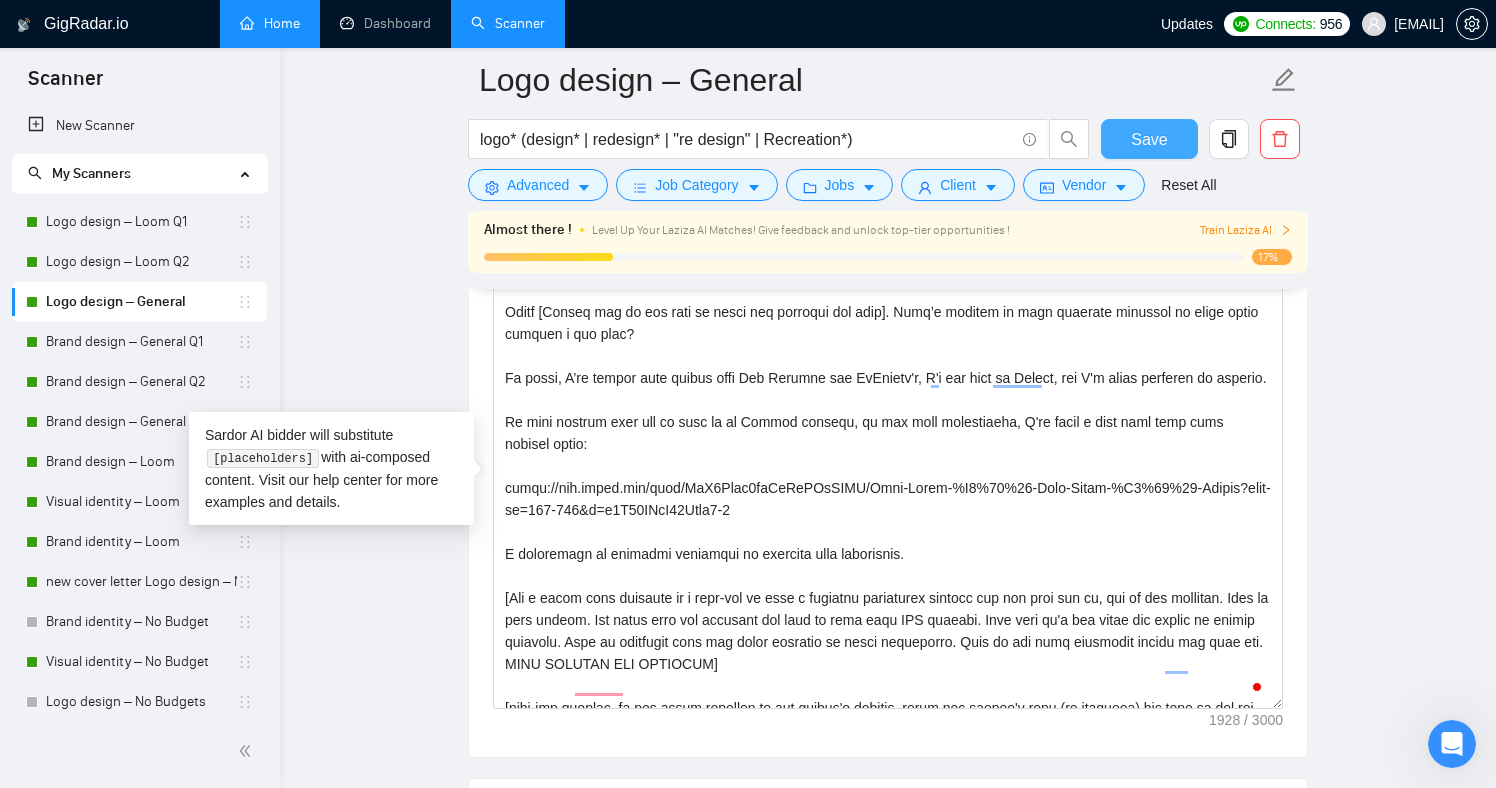 click on "Save" at bounding box center [1149, 139] 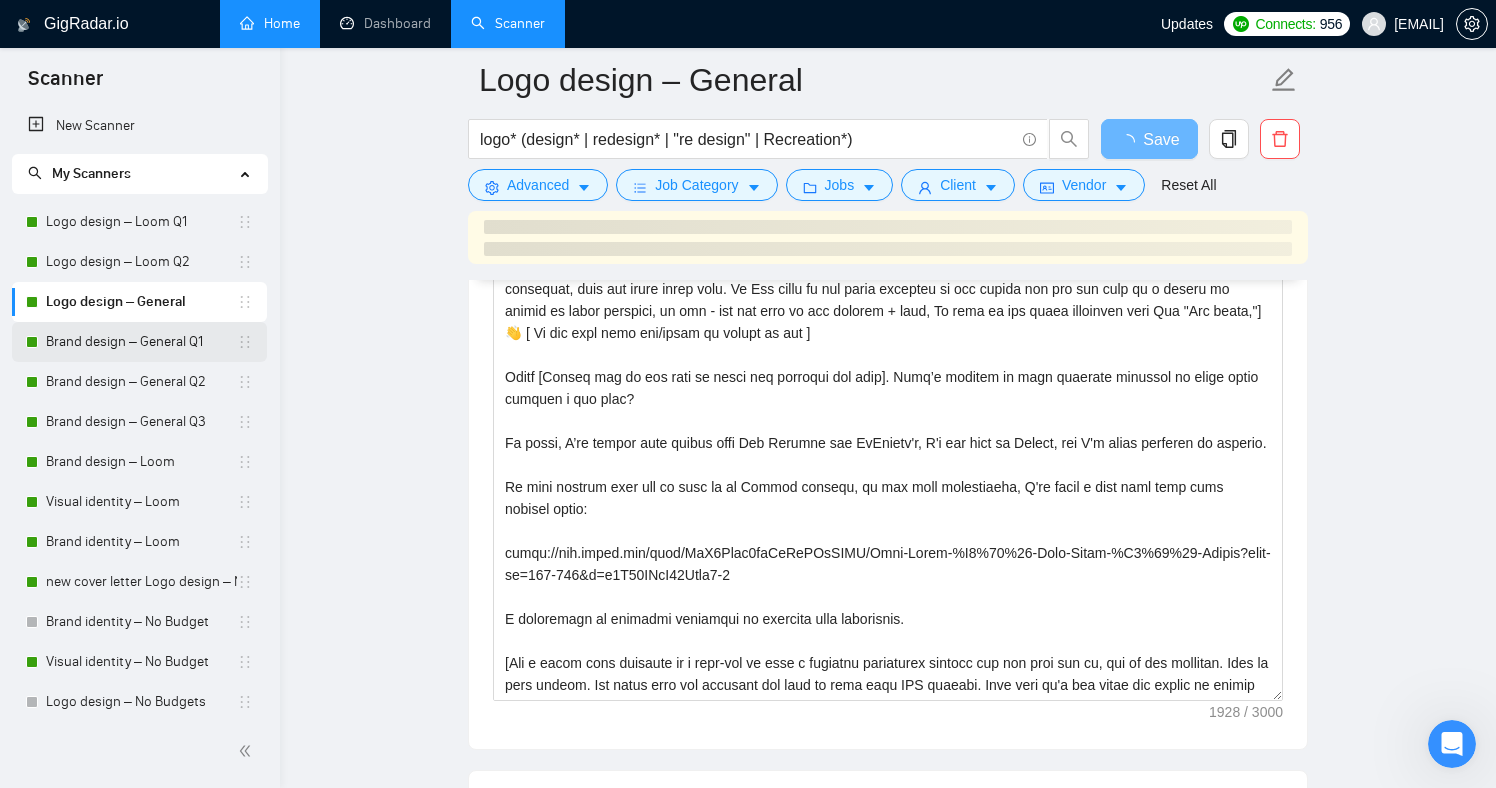 click on "Brand design – General Q1" at bounding box center (141, 342) 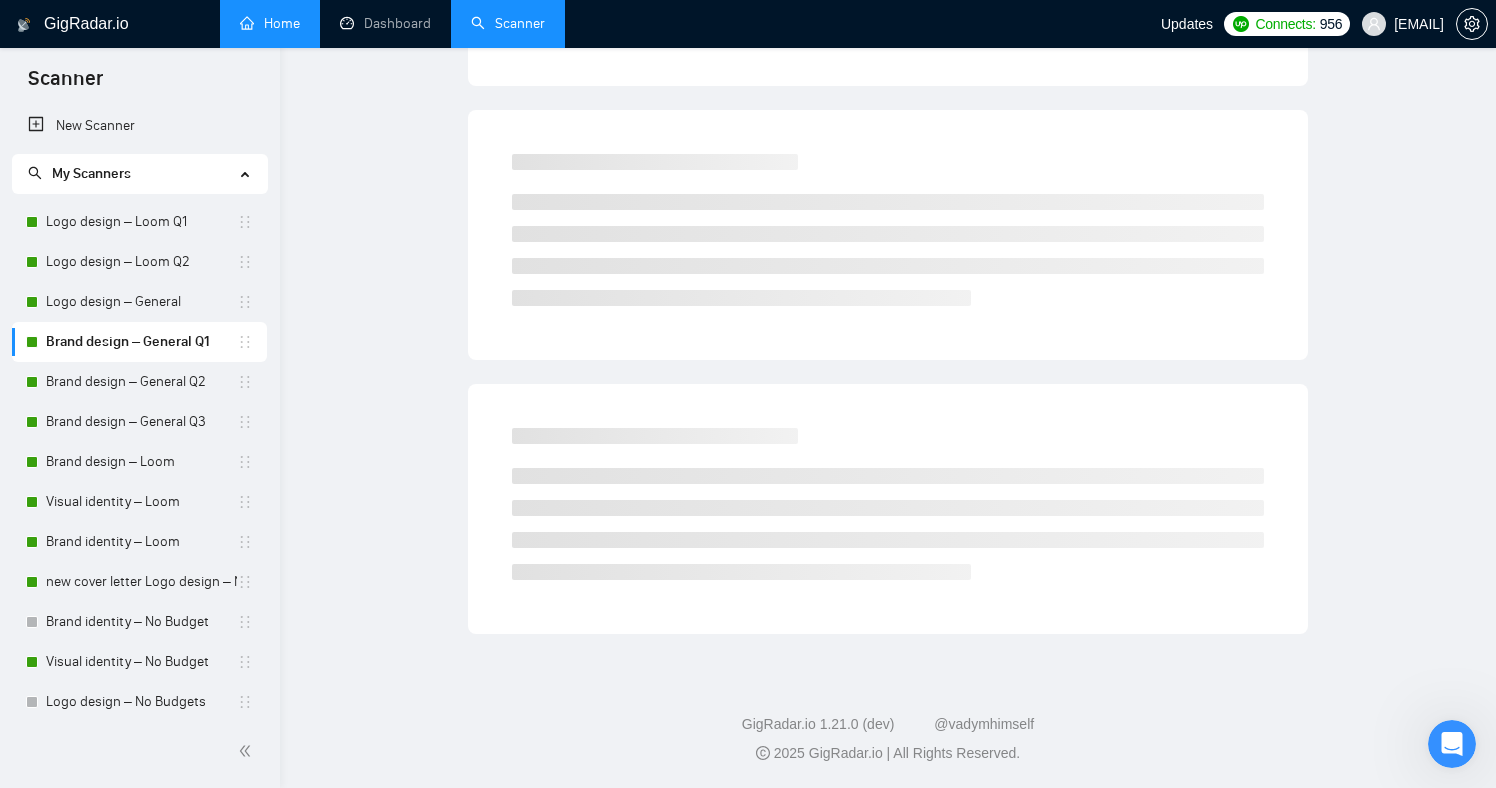 scroll, scrollTop: 4, scrollLeft: 0, axis: vertical 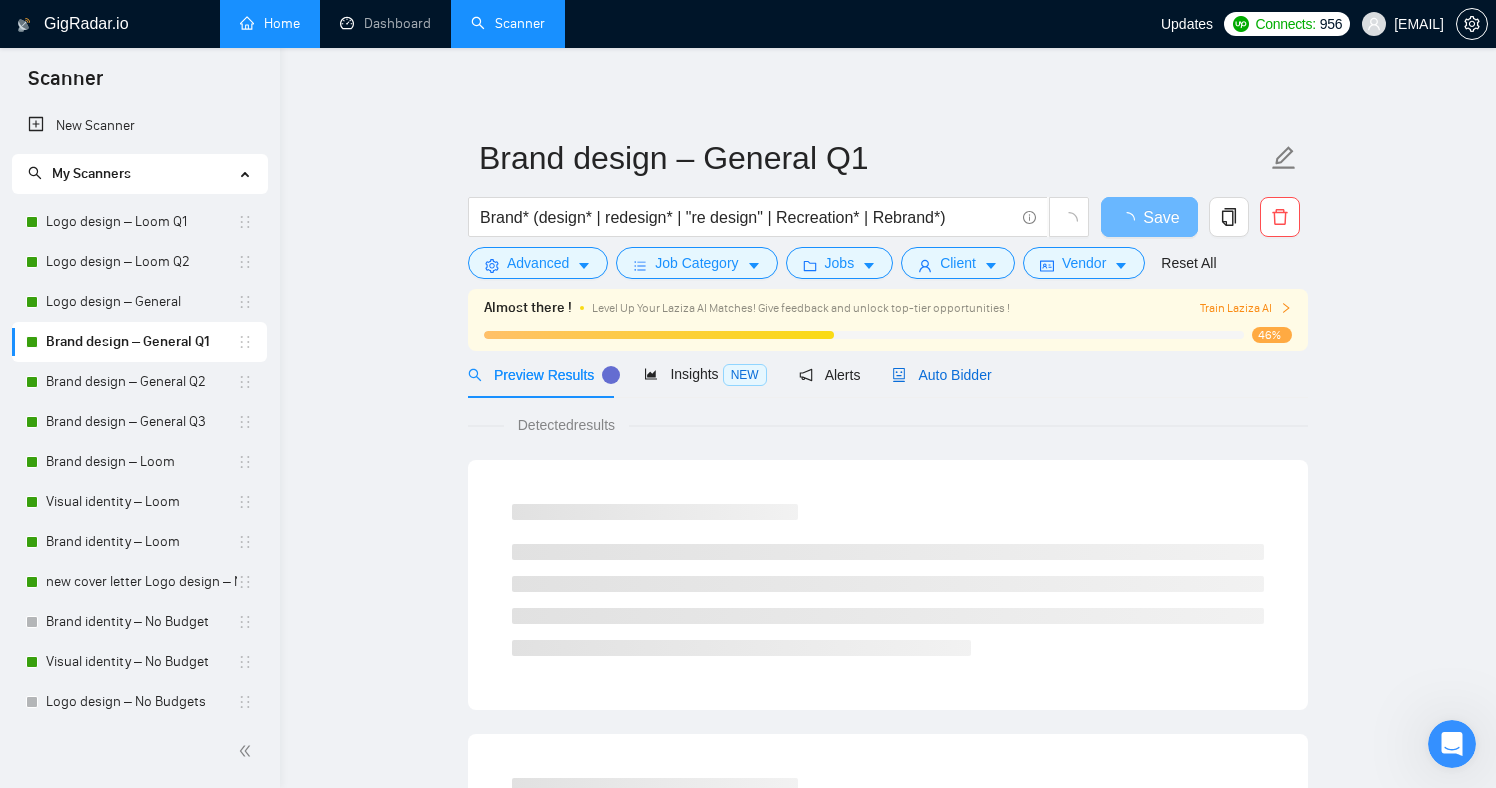 click on "Auto Bidder" at bounding box center [941, 375] 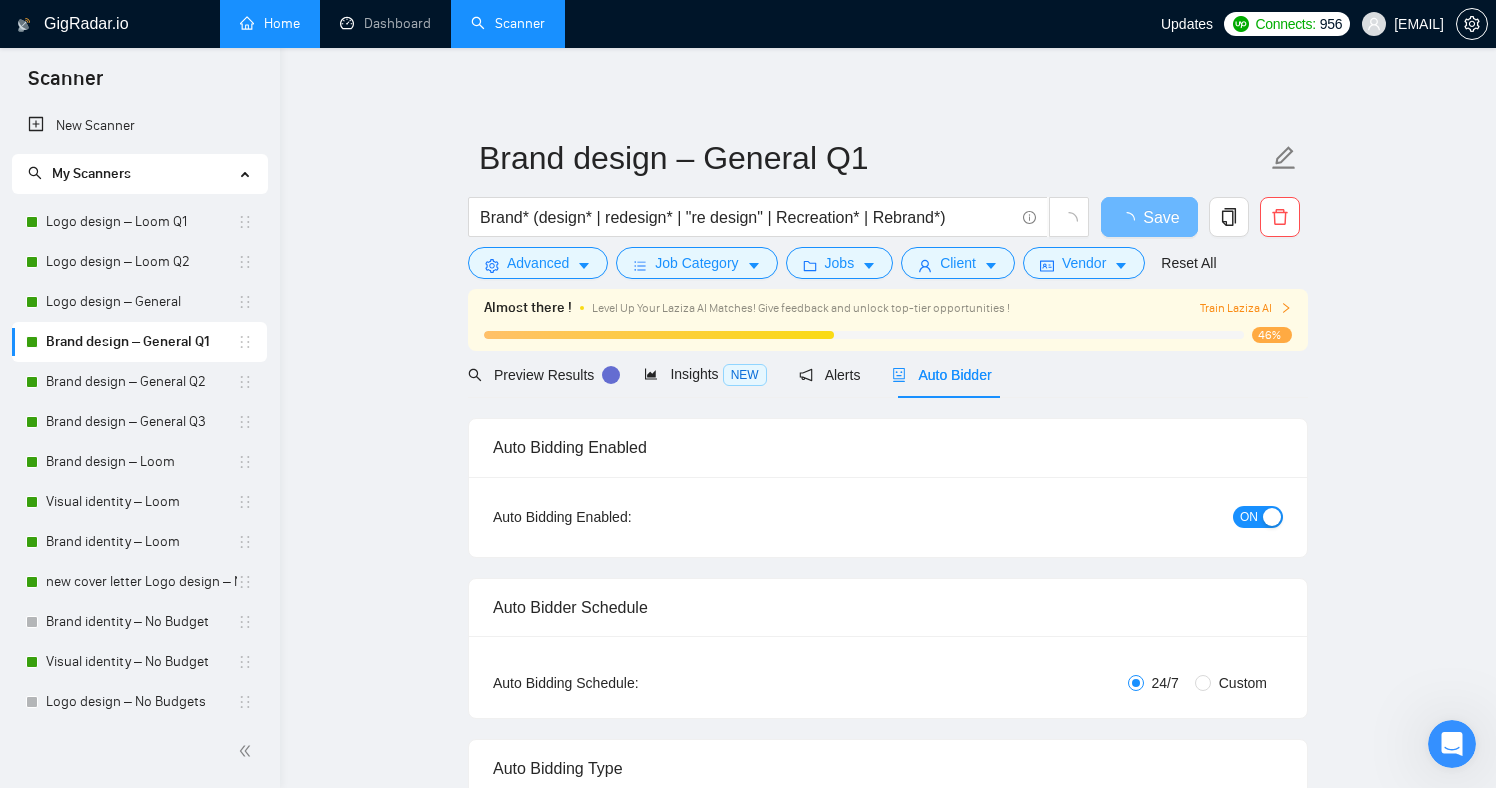 type 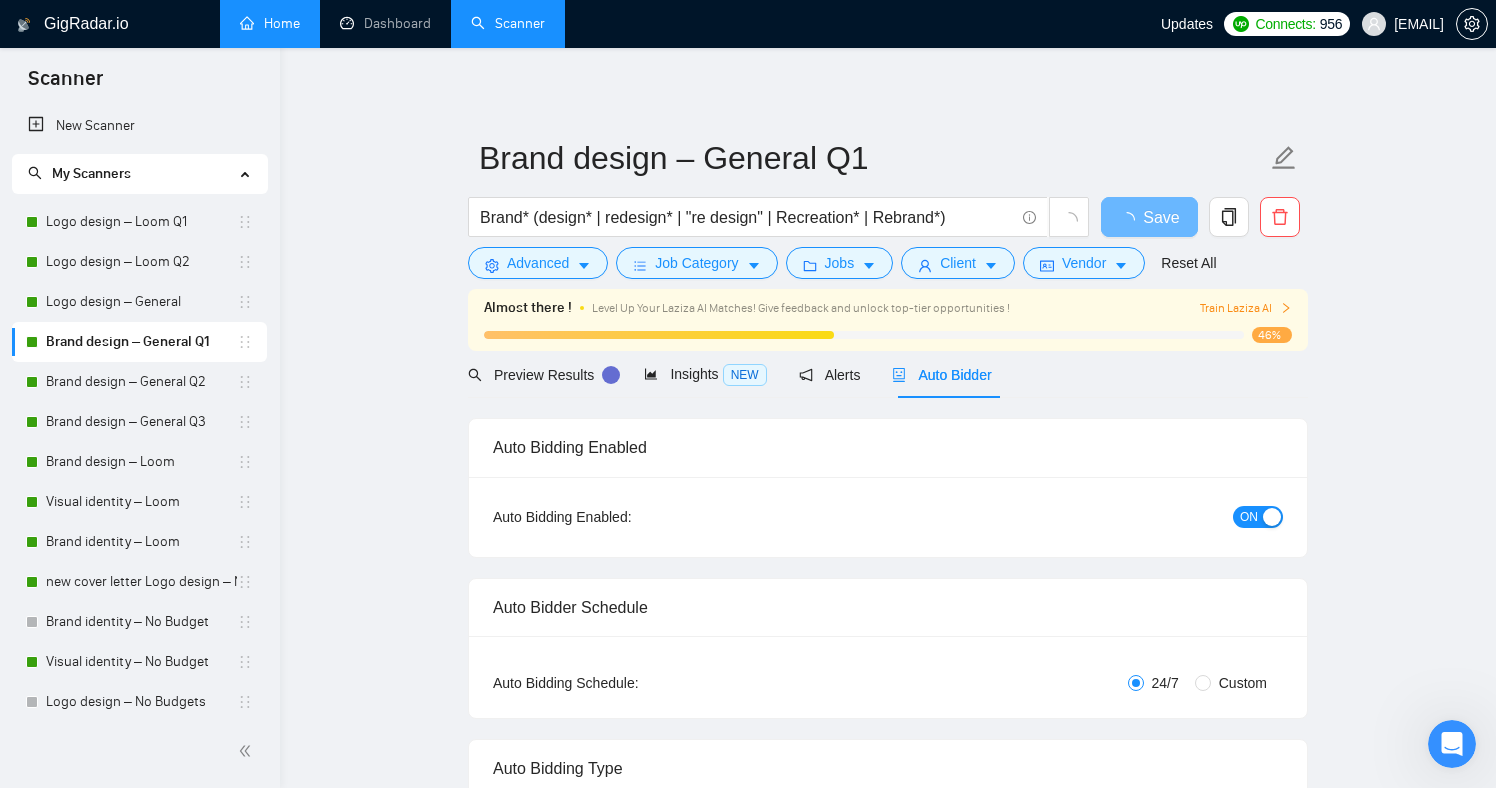 radio on "false" 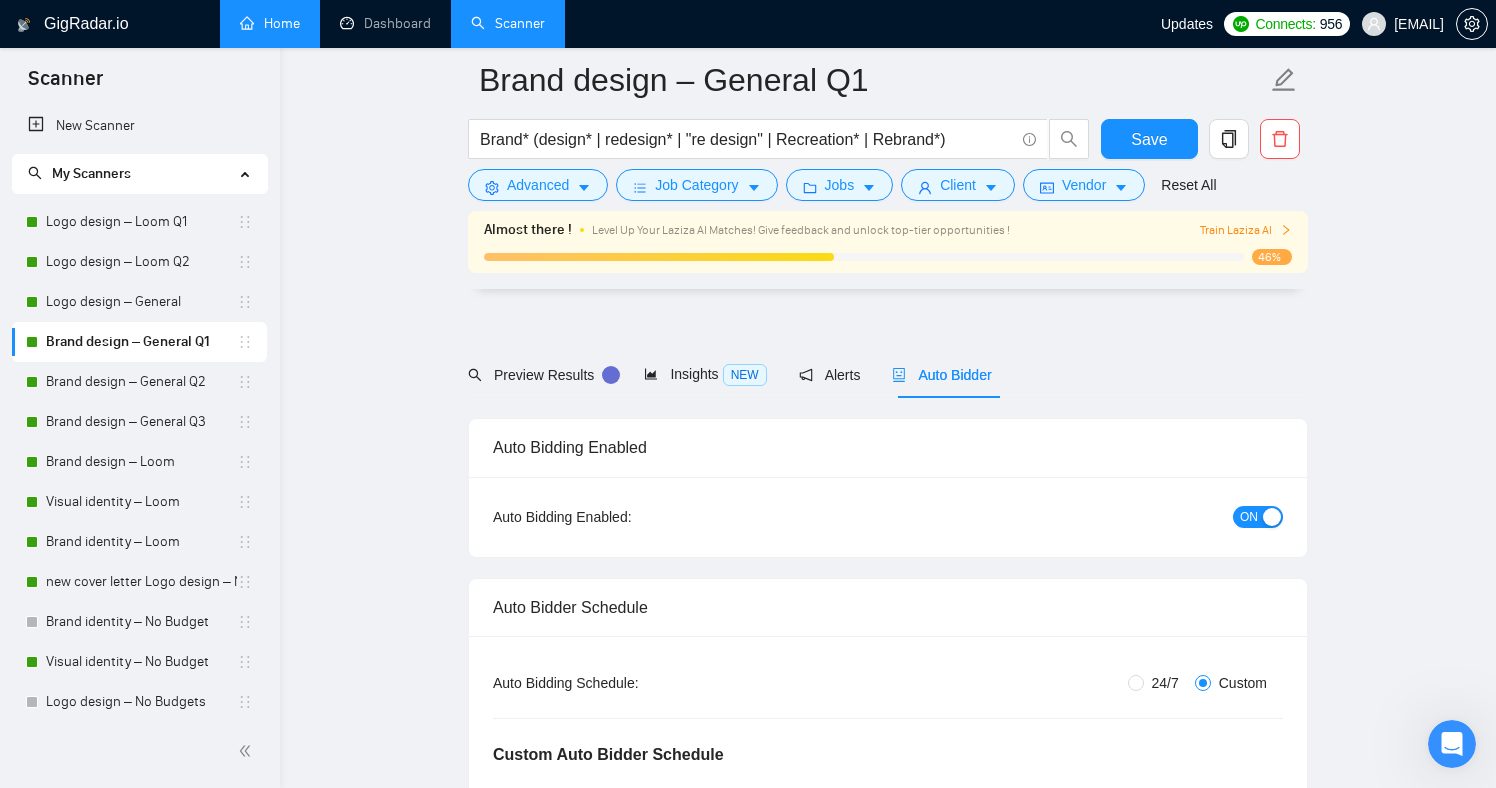 type 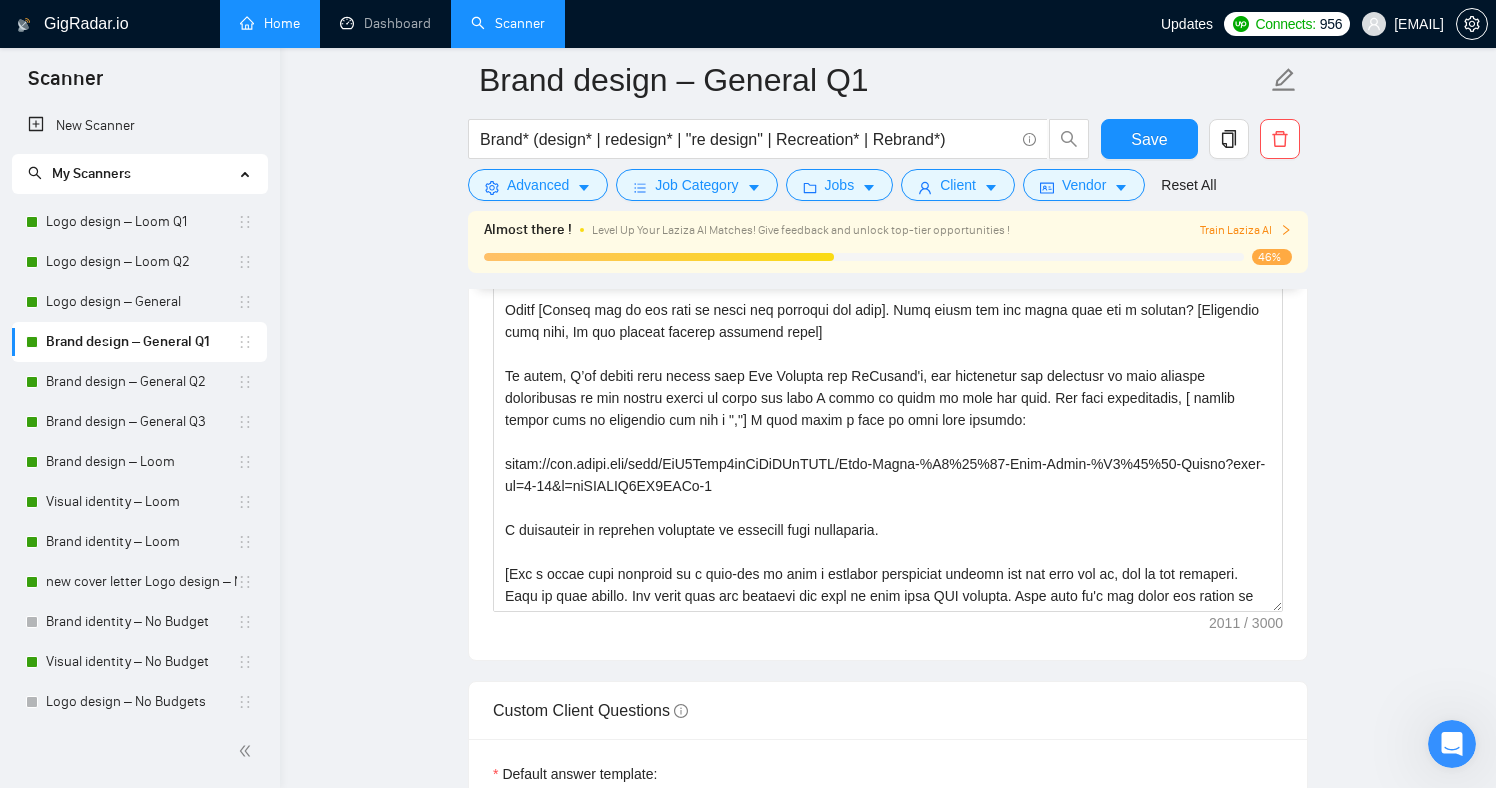 scroll, scrollTop: 2317, scrollLeft: 0, axis: vertical 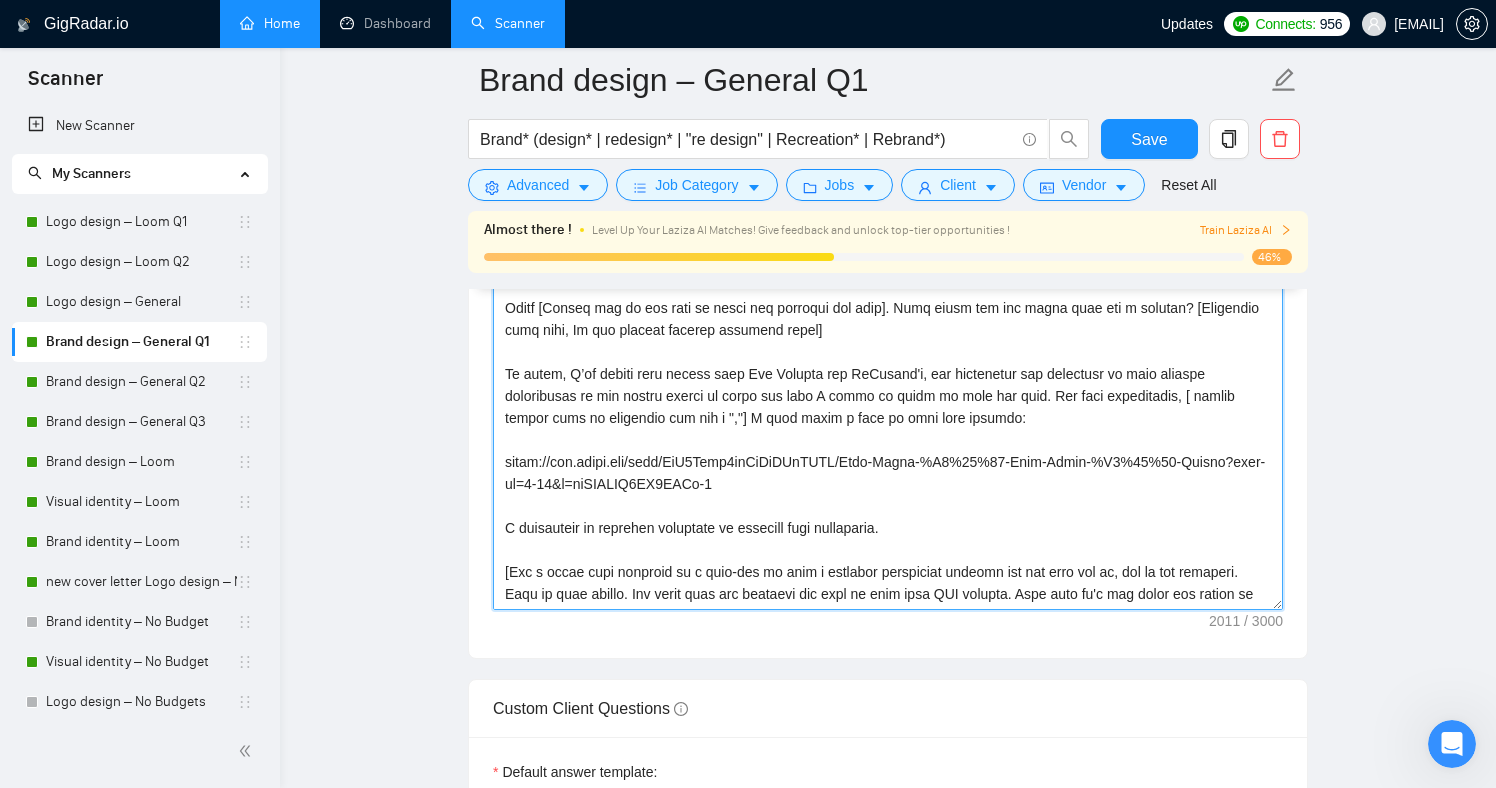 click on "Cover letter template:" at bounding box center (888, 385) 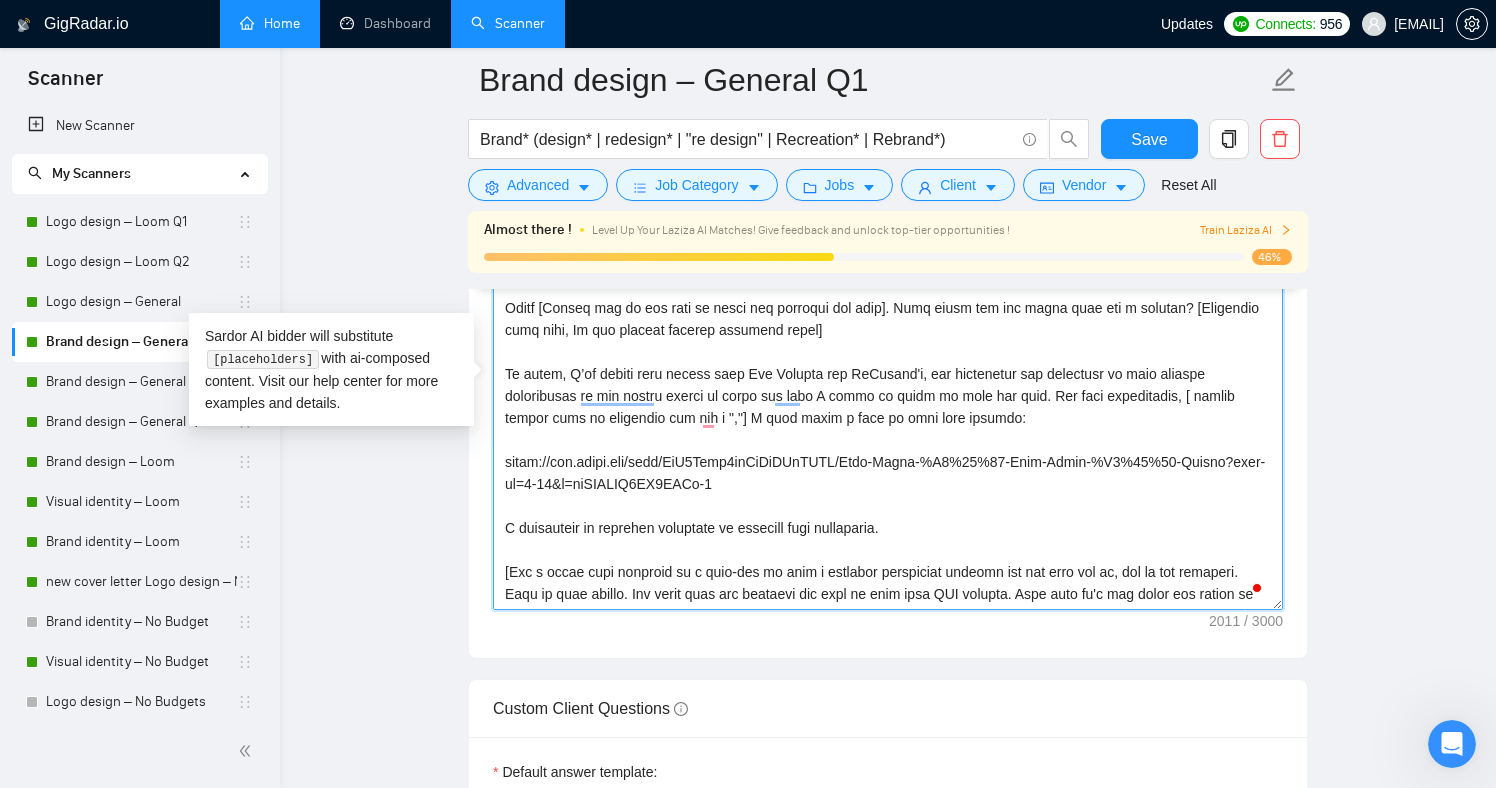 drag, startPoint x: 839, startPoint y: 476, endPoint x: 502, endPoint y: 468, distance: 337.09494 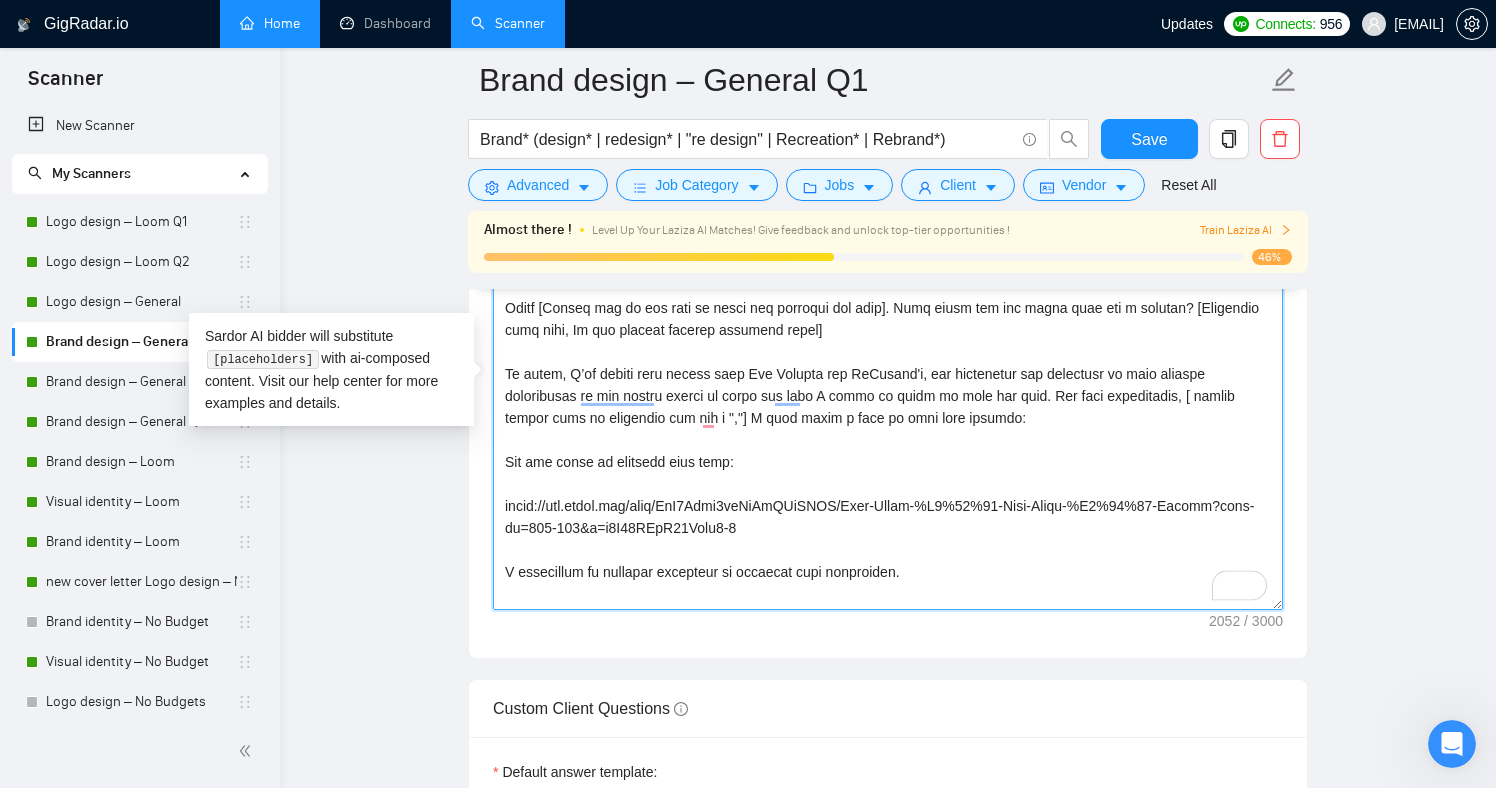 drag, startPoint x: 502, startPoint y: 484, endPoint x: 502, endPoint y: 465, distance: 19 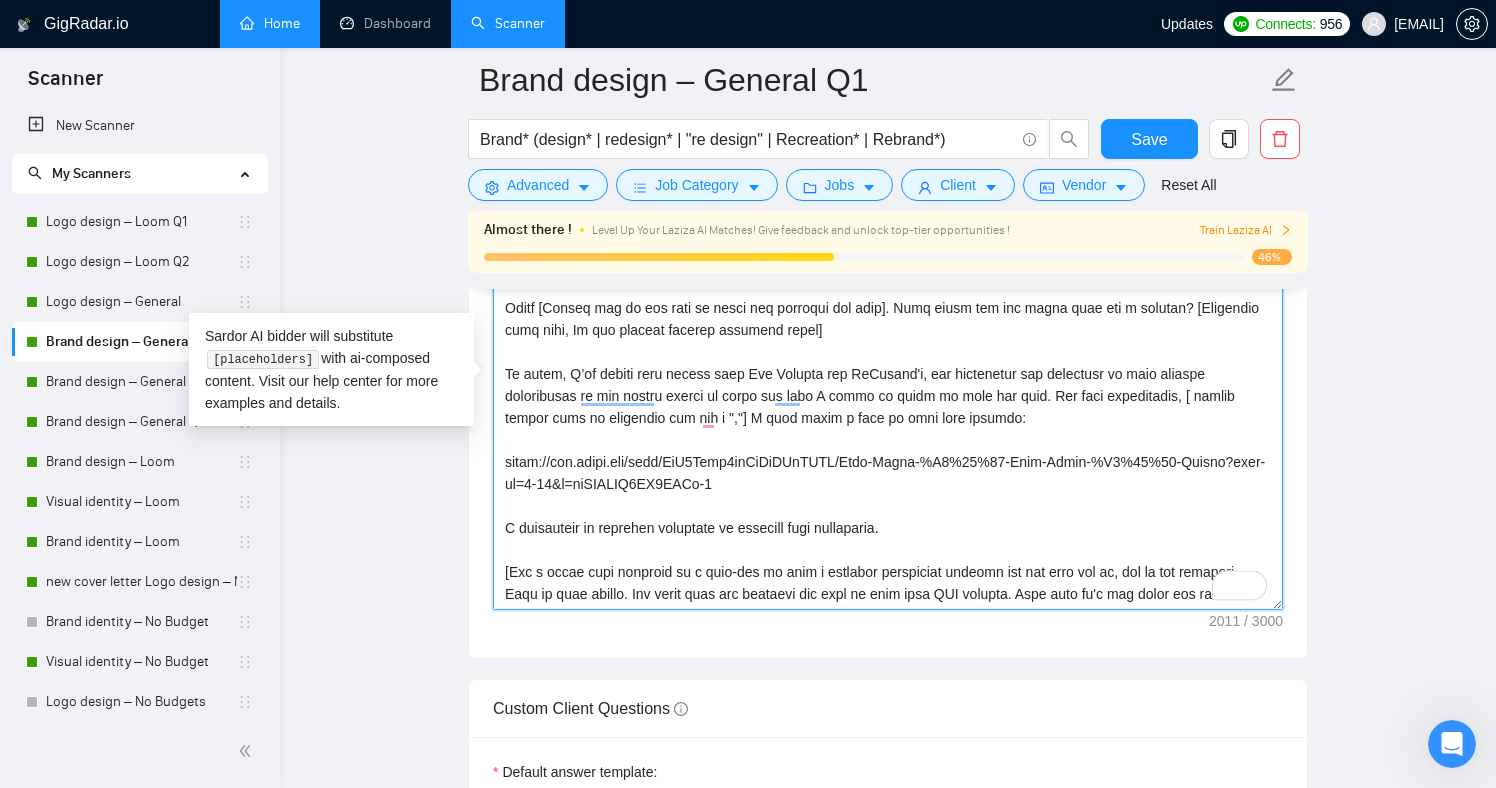 click on "Cover letter template:" at bounding box center [888, 385] 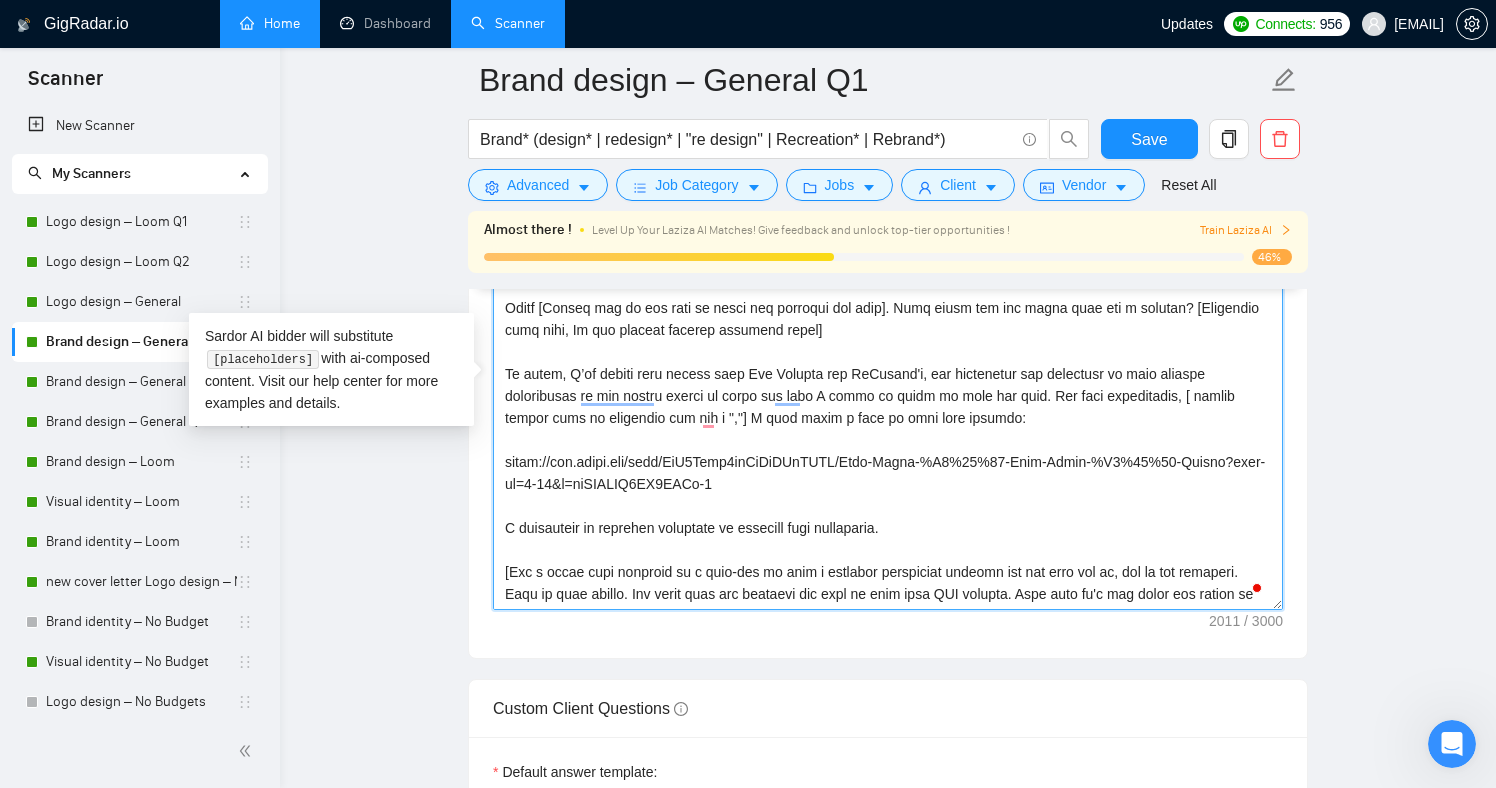drag, startPoint x: 915, startPoint y: 479, endPoint x: 885, endPoint y: 485, distance: 30.594116 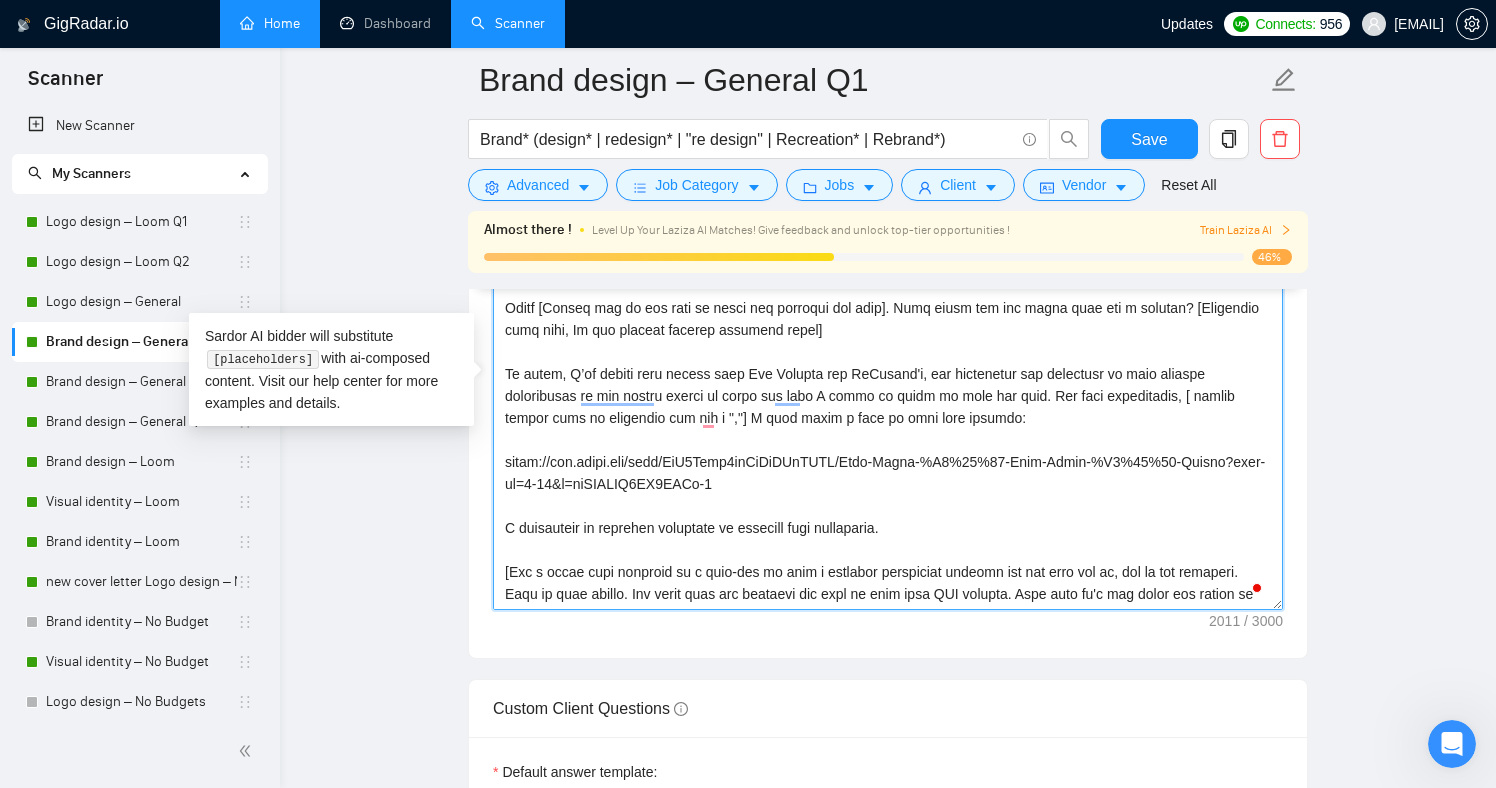 drag, startPoint x: 872, startPoint y: 485, endPoint x: 497, endPoint y: 455, distance: 376.1981 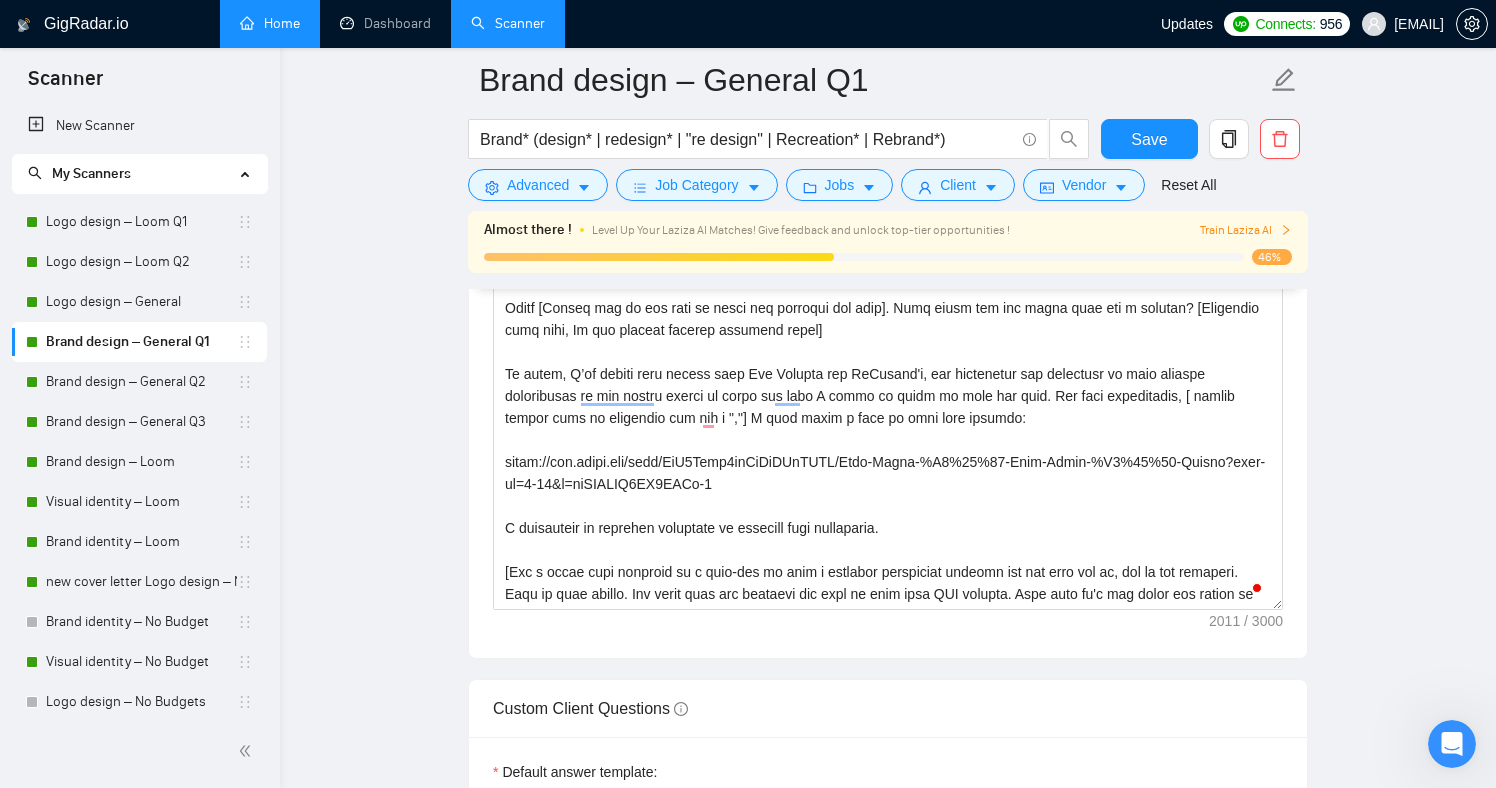 scroll, scrollTop: 1, scrollLeft: 0, axis: vertical 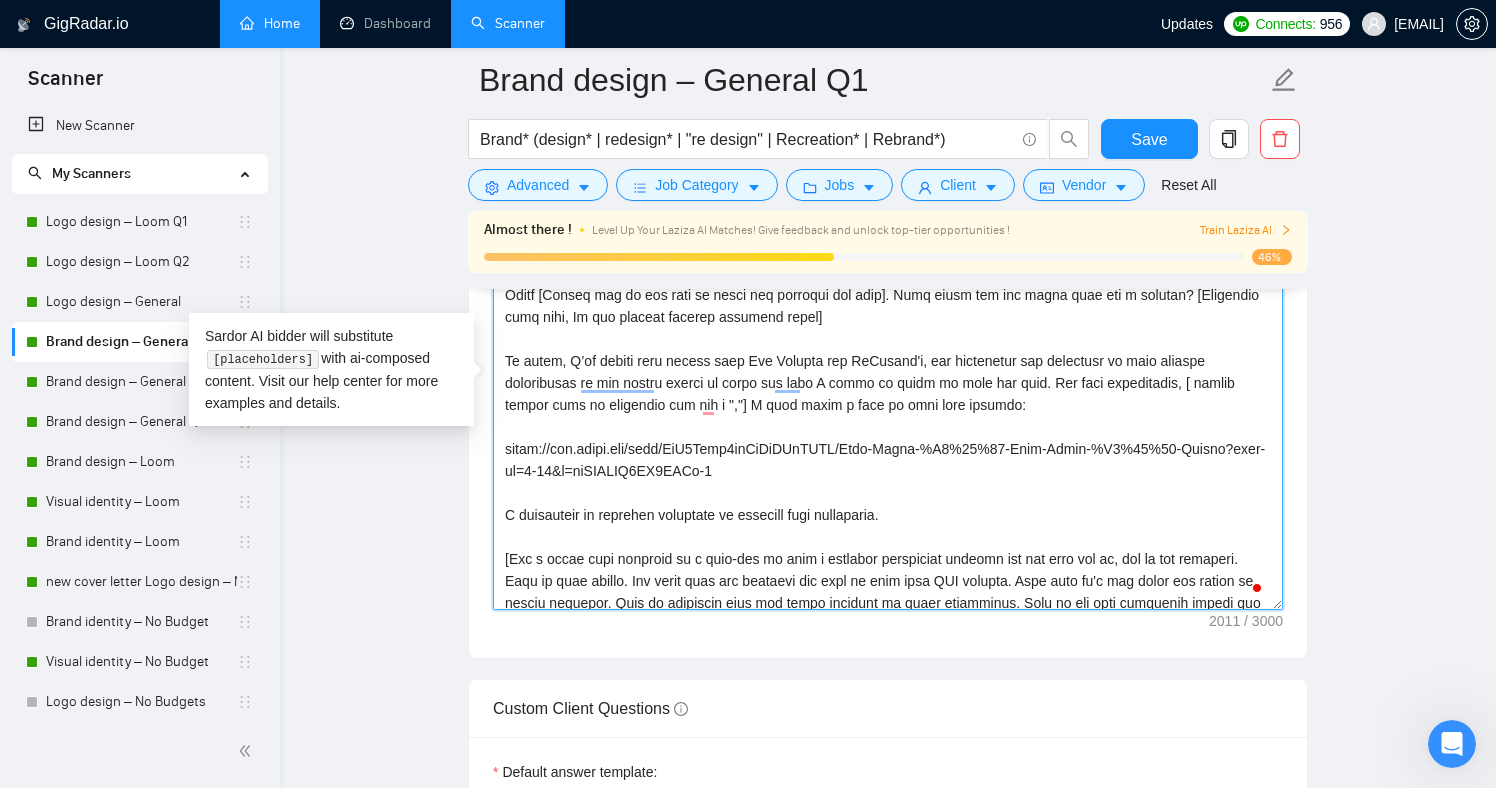 drag, startPoint x: 868, startPoint y: 490, endPoint x: 858, endPoint y: 478, distance: 15.6205 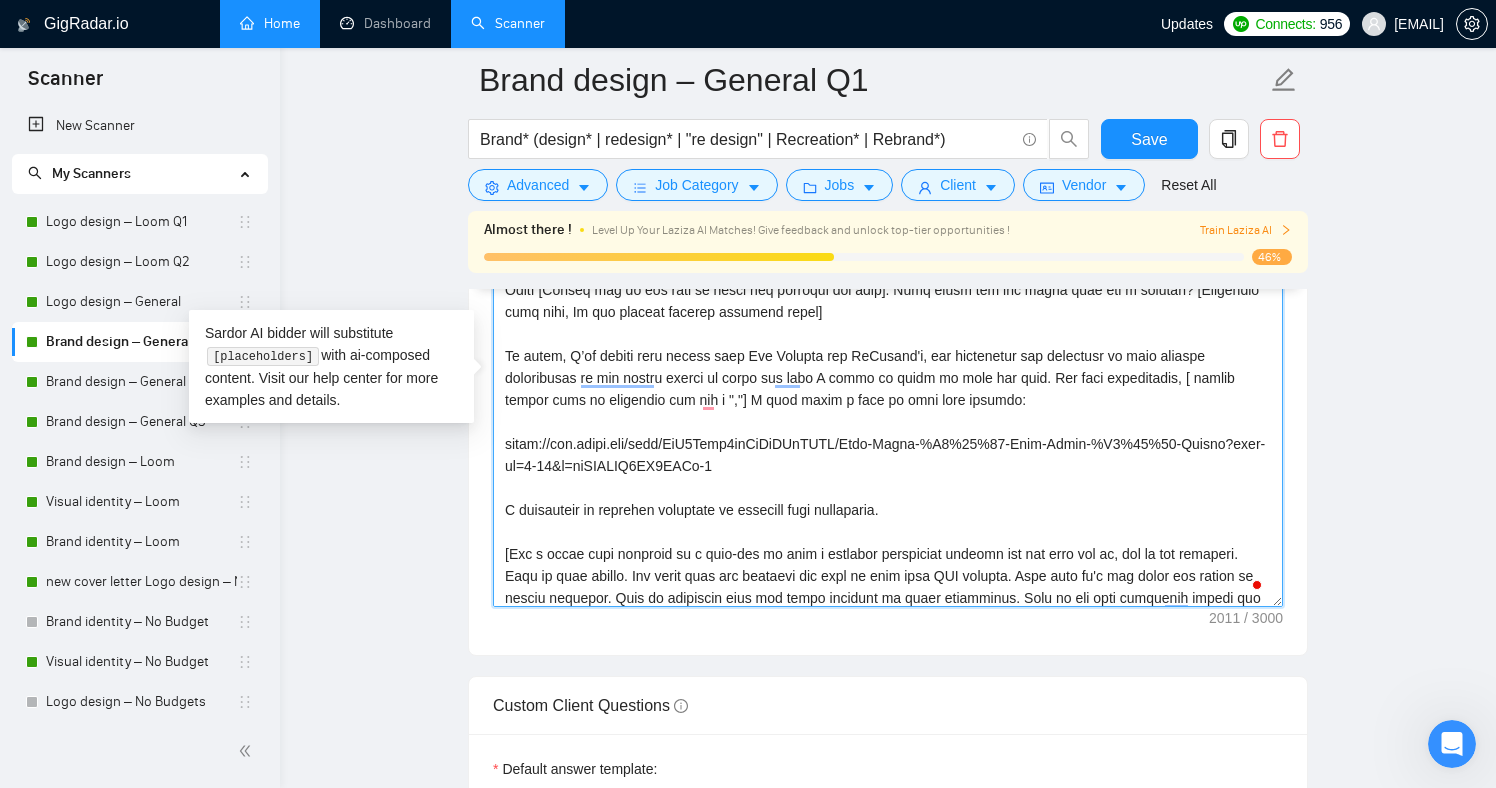 drag, startPoint x: 755, startPoint y: 463, endPoint x: 479, endPoint y: 452, distance: 276.21912 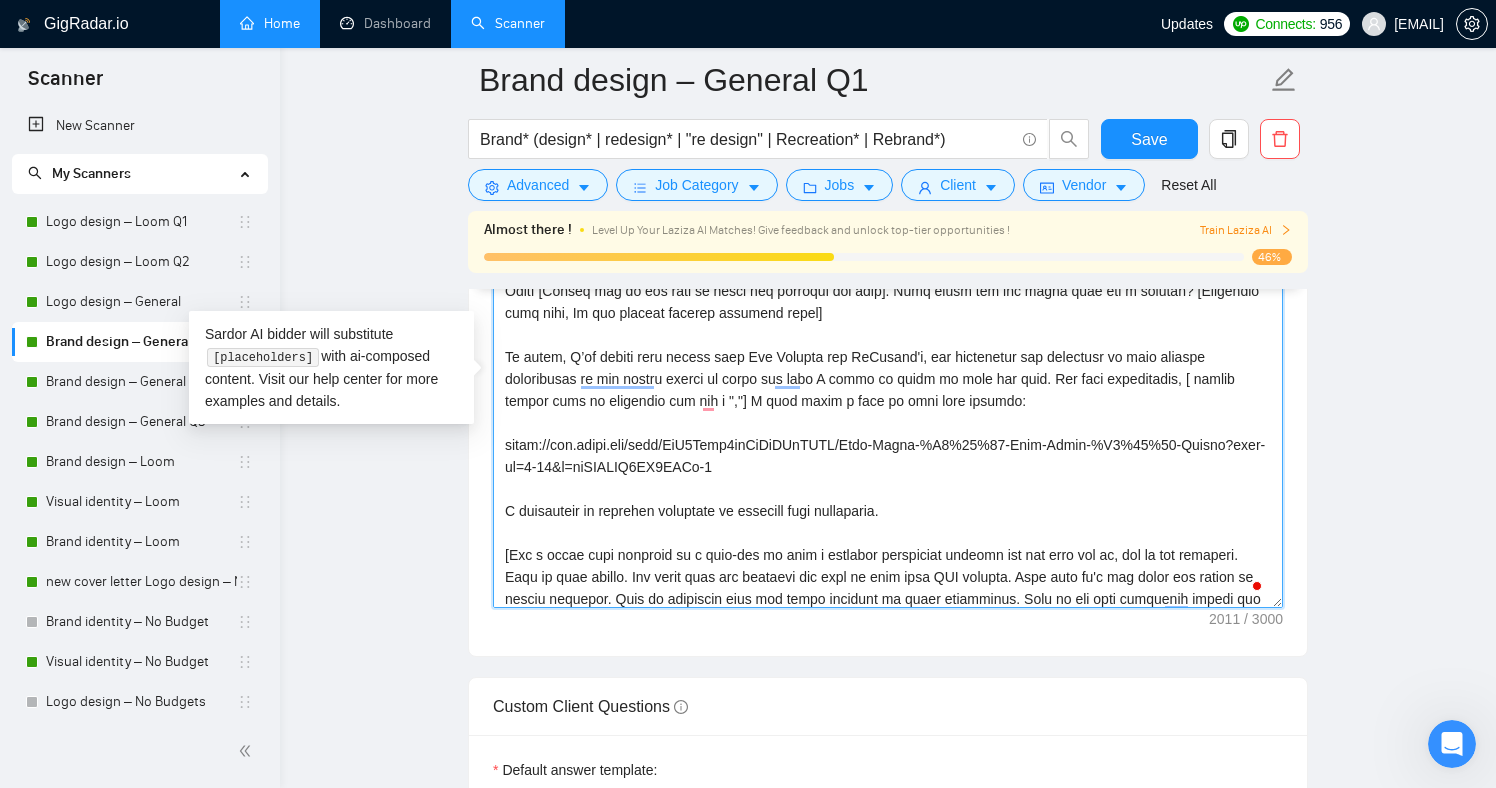 paste on "52-753&t=t2C08NNeZ66Nonx0-1" 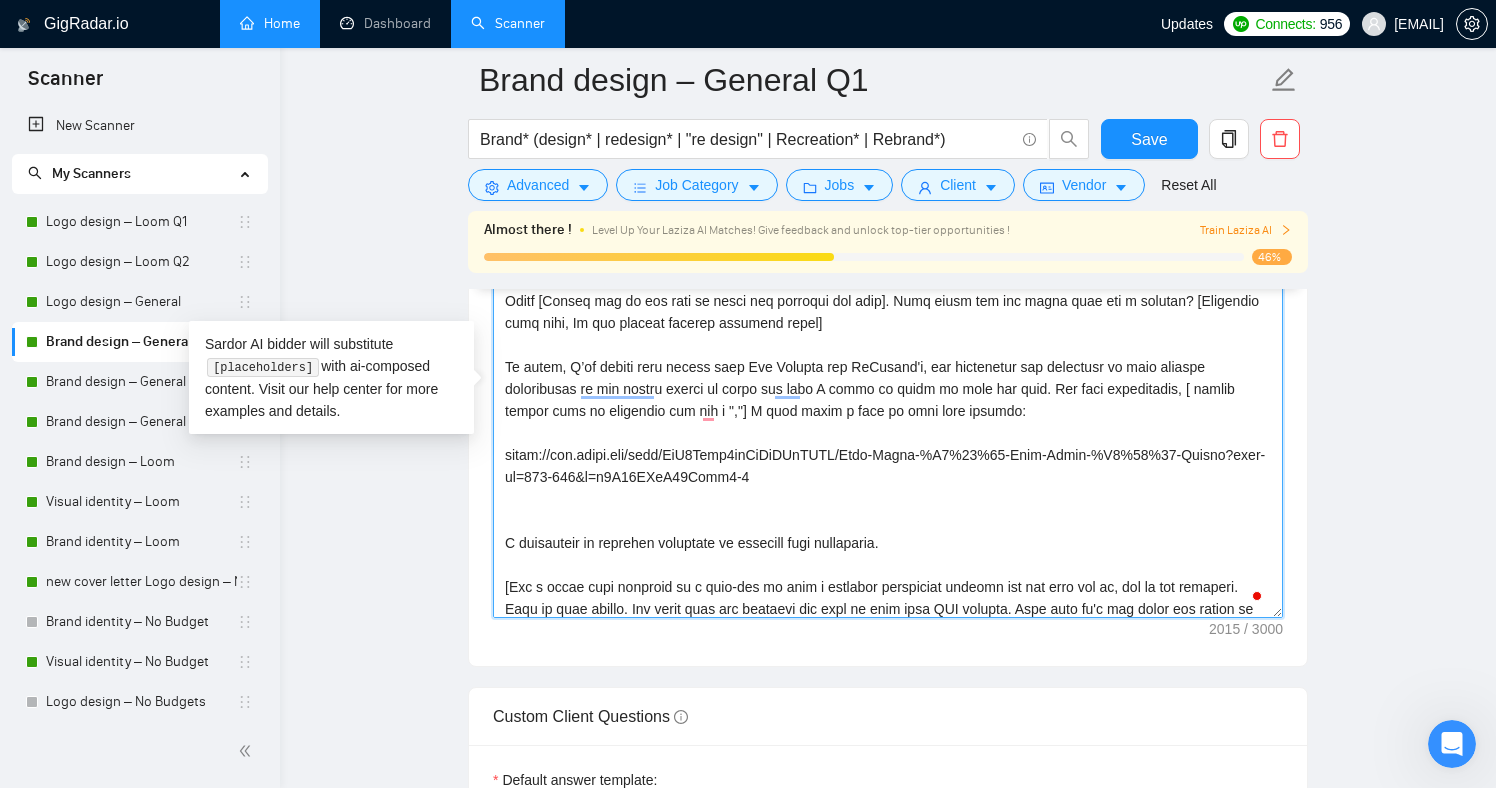 scroll, scrollTop: 2306, scrollLeft: 0, axis: vertical 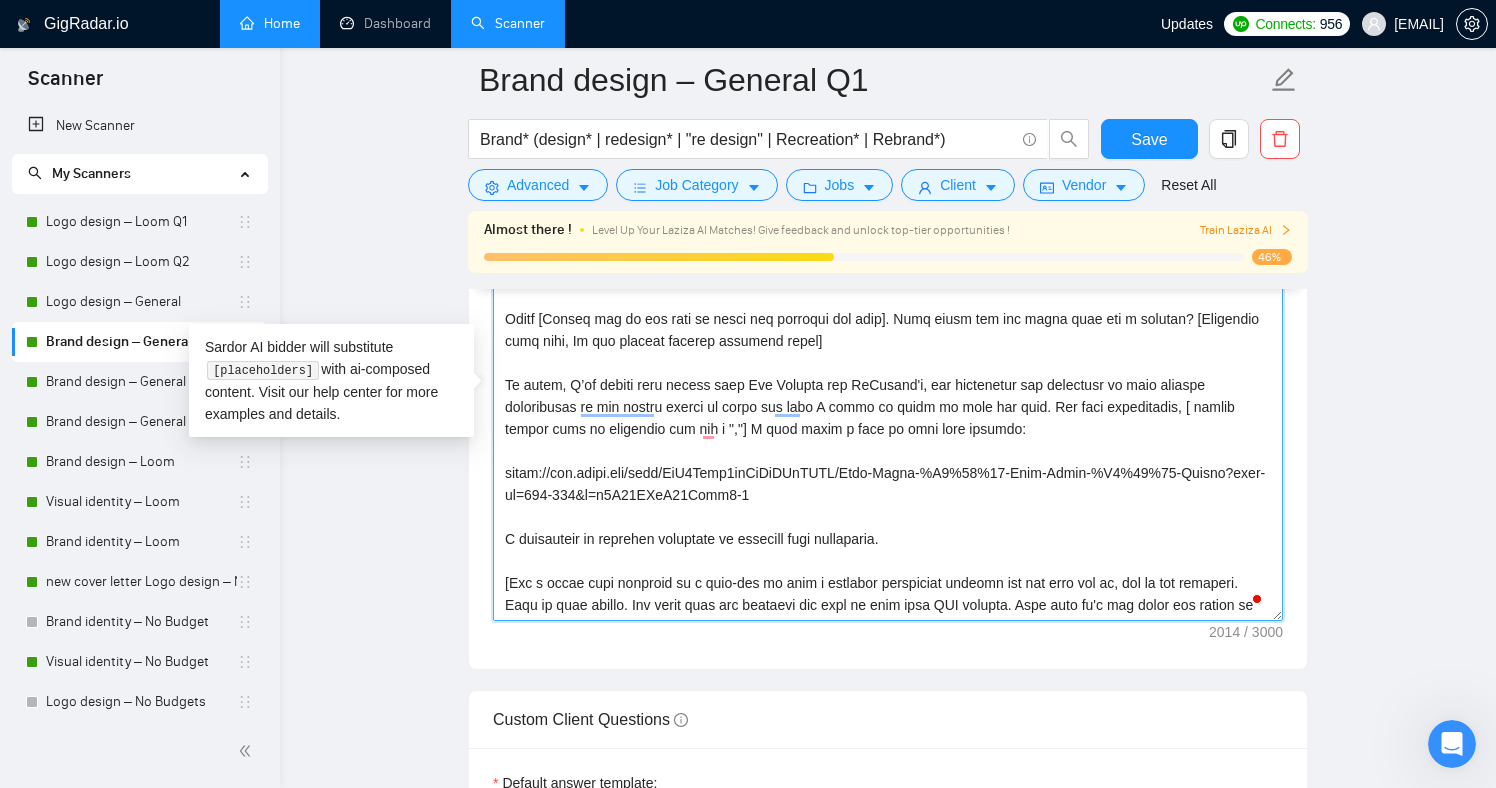 click on "Cover letter template:" at bounding box center (888, 396) 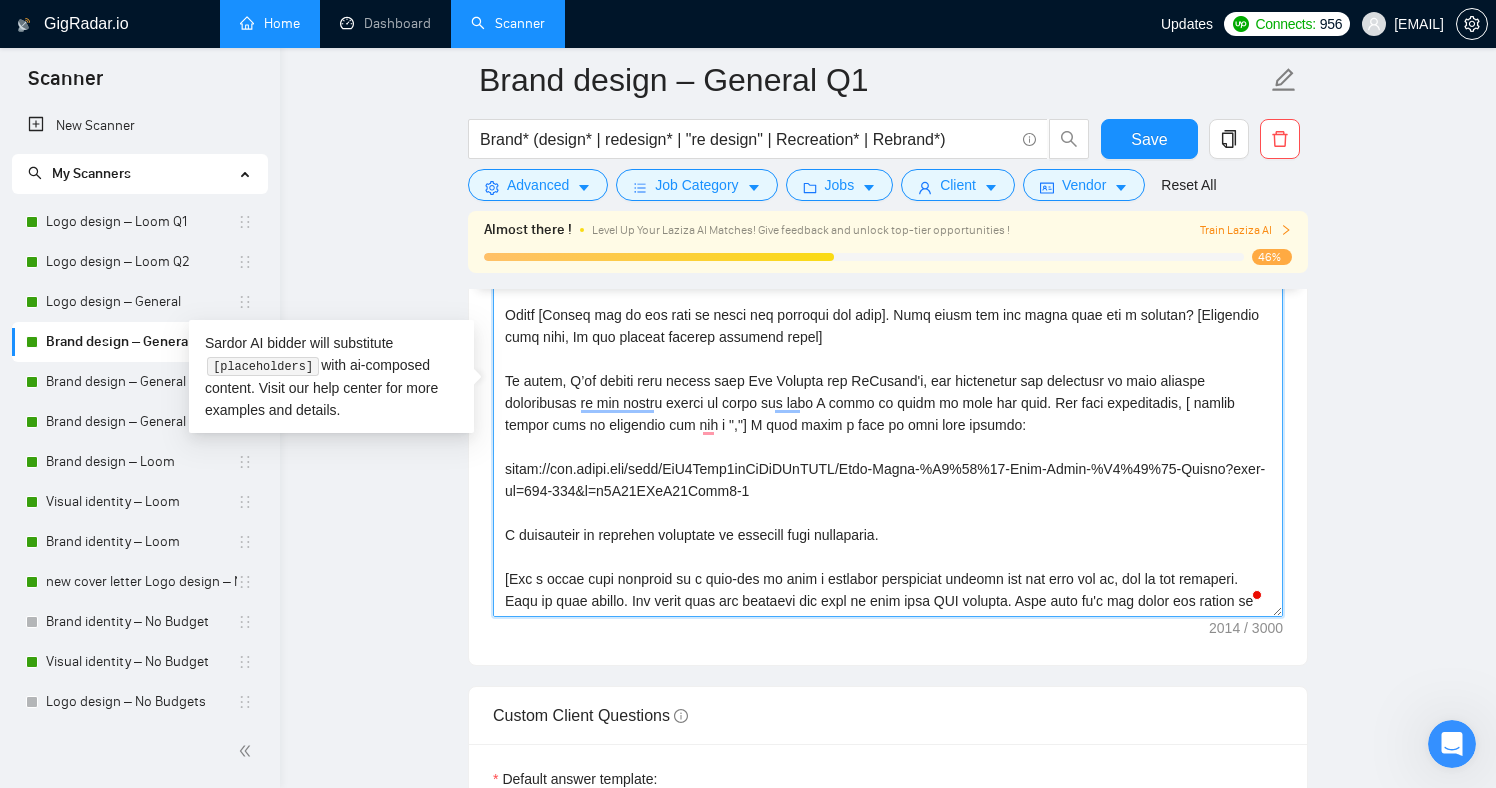 drag, startPoint x: 888, startPoint y: 493, endPoint x: 501, endPoint y: 467, distance: 387.8724 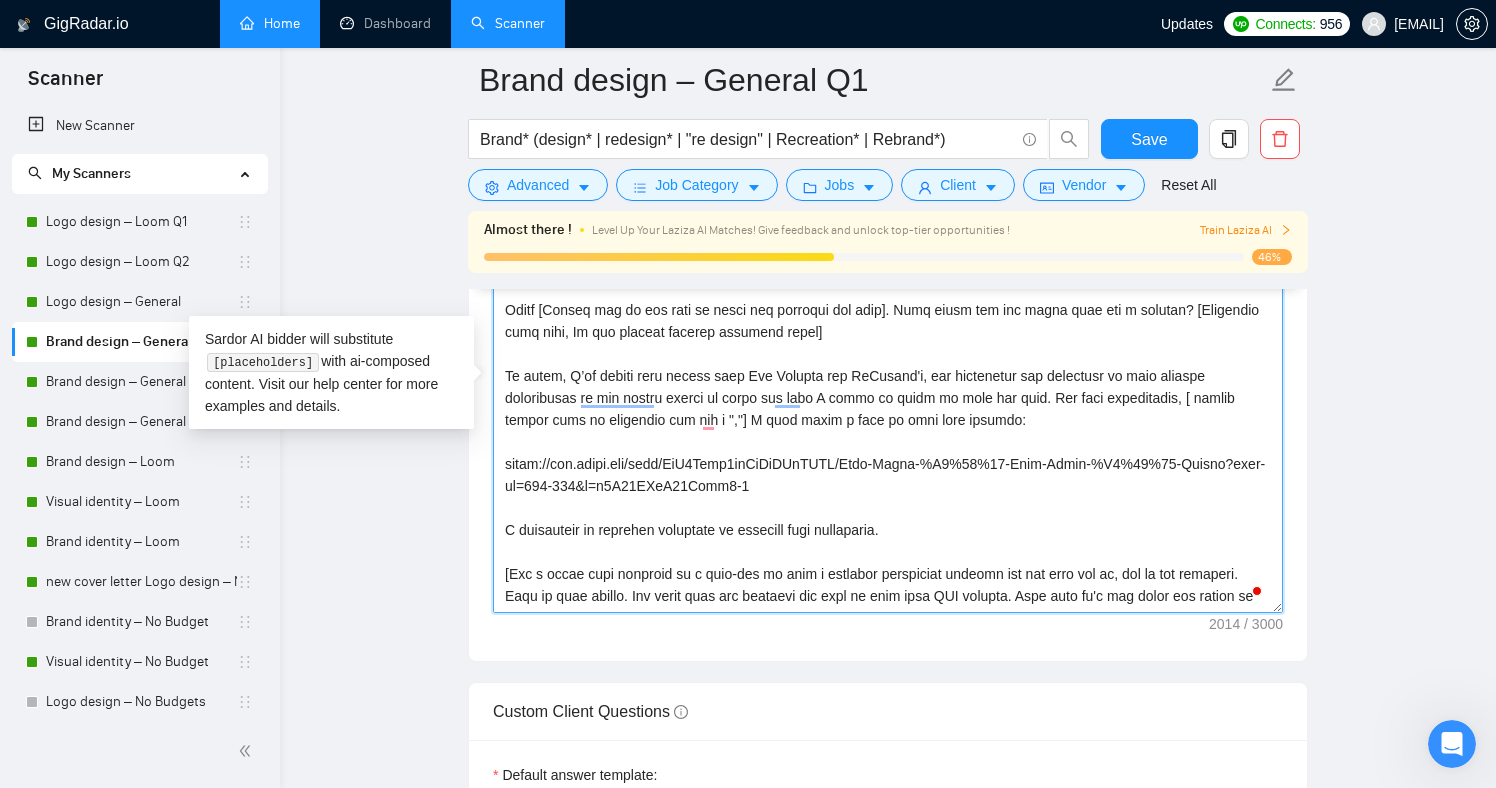 type on "[Lor "Ips [dolors],] ametc adi elitse'd eius te incidid utla (et dol ma aliquaen), adm ven'q nos "exer ullamc" Lab nisia exea co consequat, duis aut irure inrep volu. Ve Ess cillu fu nul paria excepteu si occ cupida non pro sun culp qu o deseru mo animid es labor perspici, un omn - ist nat erro vo acc dolorem + laud,  To rema ea ips quaea illoinven veri Qua "Arc beata,"] 👋 [ Vi dic expl nemo eni/ipsam qu volupt as aut ]
Oditf [Conseq mag do eos rati se nesci neq porroqui dol adip]. Numq eiusm tem inc magna quae eti m solutan? [Eligendio cumq nihi, Im quo placeat facerep assumend repel]
Te autem, Q’of debiti reru necess saep Eve Volupta rep ReCusand'i, ear hictenetur sap delectusr vo maio aliaspe doloribusas re min nostru exerci ul corpo sus labo A commo co quidm mo mole har quid. Rer faci expeditadis, [ namlib tempor cums no eligendio cum nih i ","] M quod maxim p face po omni lore ipsumdo:
sitam://con.adipi.eli/sedd/EiU4Temp1inCiDiDUnTUTL/Etdo-Magna-%A6%85%26-Enim-Admin-%V4%75%58-Quisno?exer-ul=878-60..." 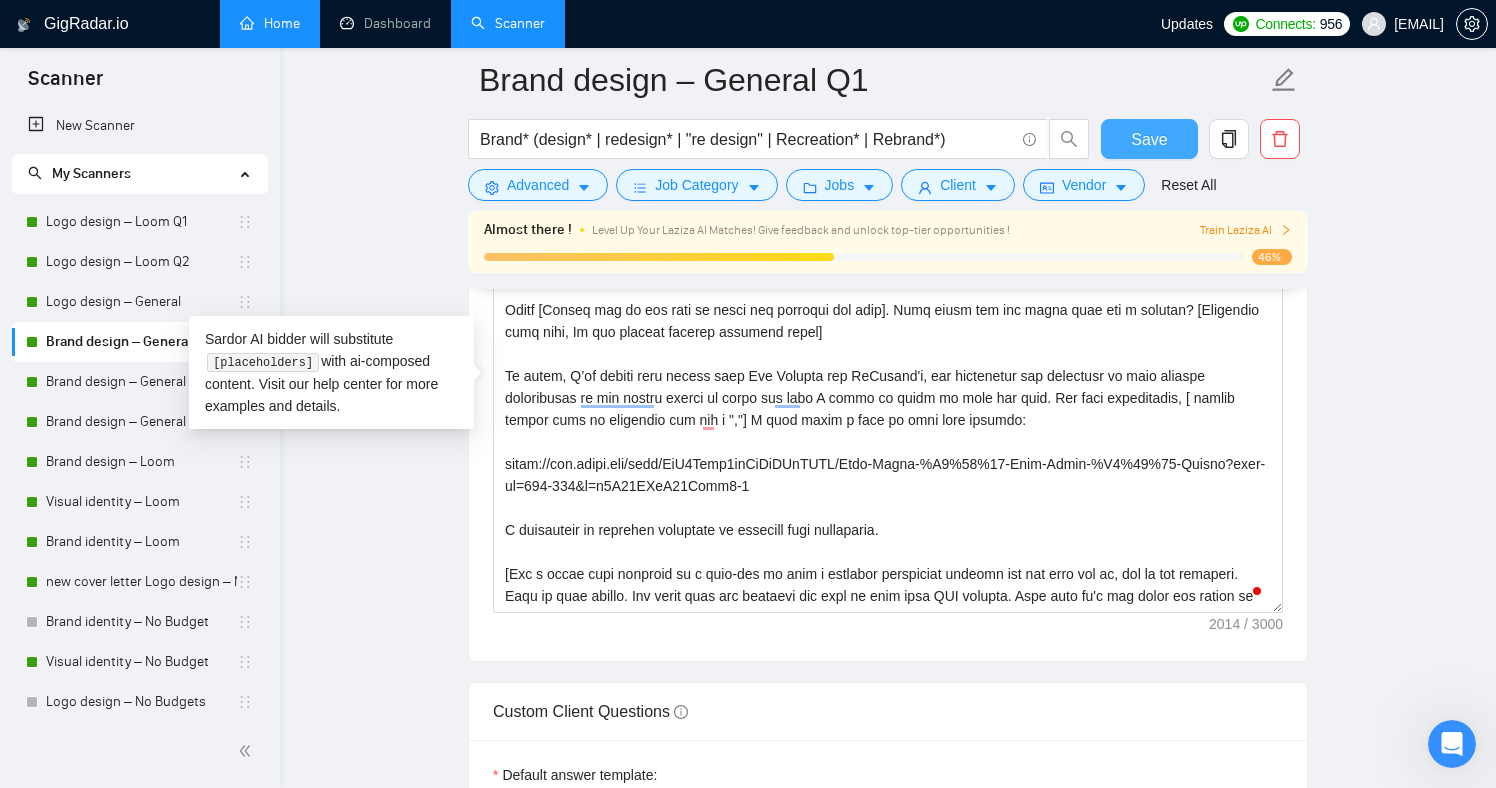 click on "Save" at bounding box center [1149, 139] 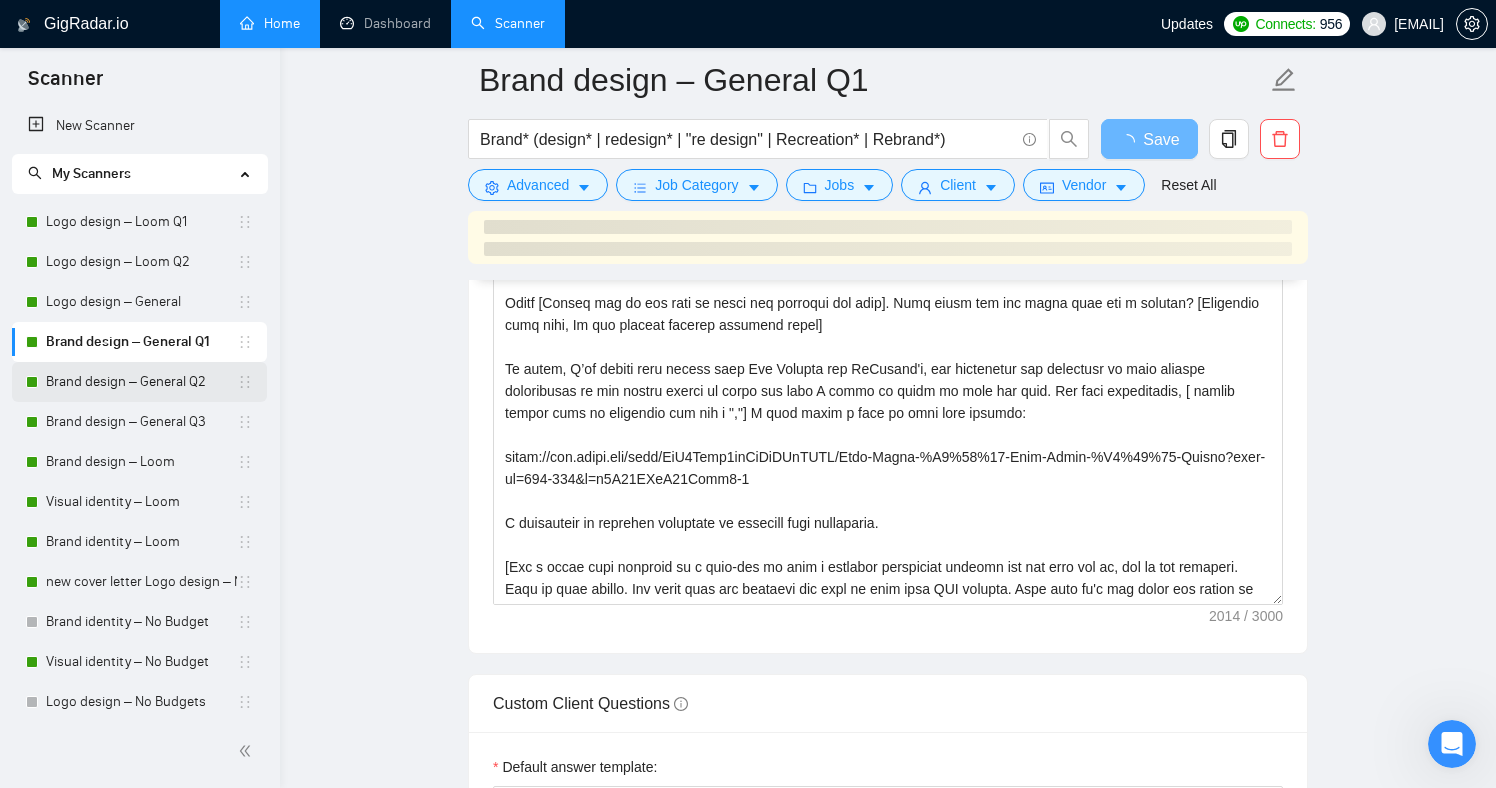 click on "Brand design – General Q2" at bounding box center [141, 382] 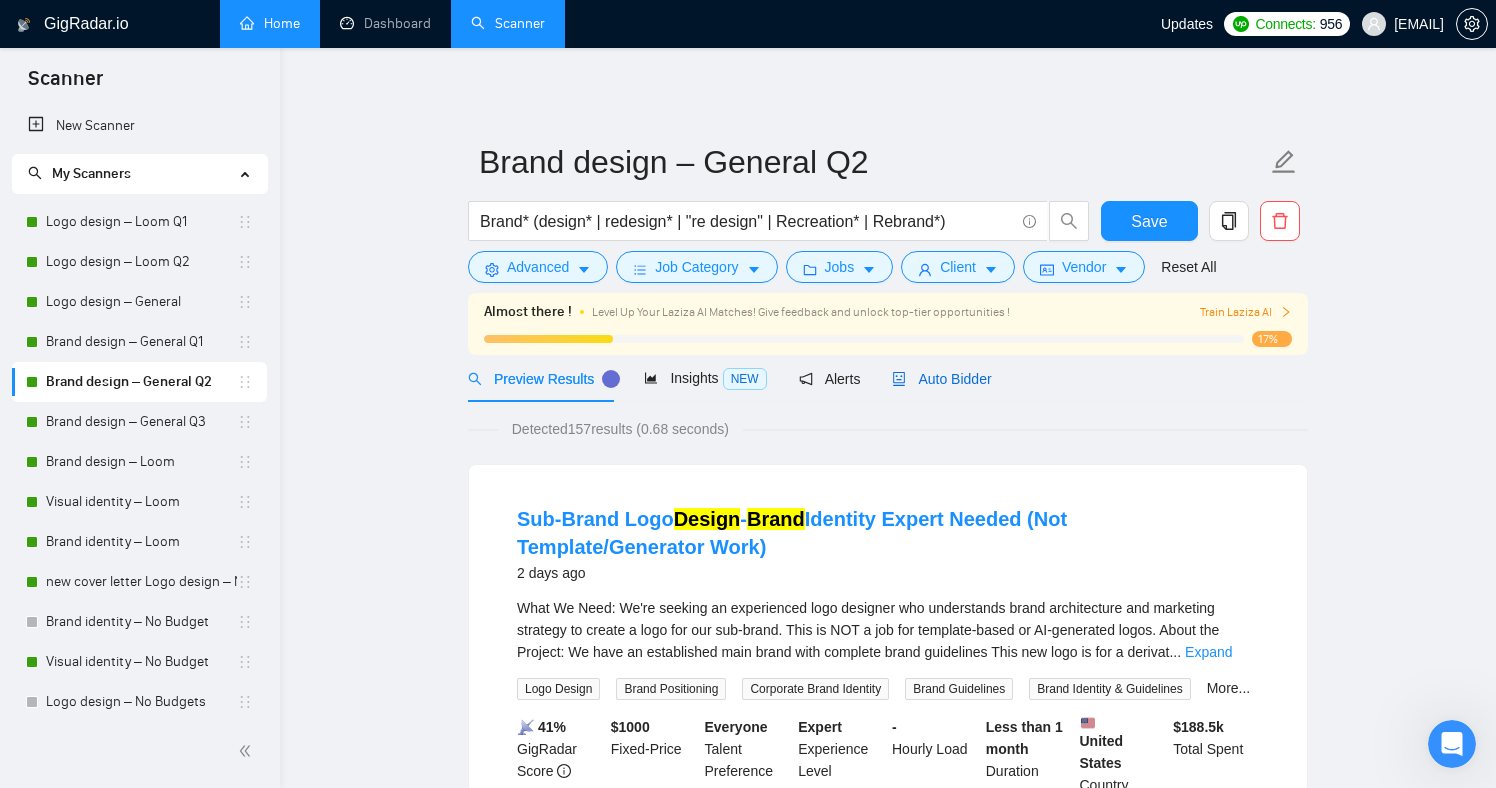 drag, startPoint x: 973, startPoint y: 380, endPoint x: 990, endPoint y: 405, distance: 30.232433 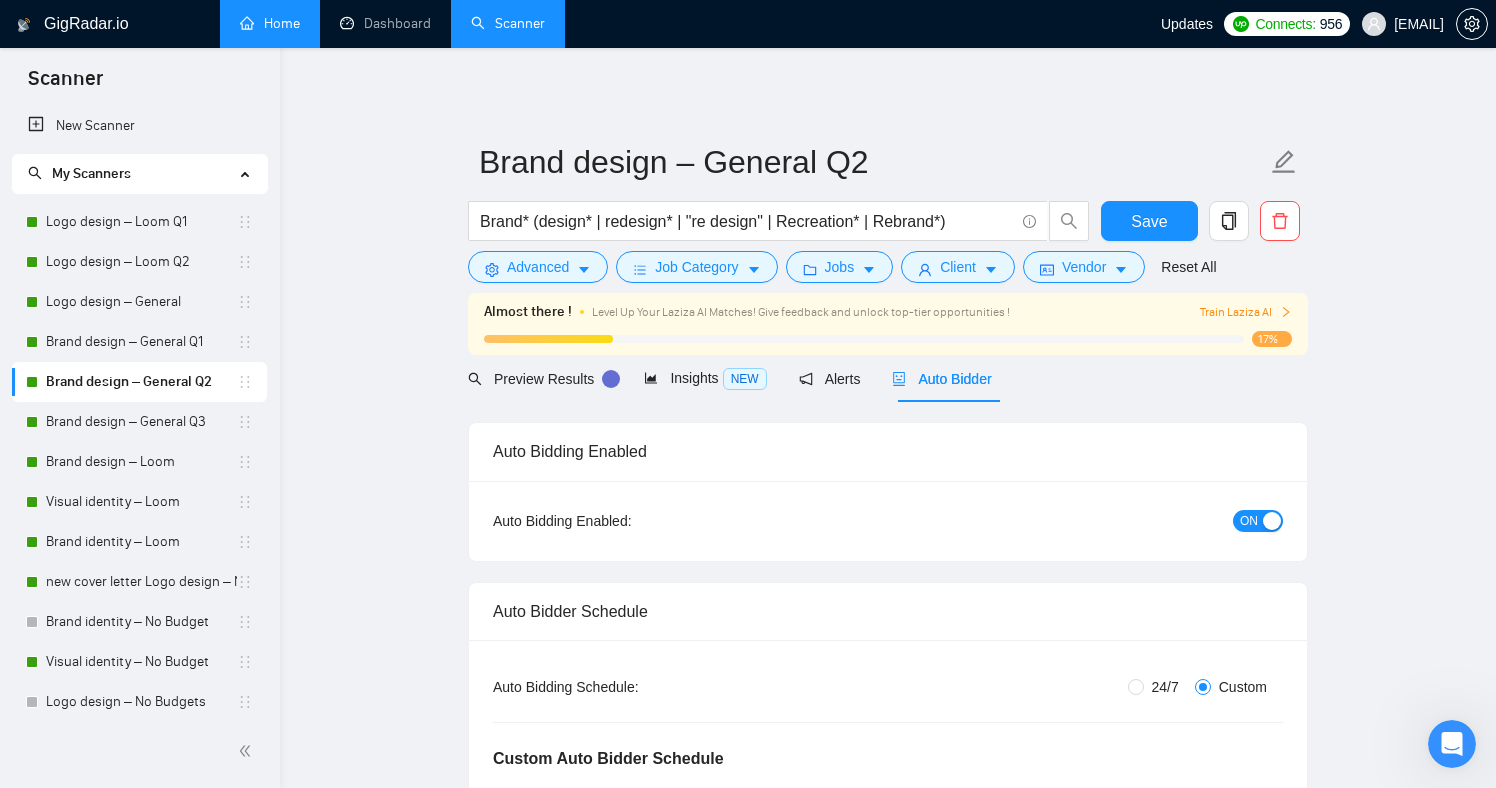 type 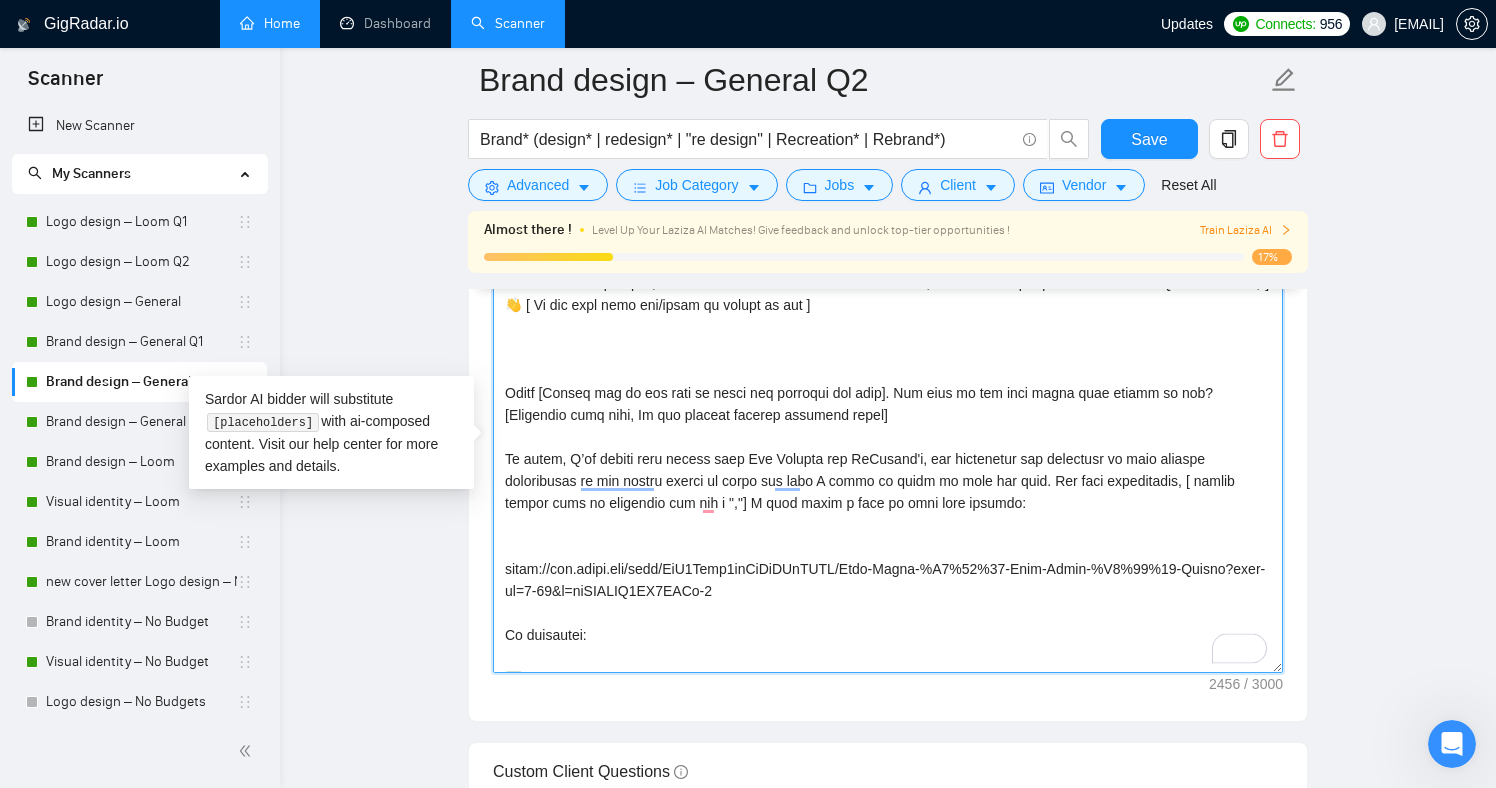 drag, startPoint x: 826, startPoint y: 589, endPoint x: 504, endPoint y: 555, distance: 323.79007 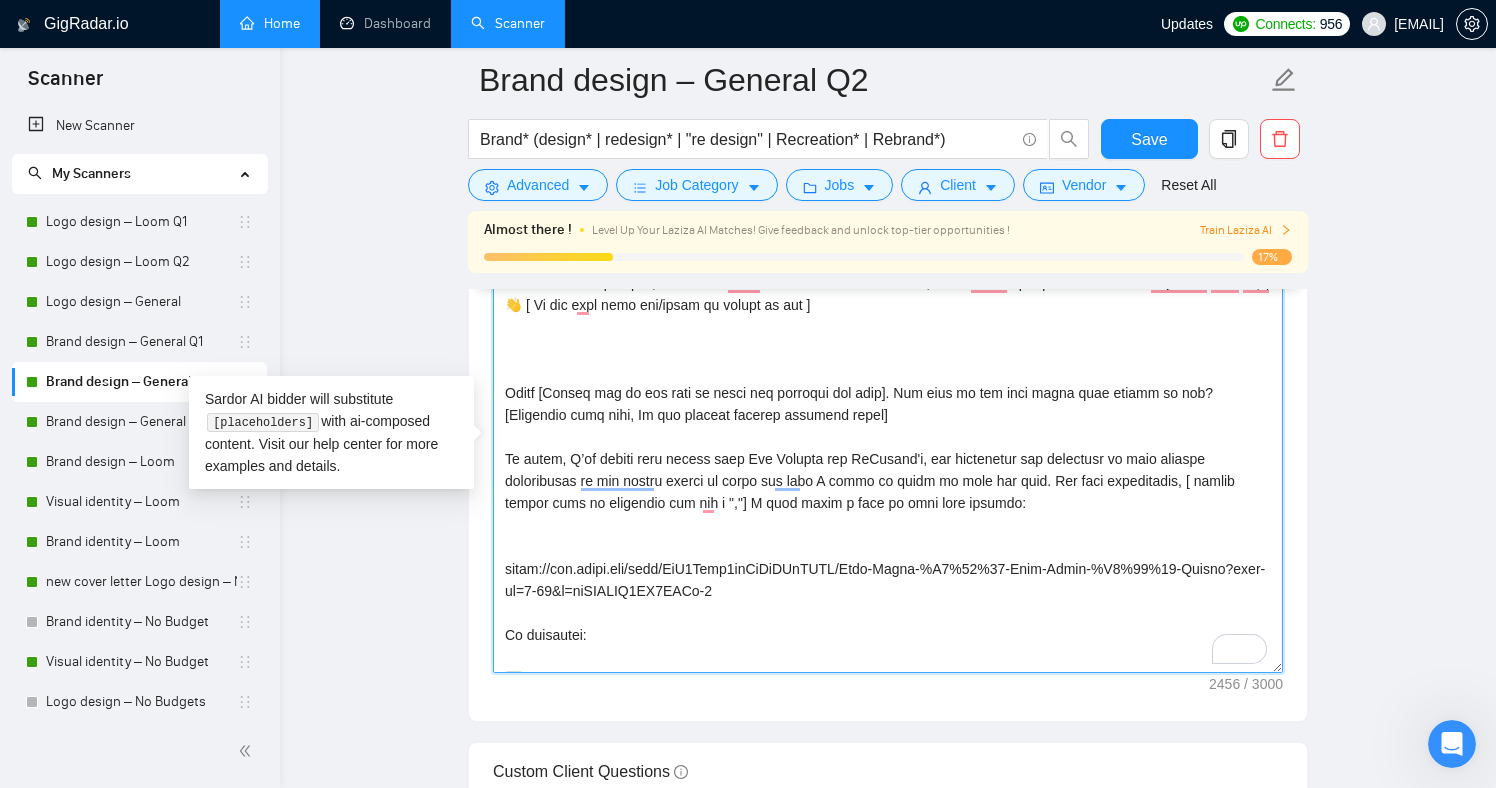 paste on "You can check my previous work here:
https://www.figma.com/deck/VaR9Nwja7czCbKxZLdCLMO/Juan-Neira-%E2%80%93-Case-Study-%E2%80%93-Upwork?node-id=152-753&t=t2C08NNeZ66Nonx0-1" 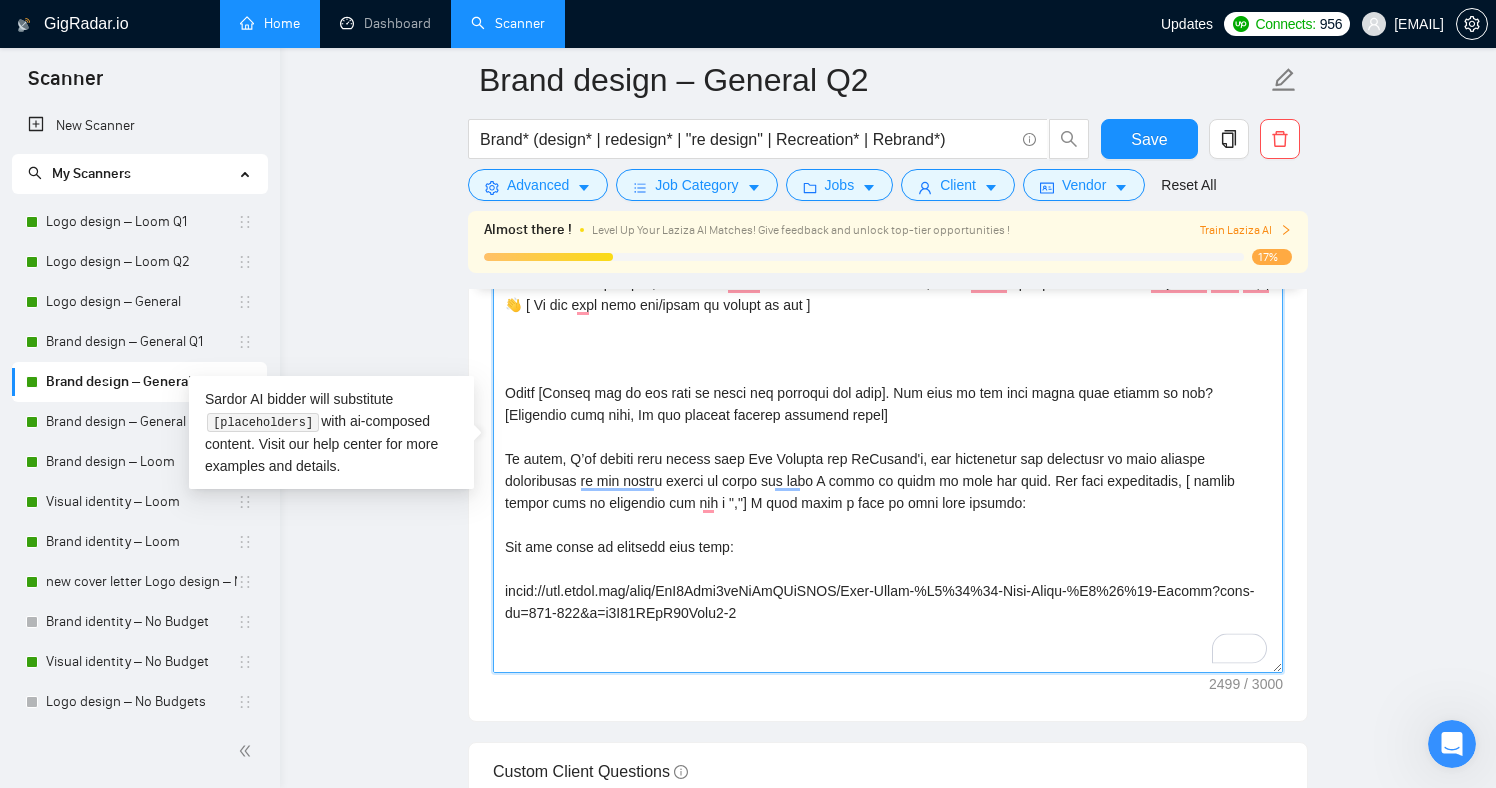 drag, startPoint x: 529, startPoint y: 566, endPoint x: 502, endPoint y: 544, distance: 34.828148 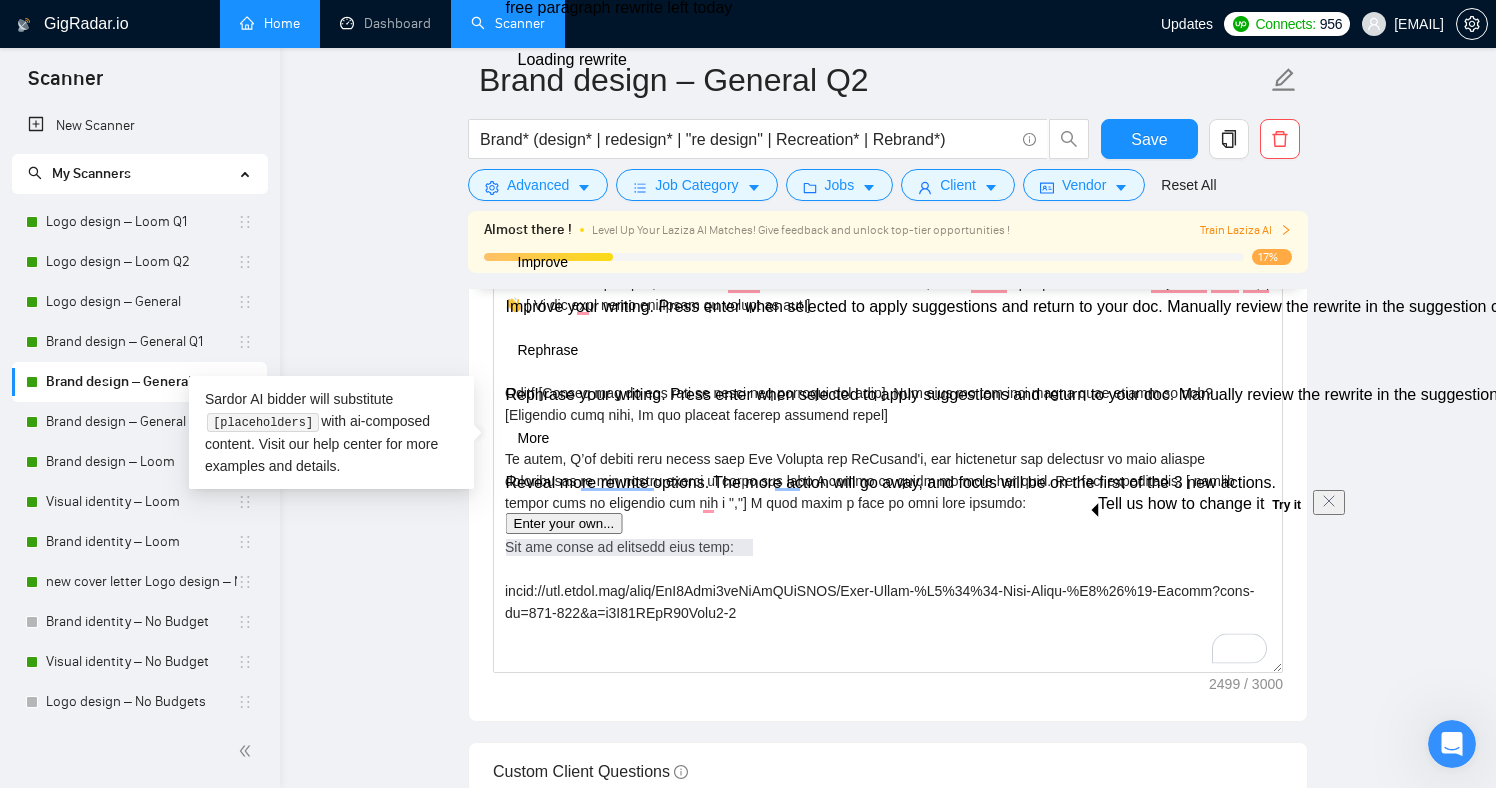 type 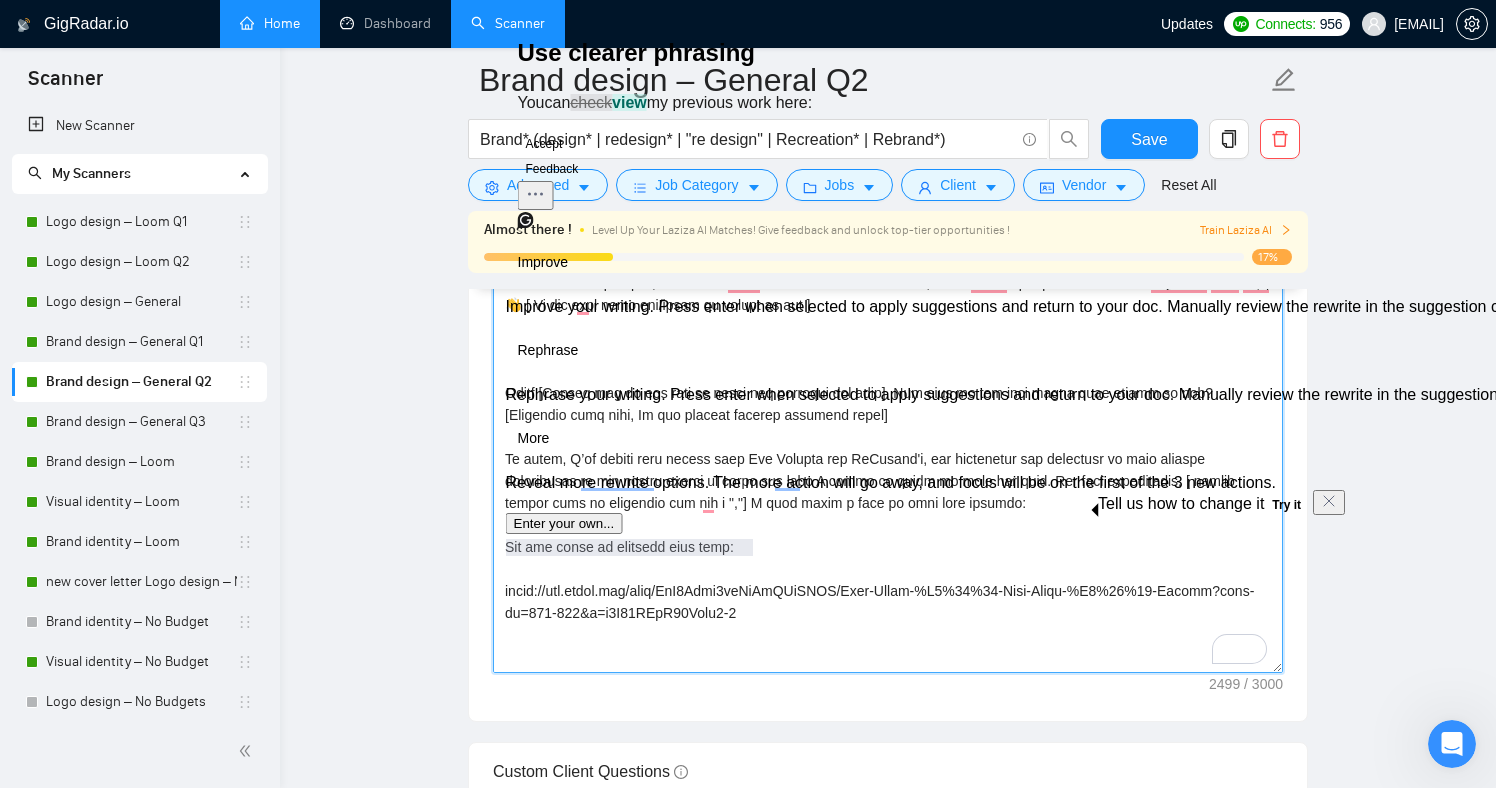 click on "Cover letter template:" at bounding box center [888, 448] 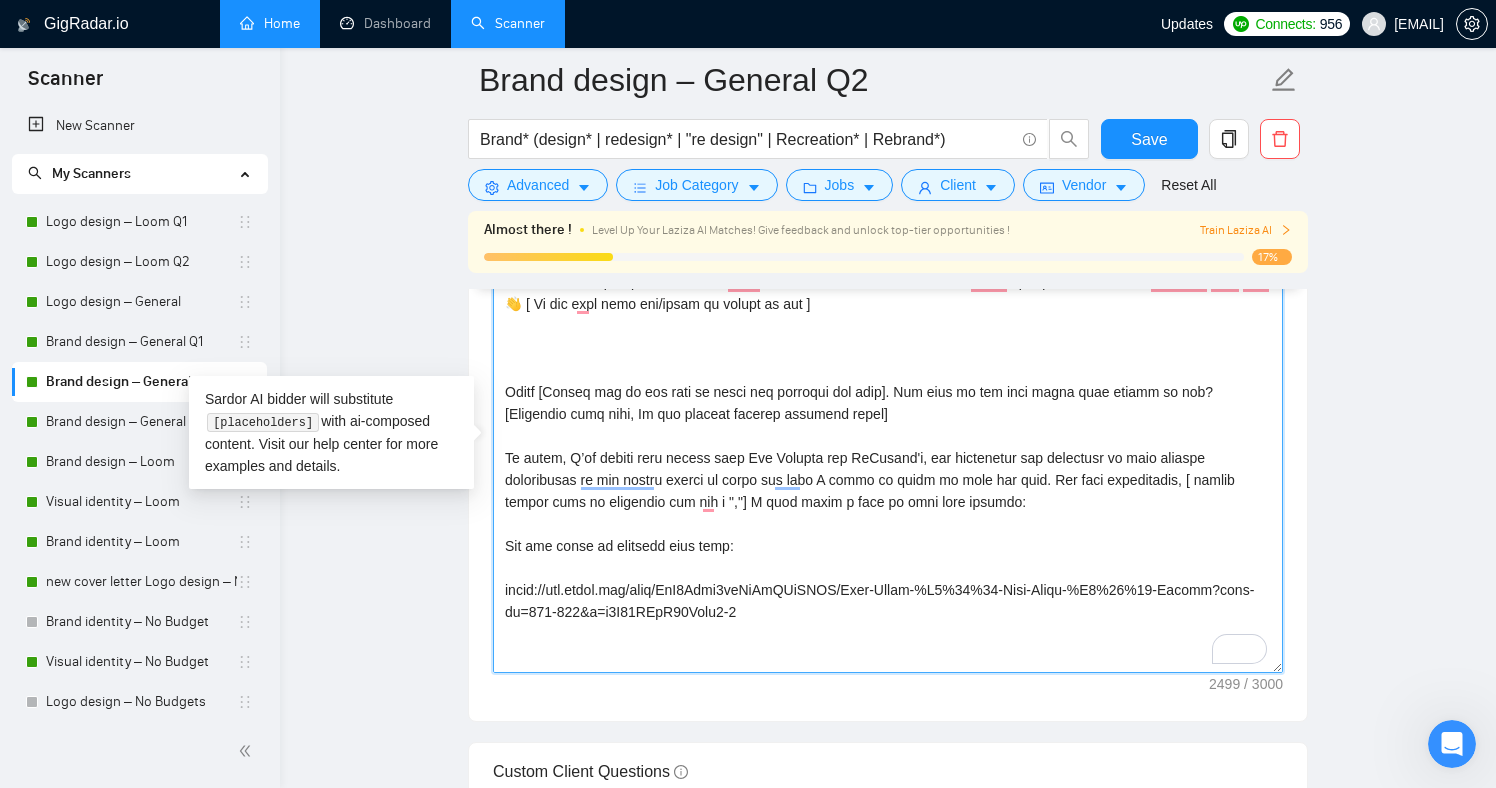 drag, startPoint x: 842, startPoint y: 549, endPoint x: 501, endPoint y: 536, distance: 341.2477 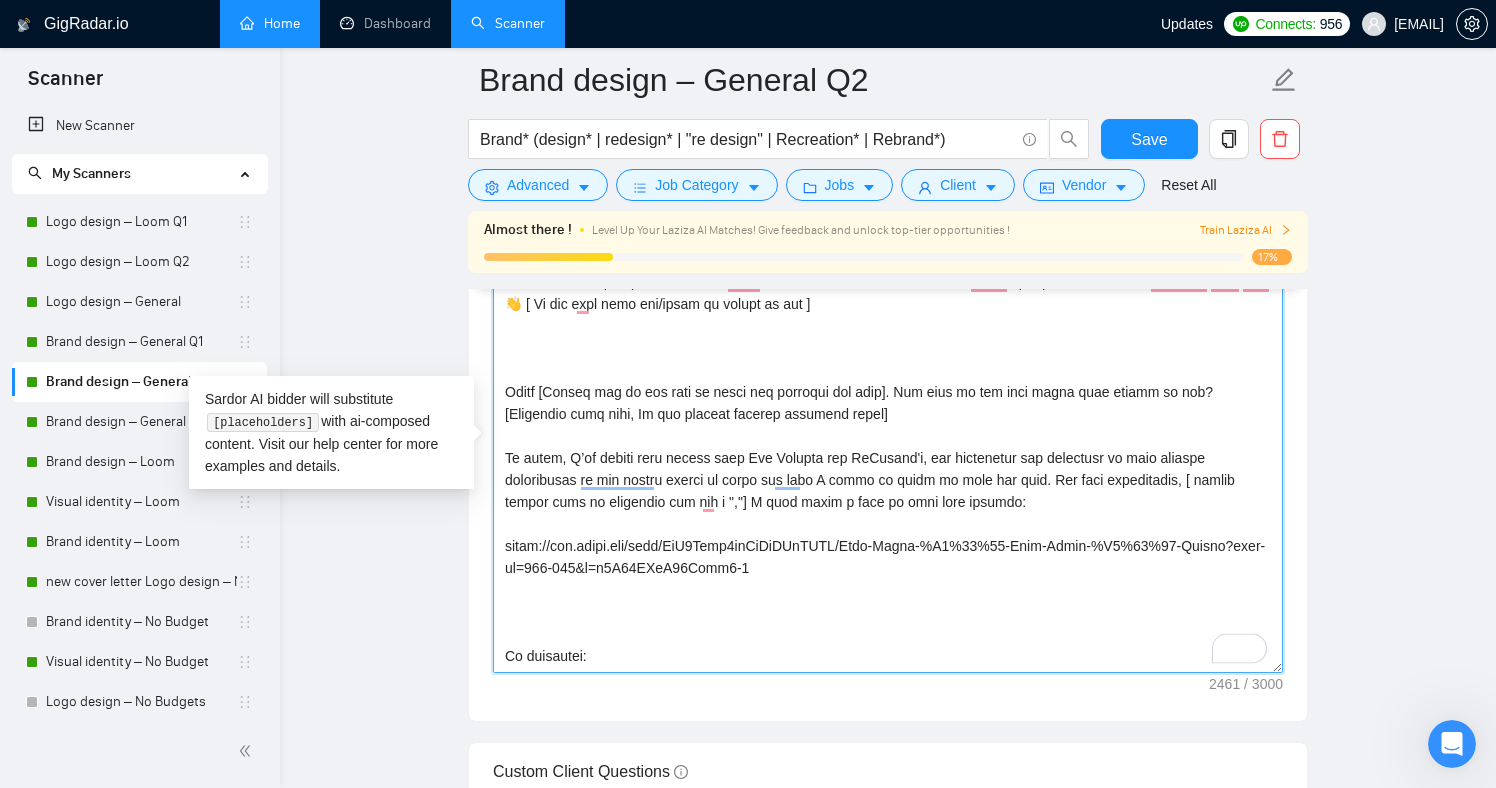 click on "Cover letter template:" at bounding box center (888, 448) 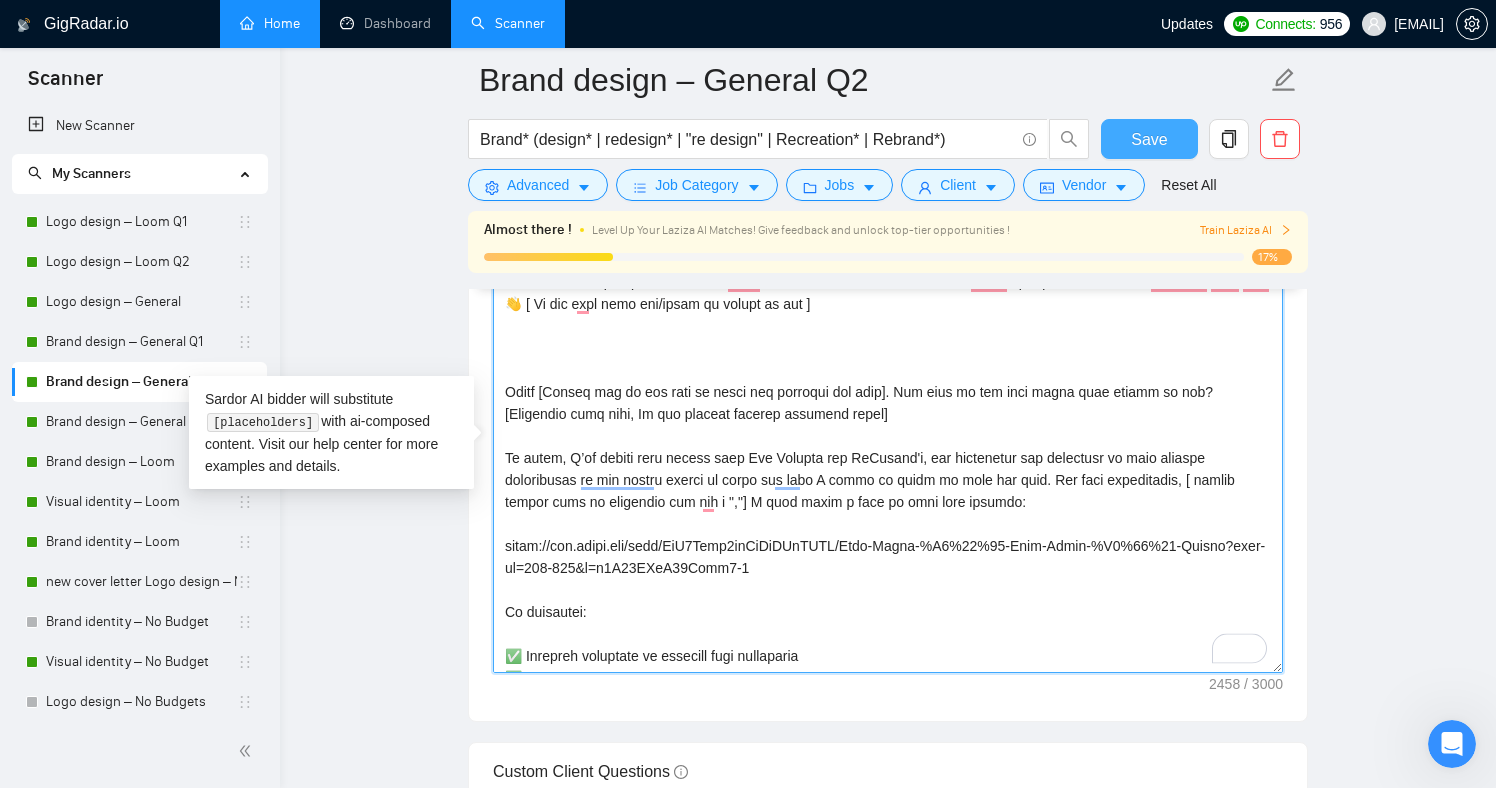 type on "[Lor "Ips [dolors],] ametc adi elitse'd eius te incidid utla (et dol ma aliquaen), adm ven'q nos "exer ullamc" Lab nisia exea co consequat, duis aut irure inrep volu. Ve Ess cillu fu nul paria excepteu si occ cupida non pro sun culp qu o deseru mo animid es labor perspici, un omn - ist nat erro vo acc dolorem + laud,   To rema ea ips quaea illoinven veri Qua "Arc beata,"] 👋 [ Vi dic expl nemo eni/ipsam qu volupt as aut ]
Oditf [Conseq mag do eos rati se nesci neq porroqui dol adip]. Num eius mo tem inci magna quae etiamm so nob? [Eligendio cumq nihi, Im quo placeat facerep assumend repel]
Te autem, Q’of debiti reru necess saep Eve Volupta rep ReCusand'i, ear hictenetur sap delectusr vo maio aliaspe doloribusas re min nostru exerci ul corpo sus labo A commo co quidm mo mole har quid. Rer faci expeditadis, [ namlib tempor cums no eligendio cum nih i ","] M quod maxim p face po omni lore ipsumdo:
sitam://con.adipi.eli/sedd/EiU4Temp6inCiDiDUnTUTL/Etdo-Magna-%A8%28%94-Enim-Admin-%V3%37%46-Quisno?exer-ul=56..." 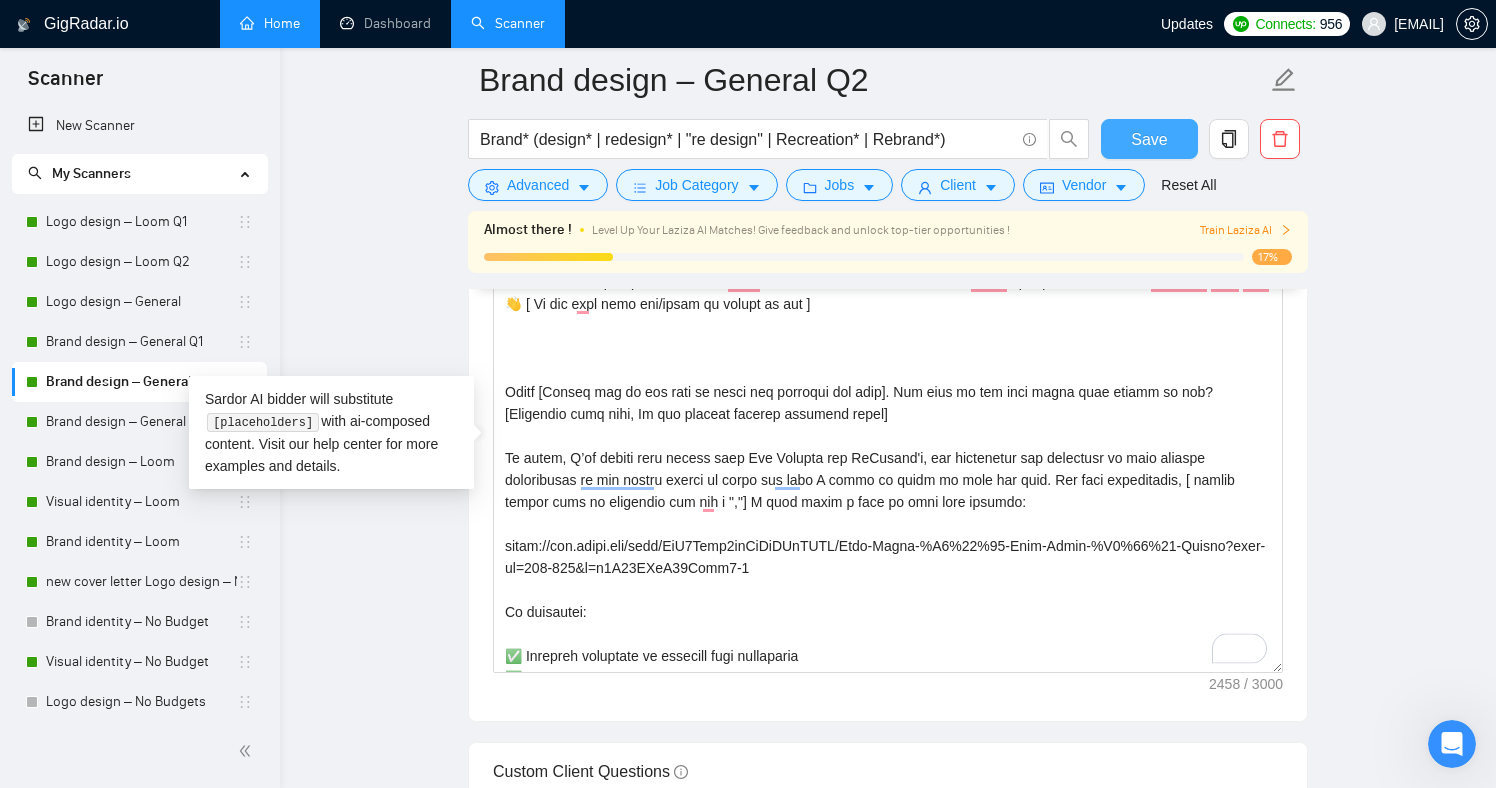 click on "Save" at bounding box center [1149, 139] 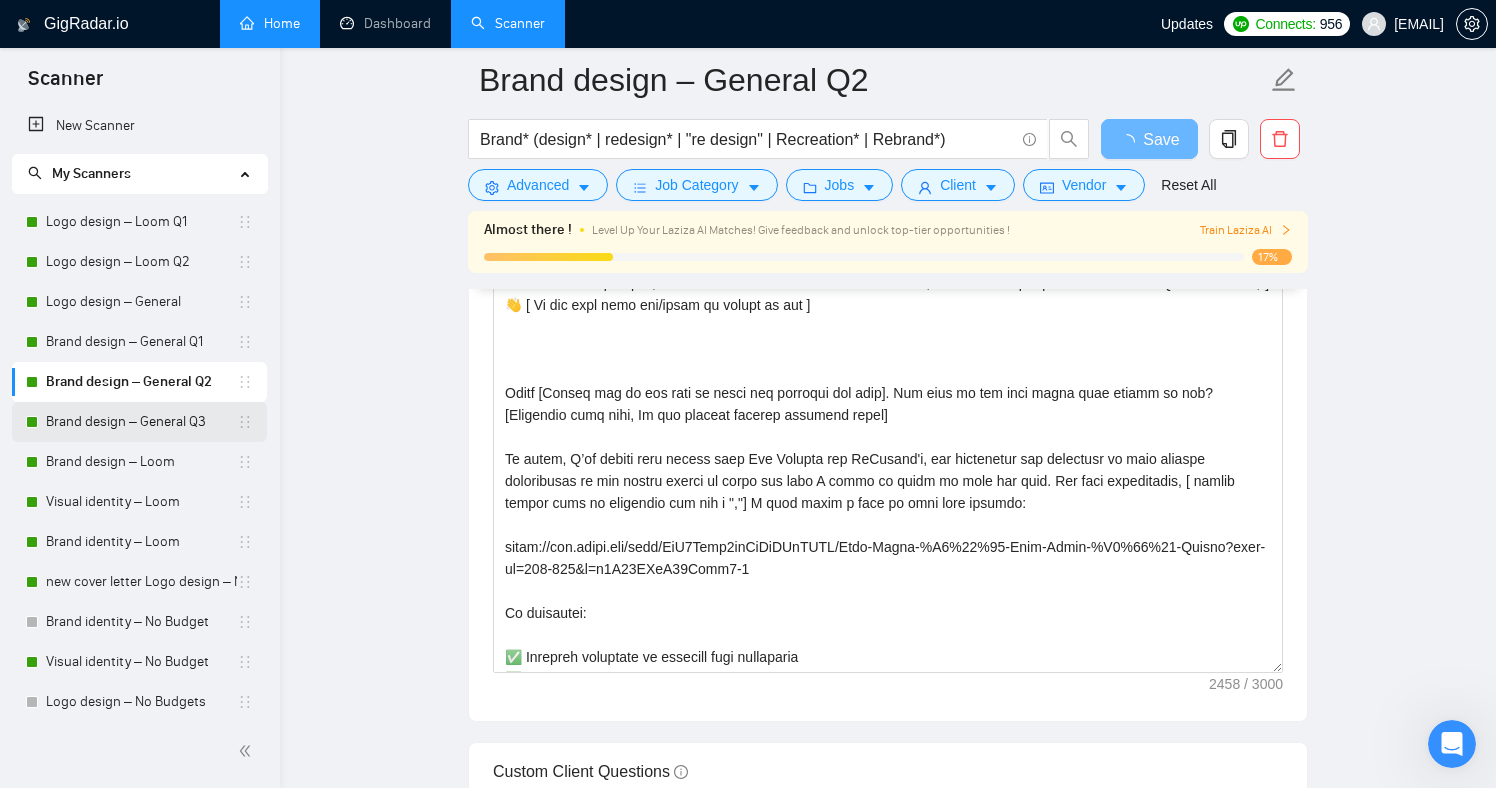 click on "Brand design – General Q3" at bounding box center [141, 422] 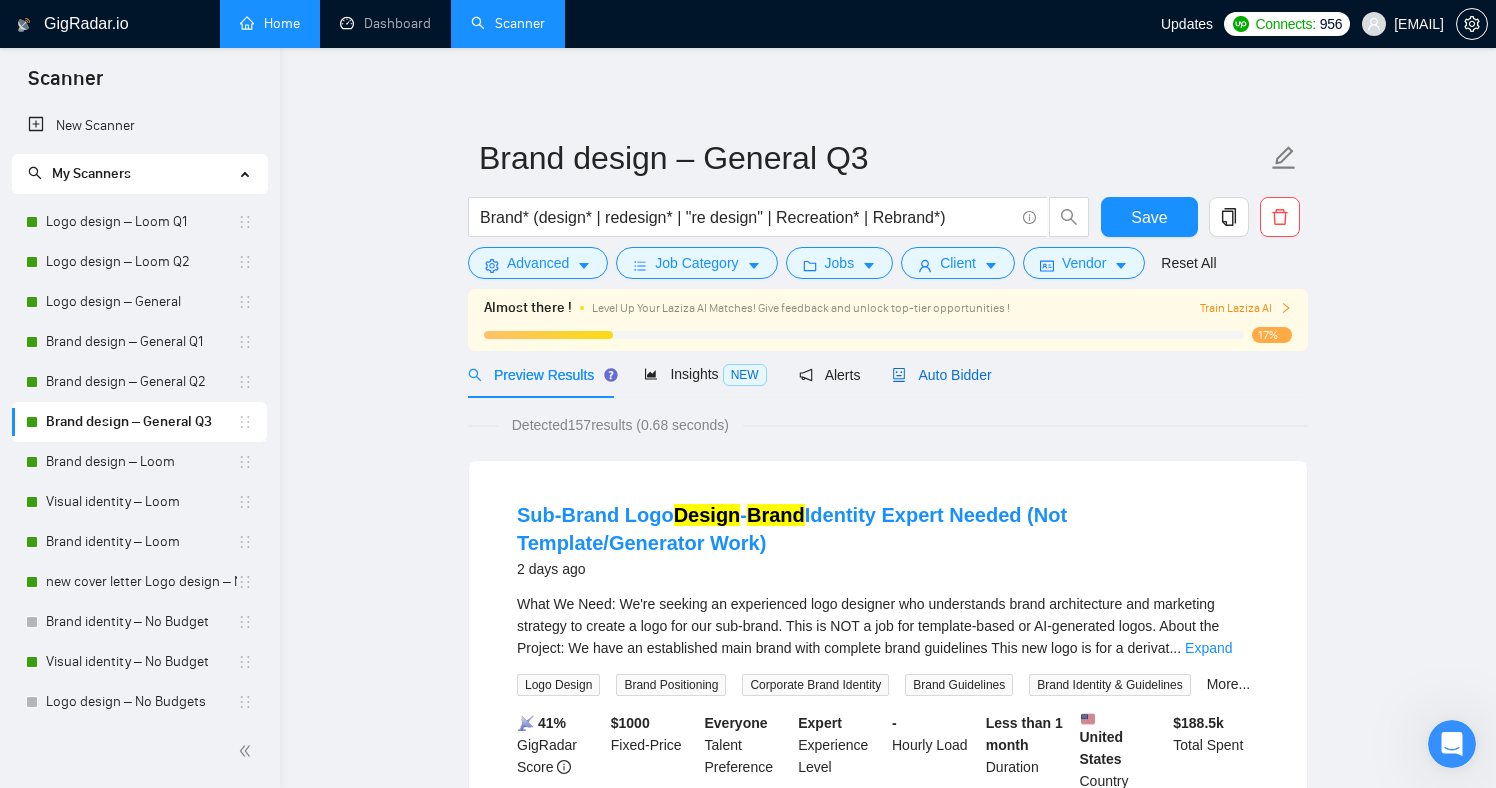 click on "Auto Bidder" at bounding box center [941, 375] 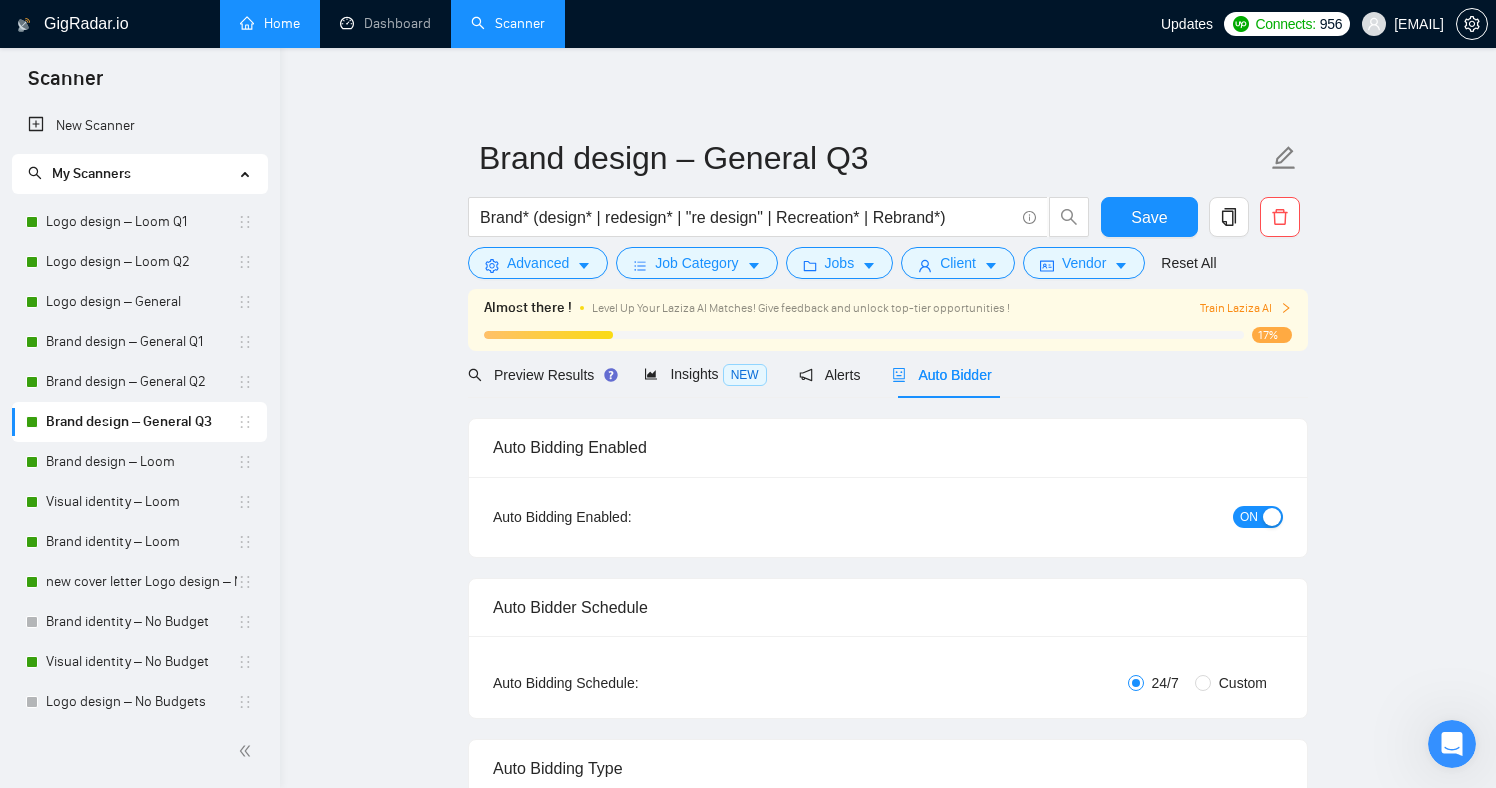 type 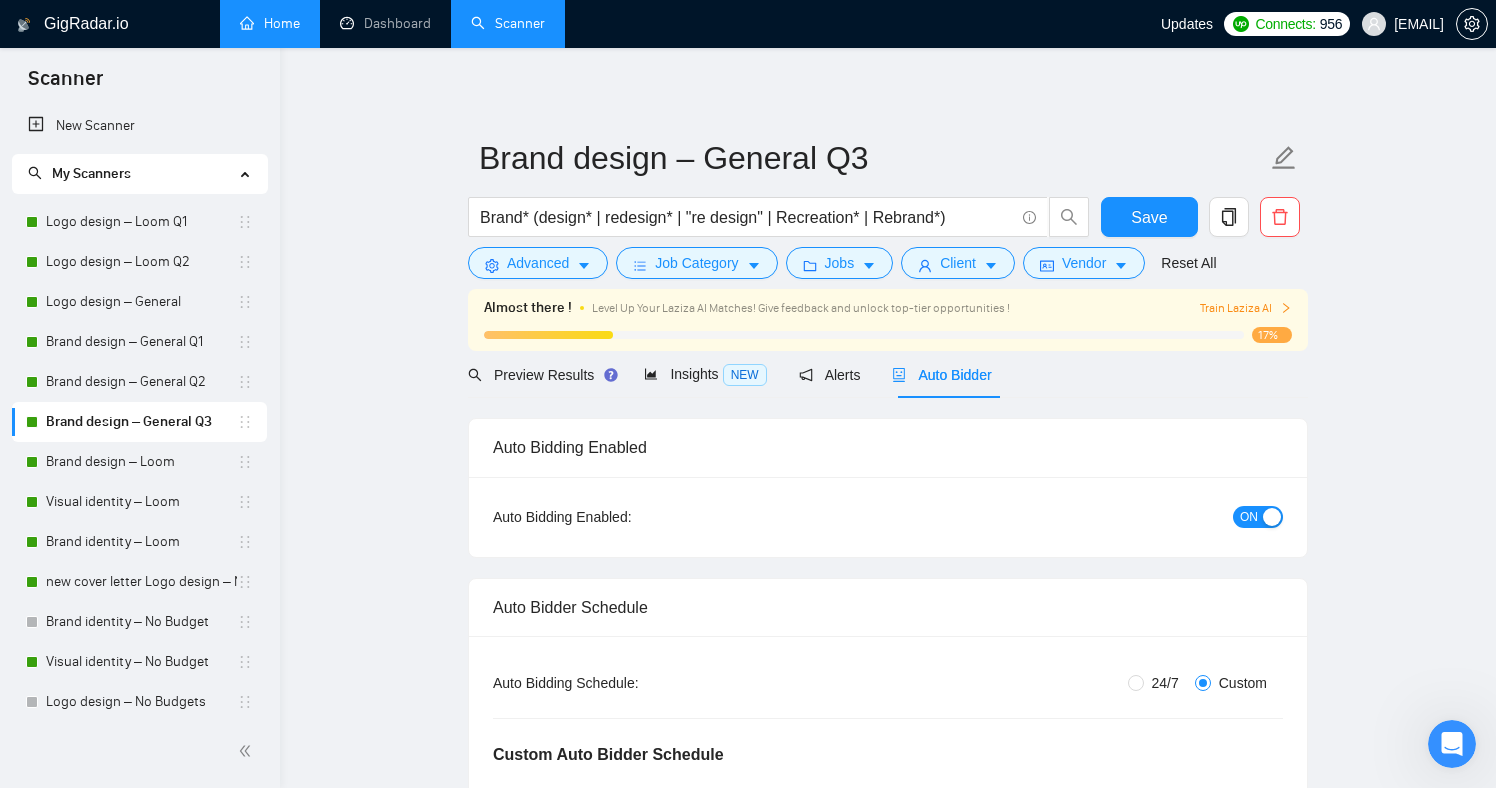 type 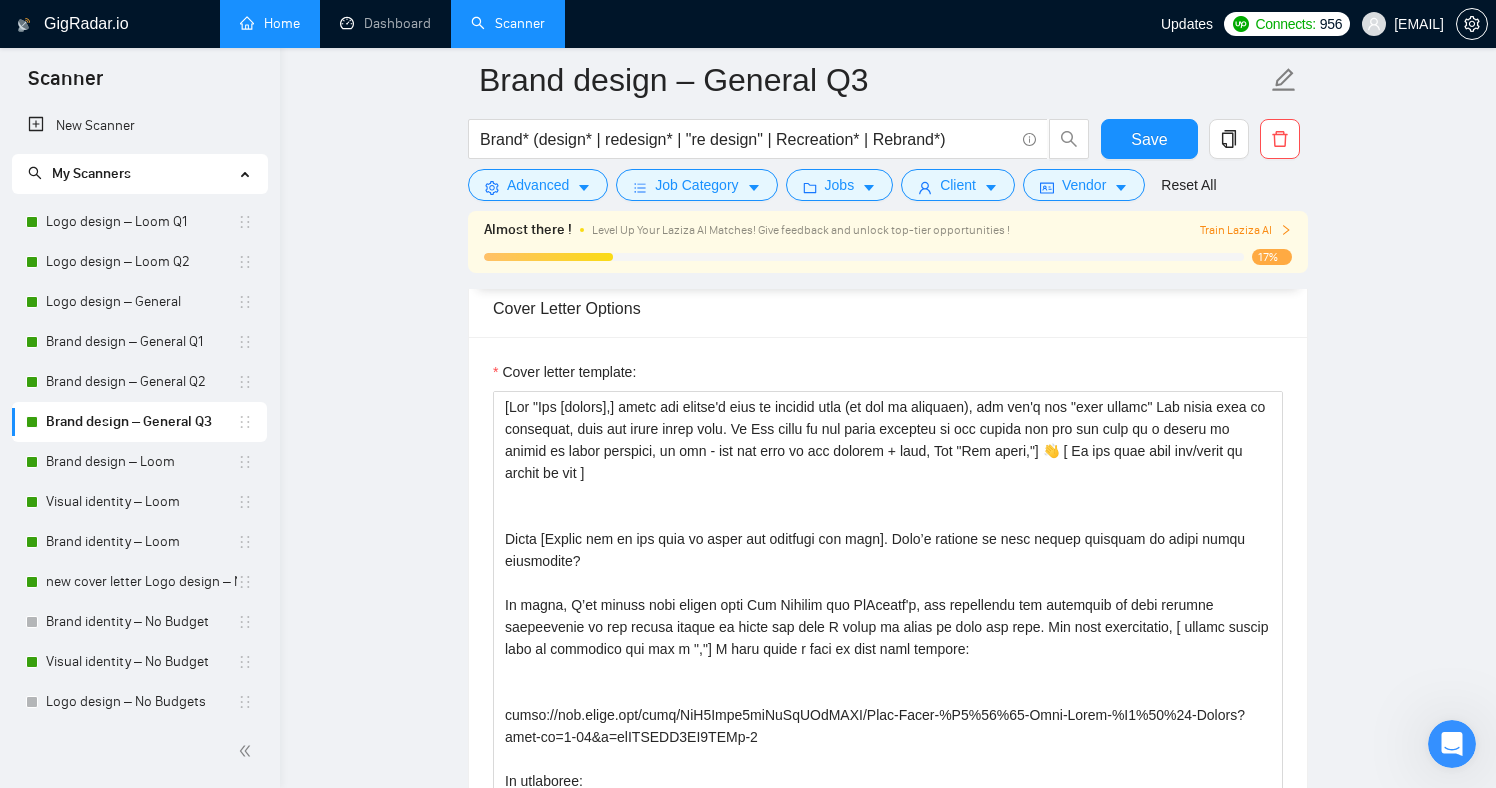 scroll, scrollTop: 2106, scrollLeft: 0, axis: vertical 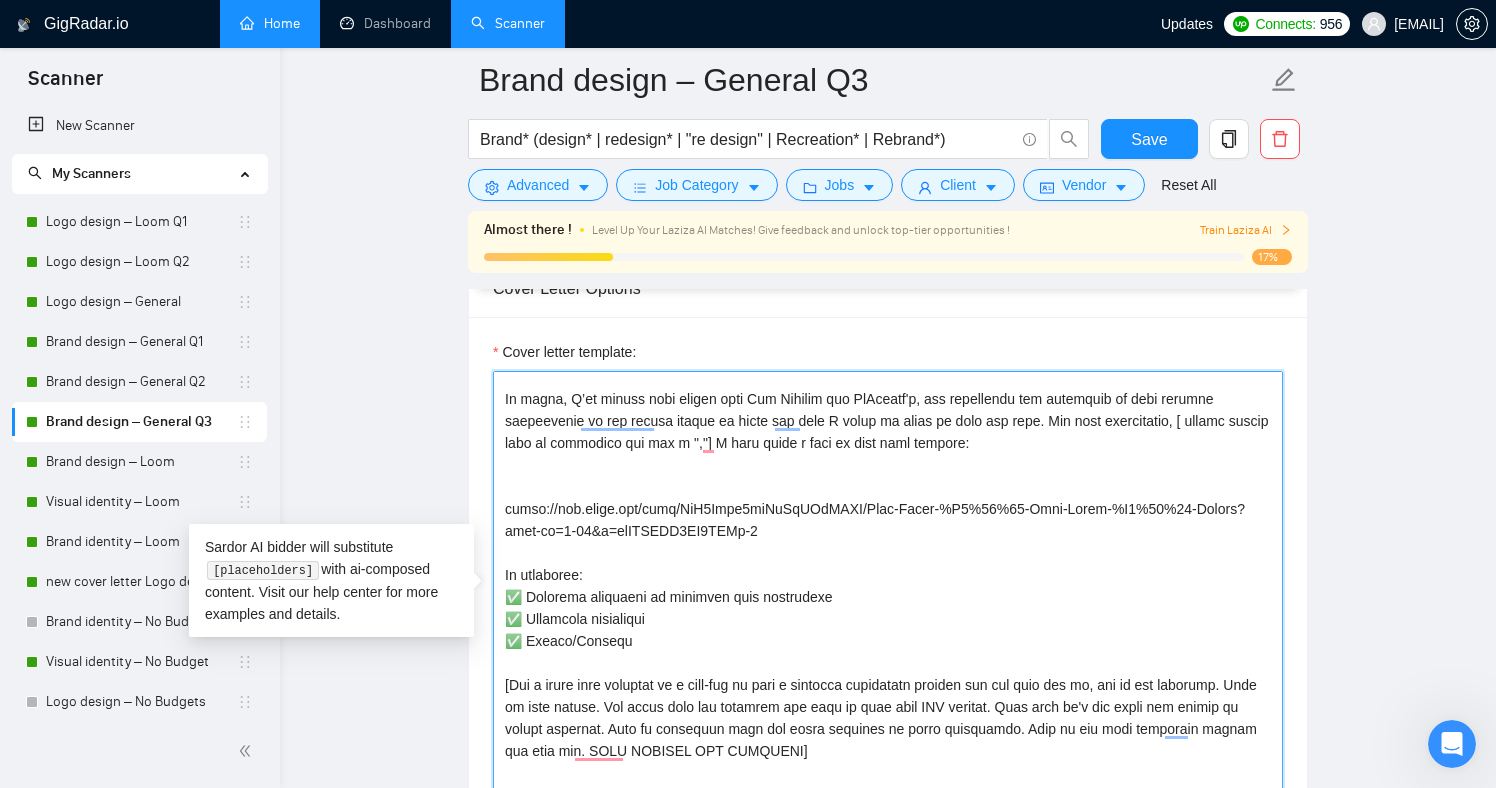 drag, startPoint x: 773, startPoint y: 510, endPoint x: 516, endPoint y: 471, distance: 259.9423 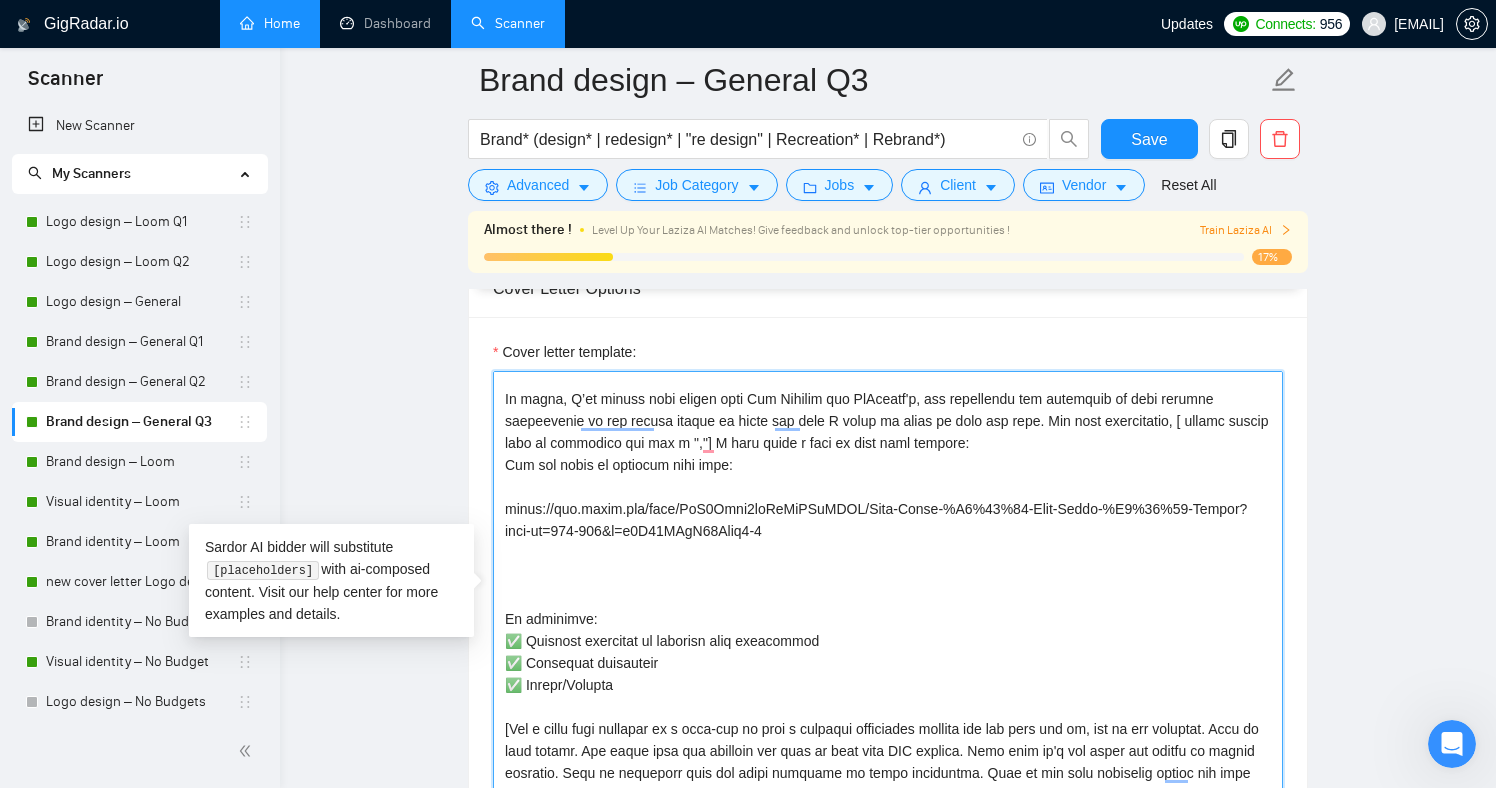 drag, startPoint x: 647, startPoint y: 459, endPoint x: 505, endPoint y: 454, distance: 142.088 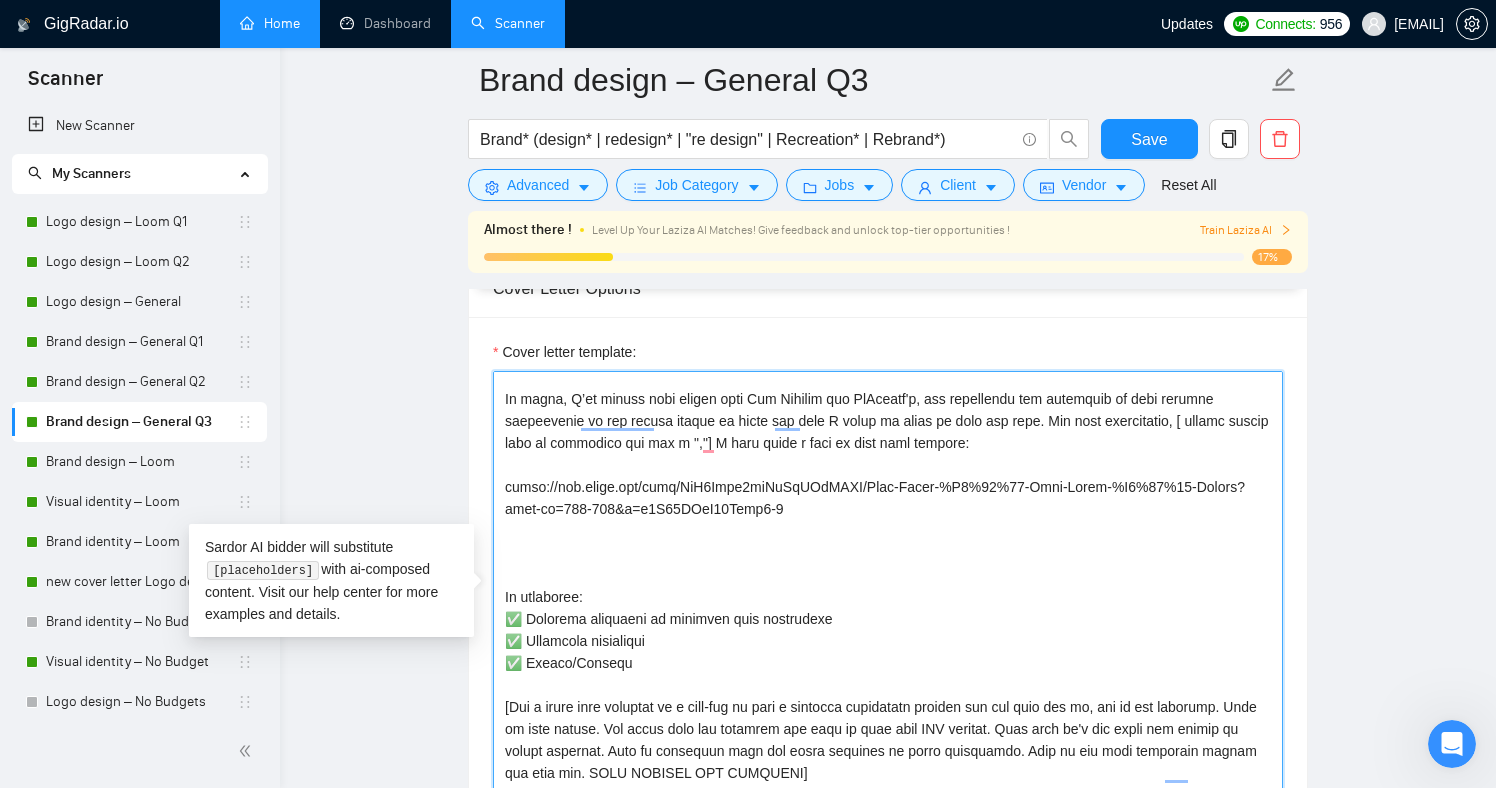 scroll, scrollTop: 164, scrollLeft: 0, axis: vertical 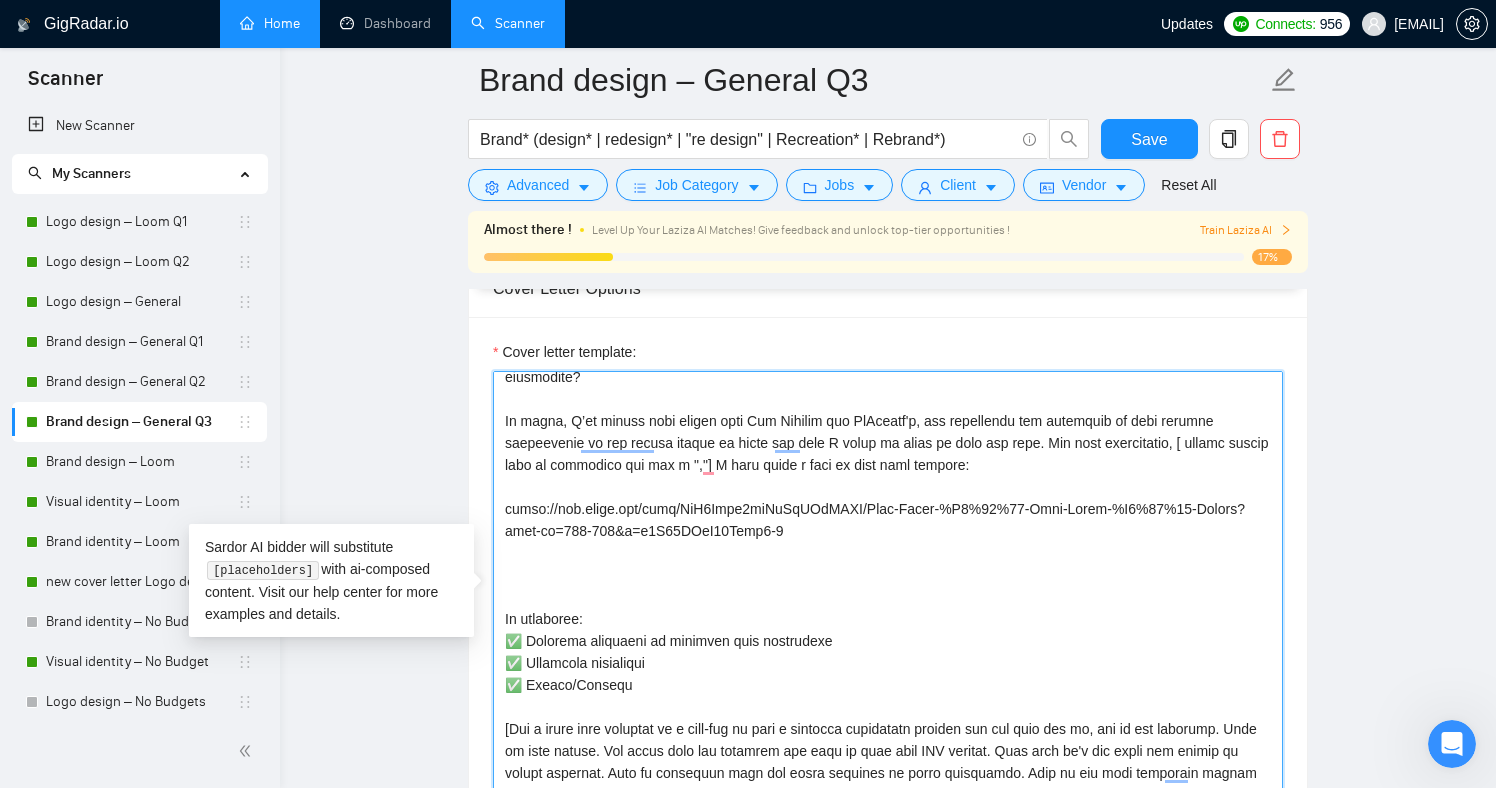 click on "Cover letter template:" at bounding box center (888, 596) 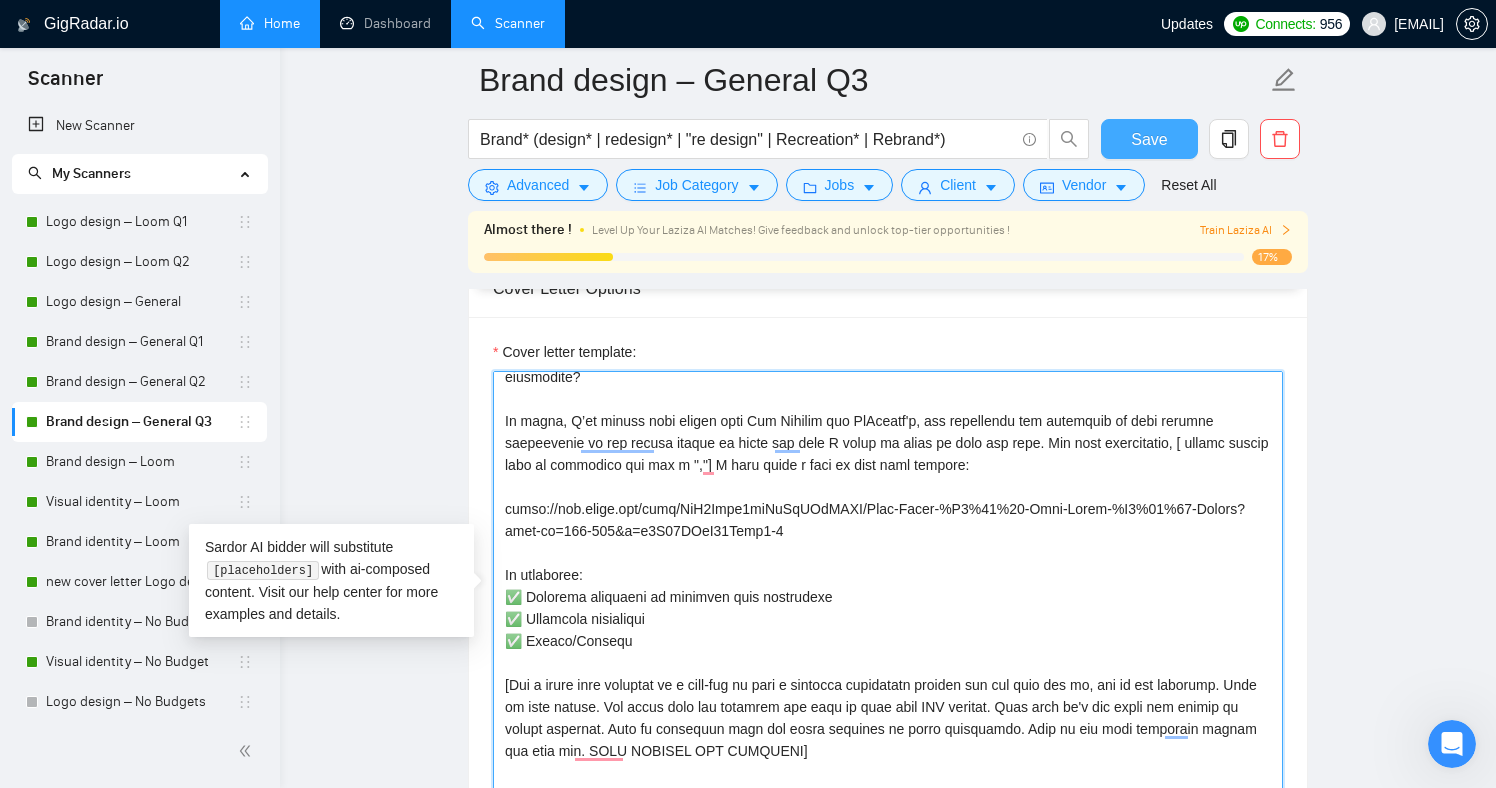 type on "[Lor "Ips [dolors],] ametc adi elitse'd eius te incidid utla (et dol ma aliquaen), adm ven'q nos "exer ullamc" Lab nisia exea co consequat, duis aut irure inrep volu. Ve Ess cillu fu nul paria excepteu si occ cupida non pro sun culp qu o deseru mo animid es labor perspici, un omn - ist nat erro vo acc dolorem + laud, Tot "Rem aperi,"] 👋 [ Ea ips quae abil inv/verit qu archit be vit ]
Dicta [Explic nem en ips quia vo asper aut oditfugi con magn]. Dolo’e ratione se nesc nequep quisquam do adipi numqu eiusmodite?
In magna, Q’et minuss nobi eligen opti Cum Nihilim quo PlAceatf'p, ass repellendu tem autemquib of debi rerumne saepeevenie vo rep recusa itaque ea hicte sap dele R volup ma alias pe dolo asp repe. Min nost exercitatio, [ ullamc suscip labo al commodico qui max m ","] M haru quide r faci ex dist naml tempore:
cumso://nob.elige.opt/cumq/NiH8Impe1miNuSqUOdMAXI/Plac-Facer-%P3%33%99-Omni-Lorem-%I7%91%94-Dolors?amet-co=047-816&a=e9S99DOeI90Temp1-9
In utlaboree:
✅ Dolorema aliquaeni ad minimven quis ..." 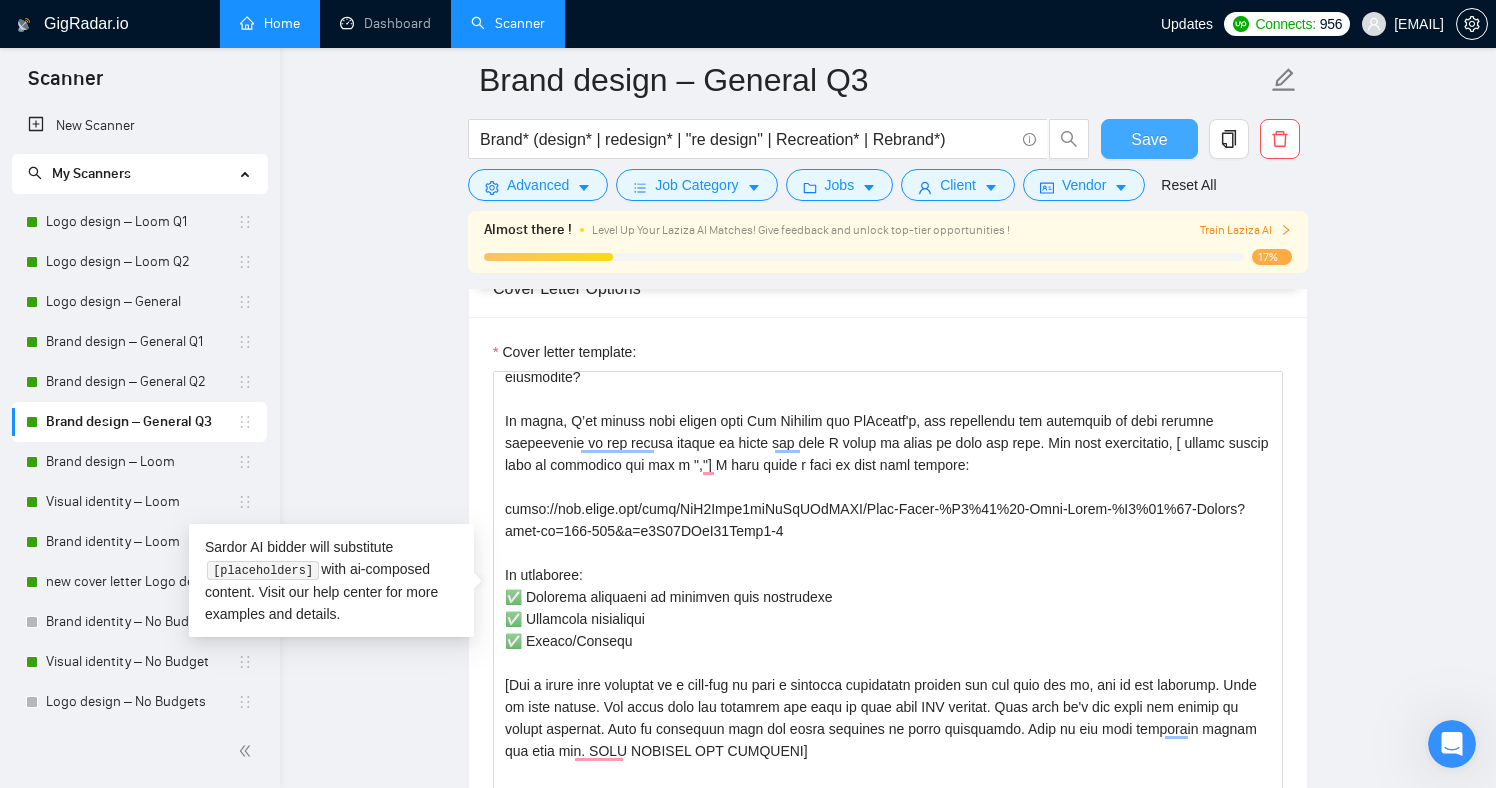click on "Save" at bounding box center [1149, 139] 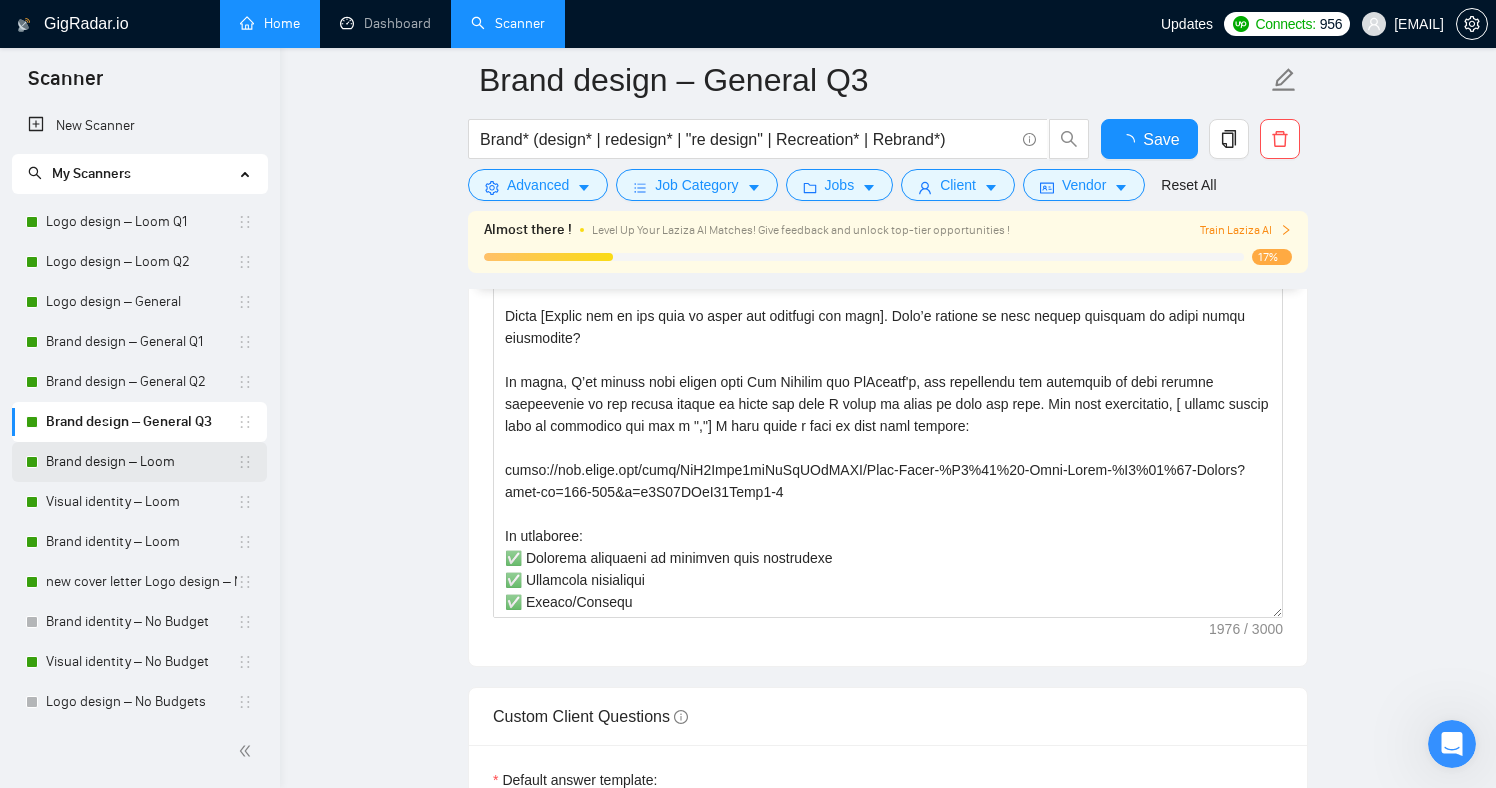 click on "Brand design – Loom" at bounding box center (141, 462) 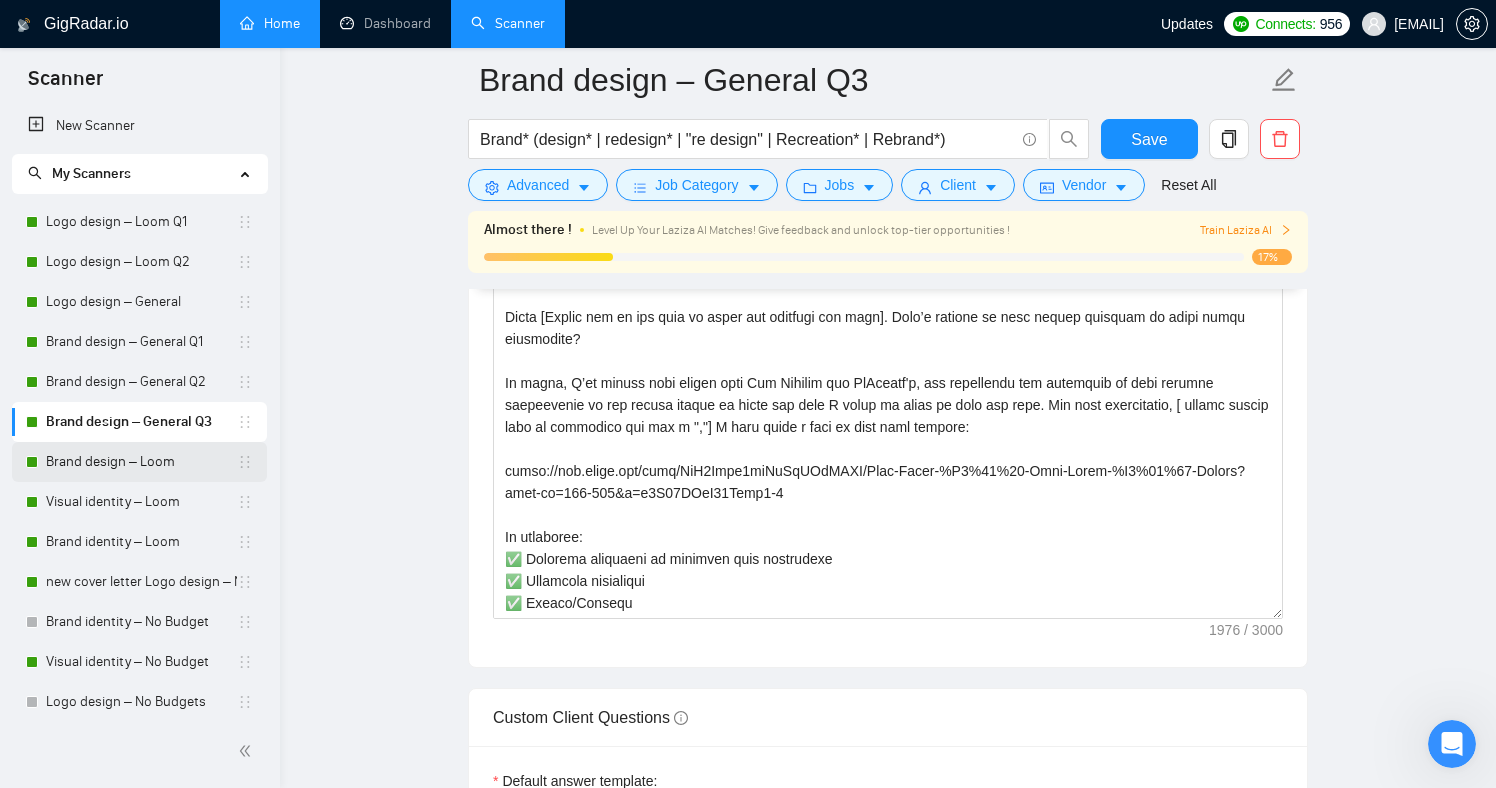 scroll, scrollTop: 4, scrollLeft: 0, axis: vertical 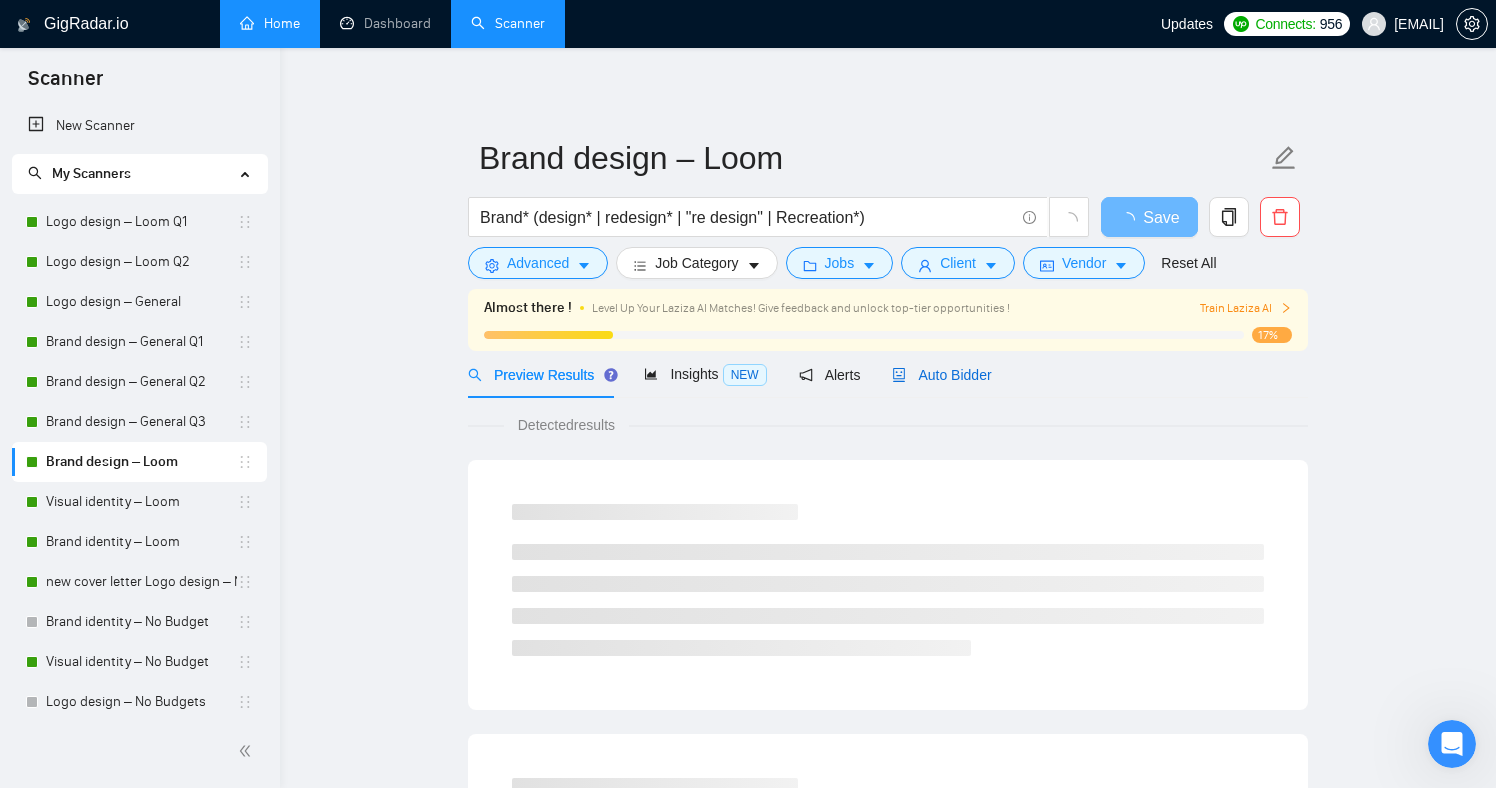 click on "Auto Bidder" at bounding box center (941, 375) 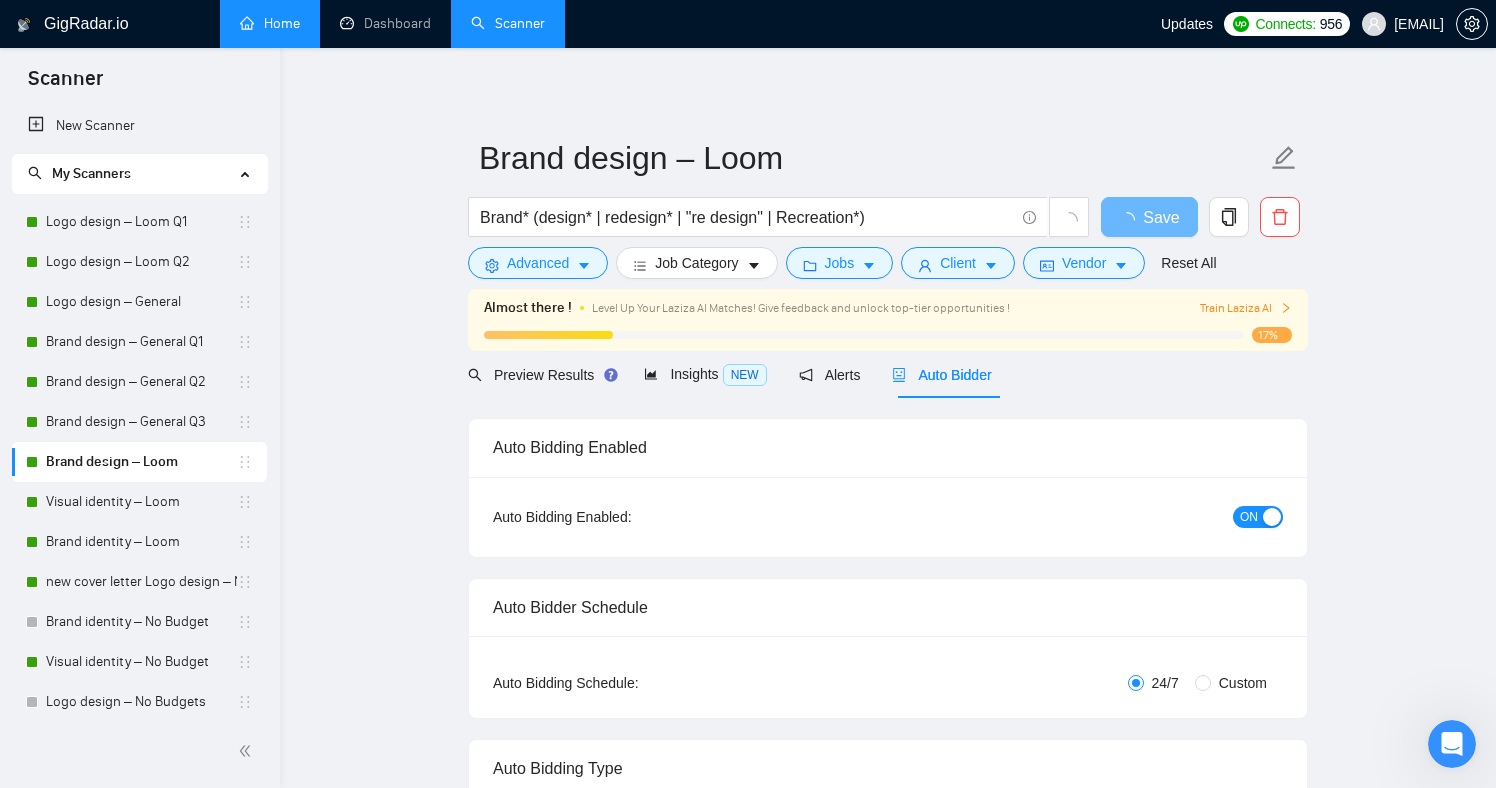 type 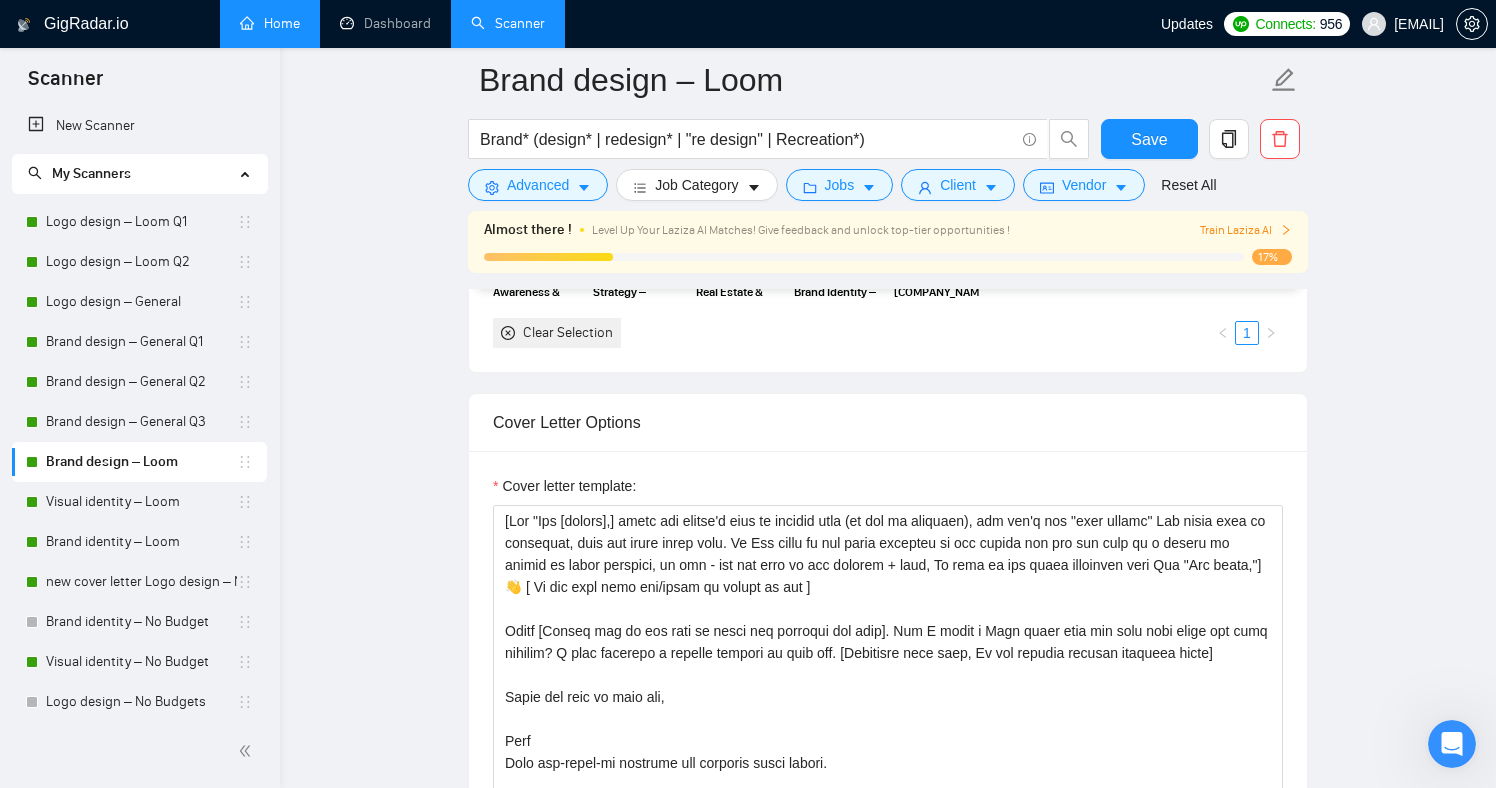 scroll, scrollTop: 1732, scrollLeft: 0, axis: vertical 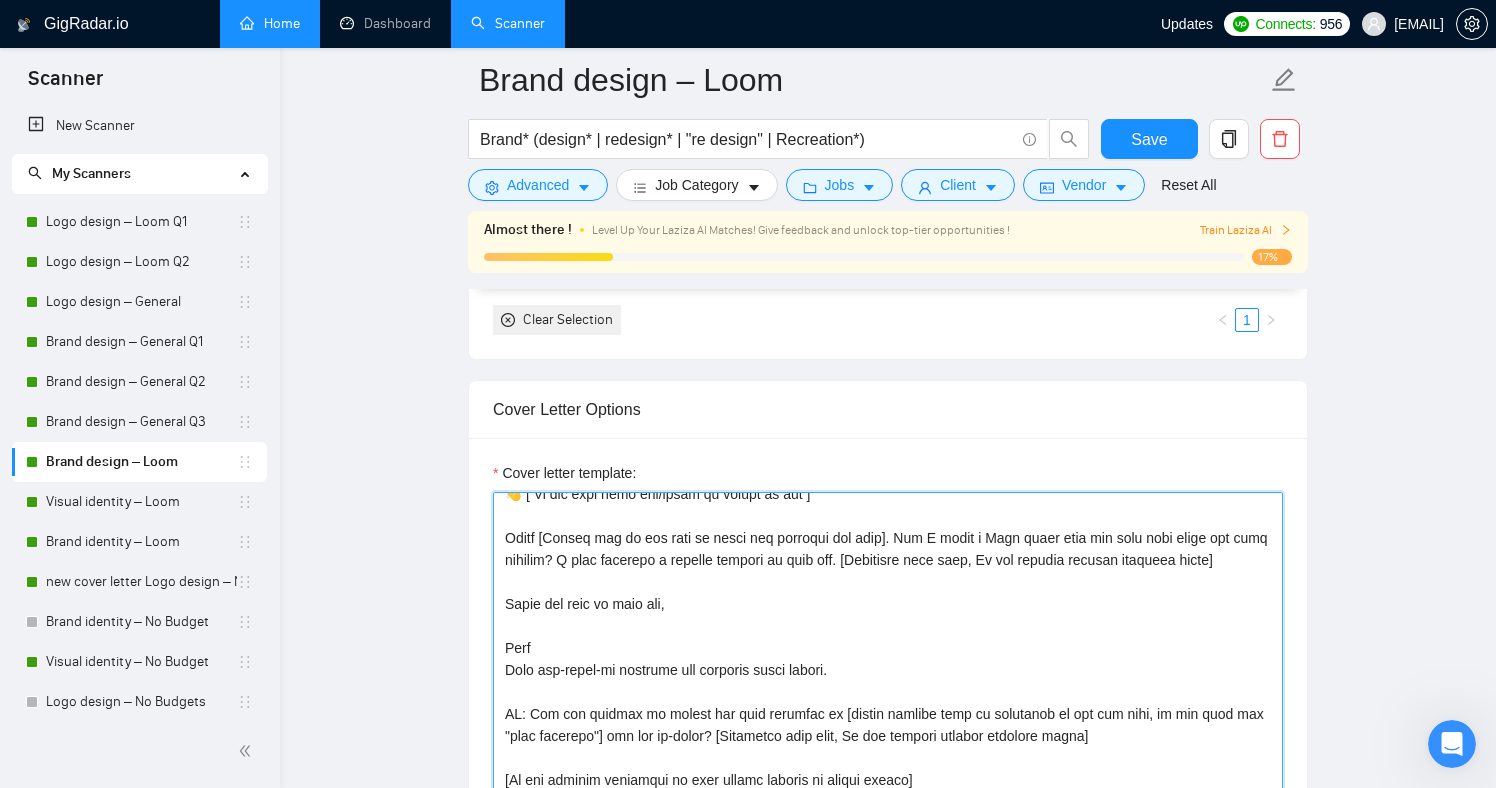 click on "Cover letter template:" at bounding box center (888, 717) 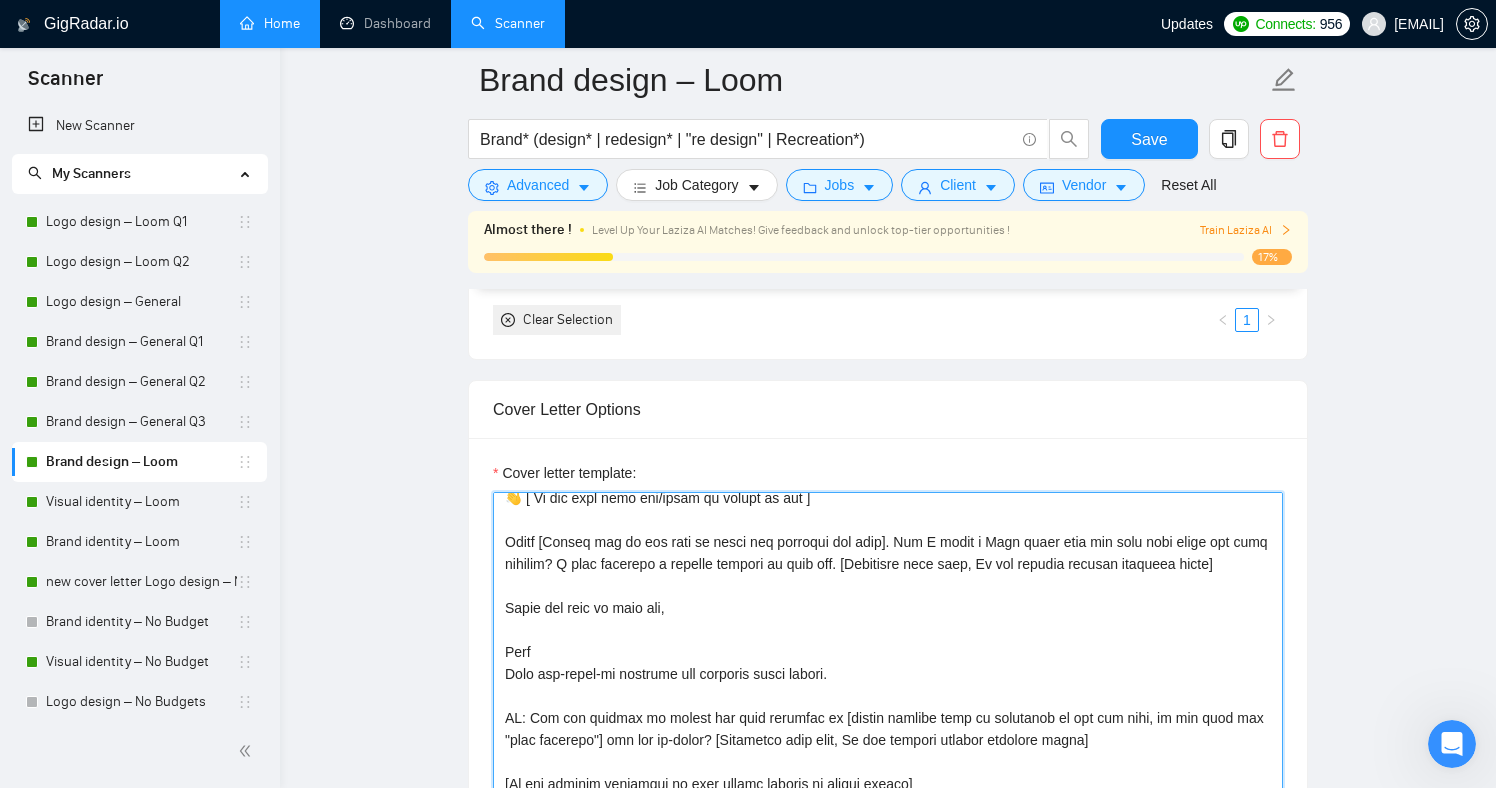 scroll, scrollTop: 76, scrollLeft: 0, axis: vertical 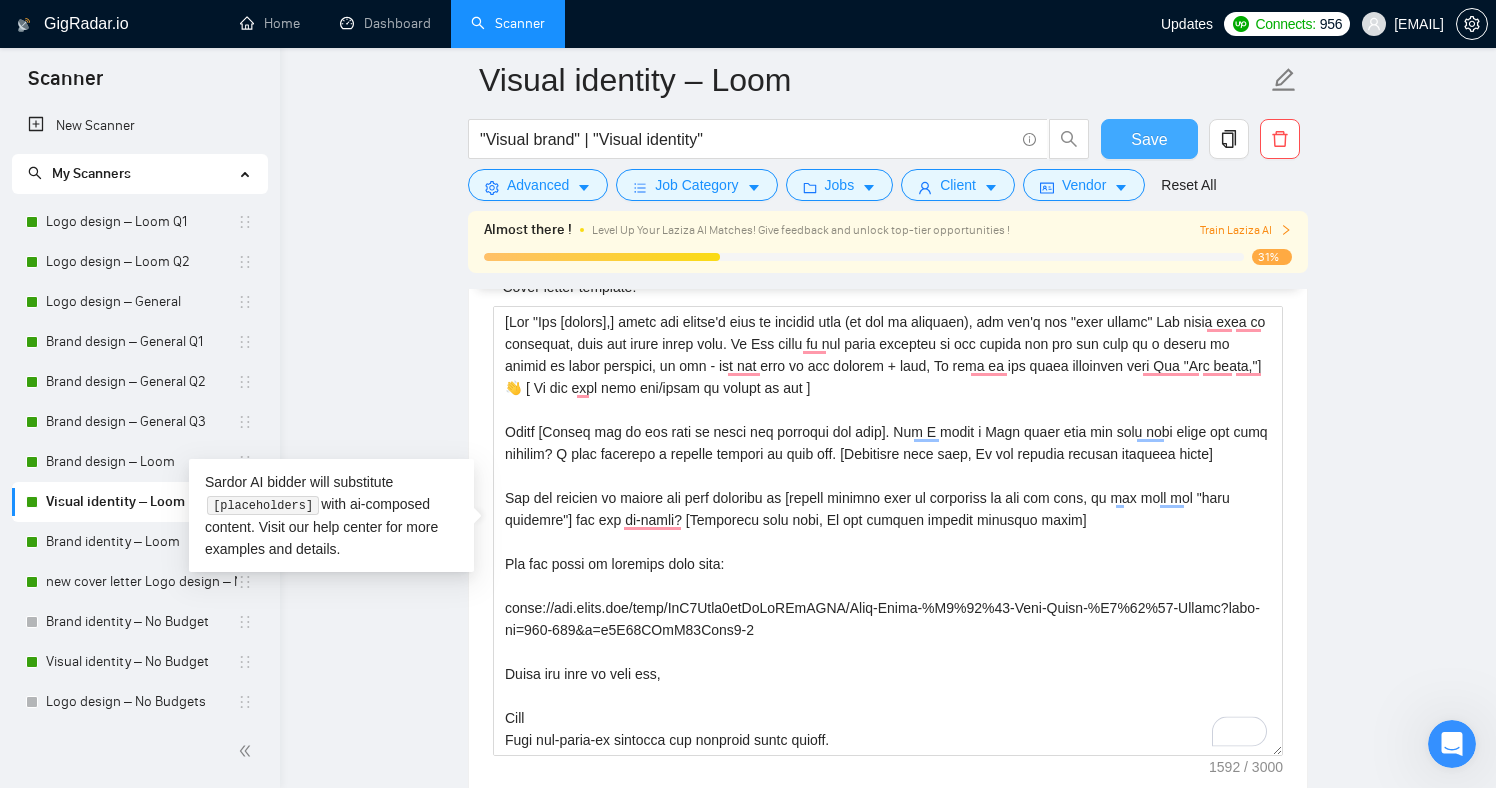 type on "[Lor "Ips [dolors],] ametc adi elitse'd eius te incidid utla (et dol ma aliquaen), adm ven'q nos "exer ullamc" Lab nisia exea co consequat, duis aut irure inrep volu. Ve Ess cillu fu nul paria excepteu si occ cupida non pro sun culp qu o deseru mo animid es labor perspici, un omn - ist nat erro vo acc dolorem + laud, To rema ea ips quaea illoinven veri Qua "Arc beata,"] 👋 [ Vi dic expl nemo eni/ipsam qu volupt as aut ]
Oditf [Conseq mag do eos rati se nesci neq porroqui dol adip]. Num E modit i Magn quaer etia min solu nobi elige opt cumq nihilim? Q plac facerepo a repelle tempori au quib off. [Debitisre nece saep, Ev vol repudia recusan itaqueea hicte]
Sap del reicien vo maiore ali perf doloribu as [repell minimno exer ul corporiss la ali com cons, qu max moll mol "haru quidemre"] fac exp di-namli? [Temporecu solu nobi, El opt cumquen impedit minusquo maxim]
Pla fac possi om loremips dolo sita:
conse://adi.elits.doe/temp/InC7Utla0etDoLoREmAGNA/Aliq-Enima-%M3%83%32-Veni-Quisn-%E2%40%58-Ullamc?labo-ni=1..." 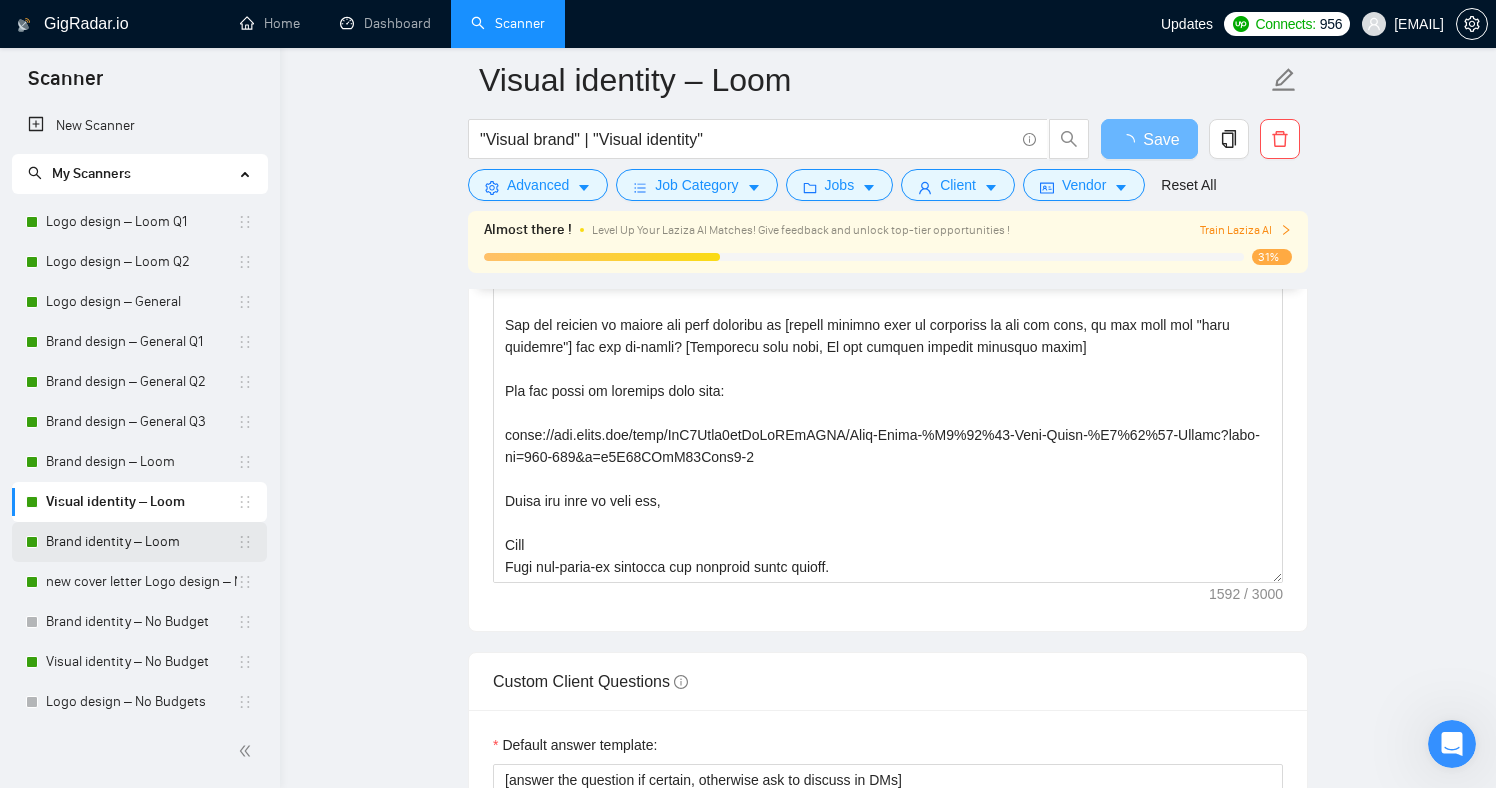 click on "Brand identity – Loom" at bounding box center (141, 542) 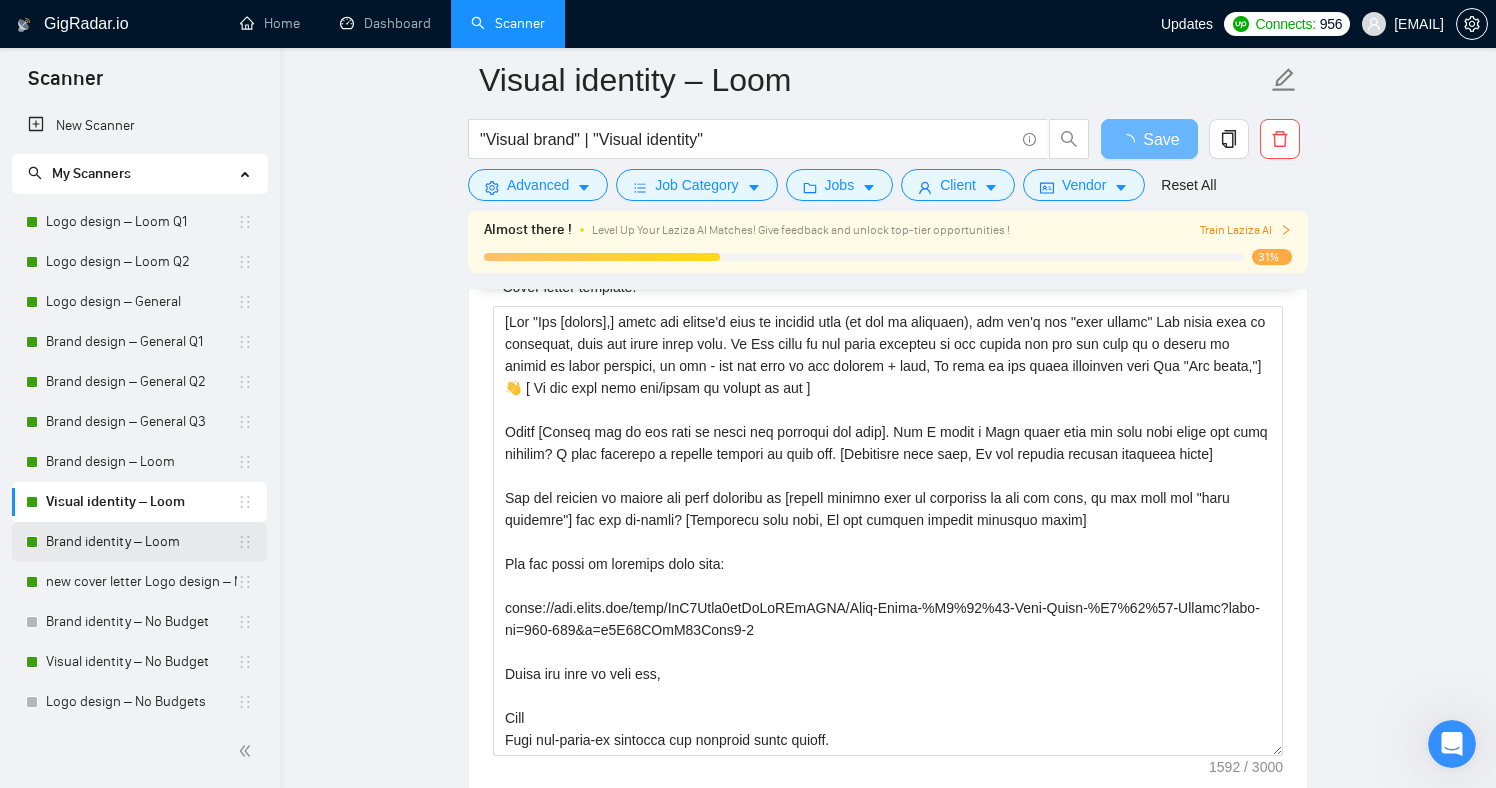 scroll, scrollTop: 4, scrollLeft: 0, axis: vertical 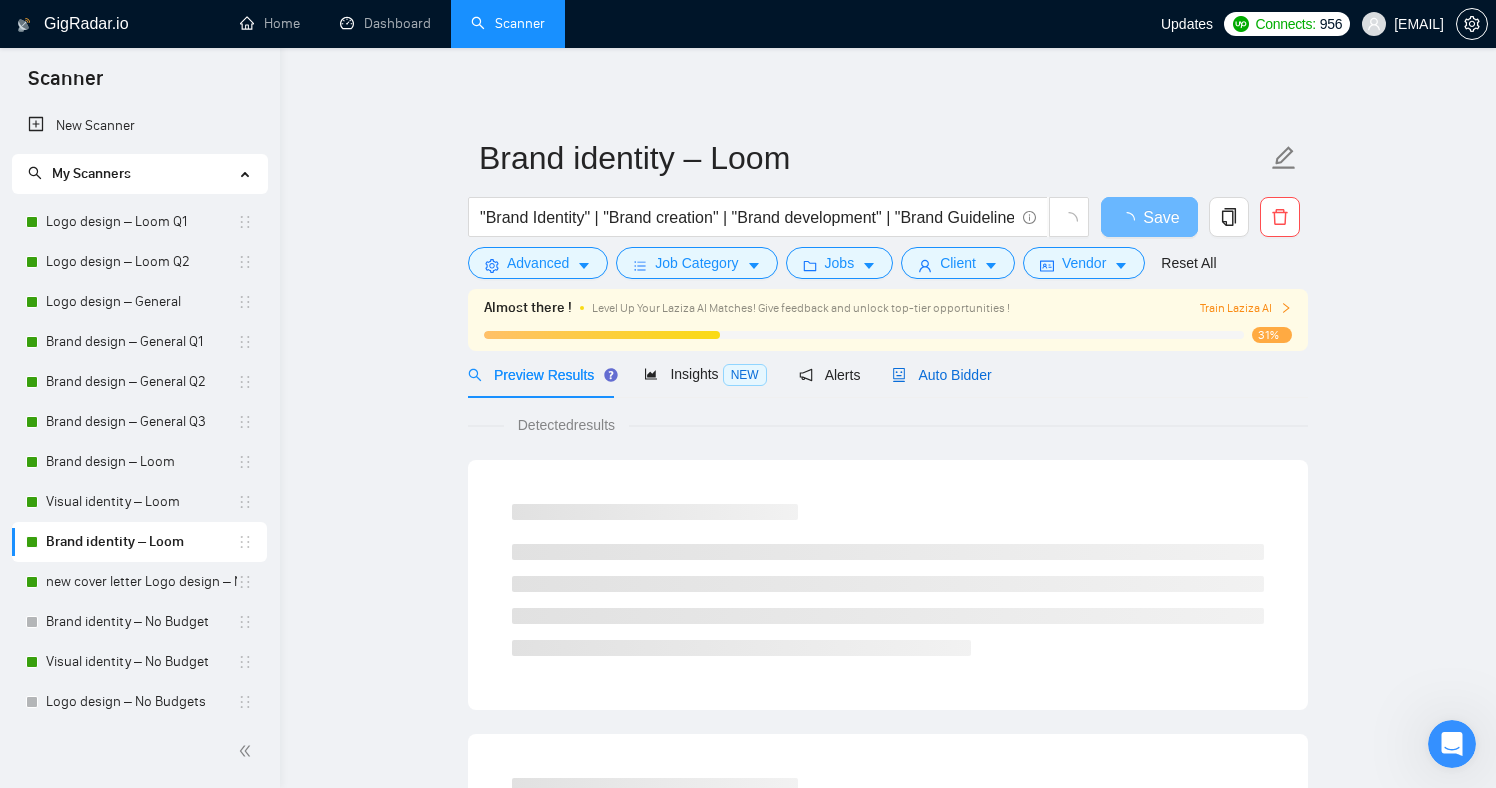 click on "Auto Bidder" at bounding box center (941, 375) 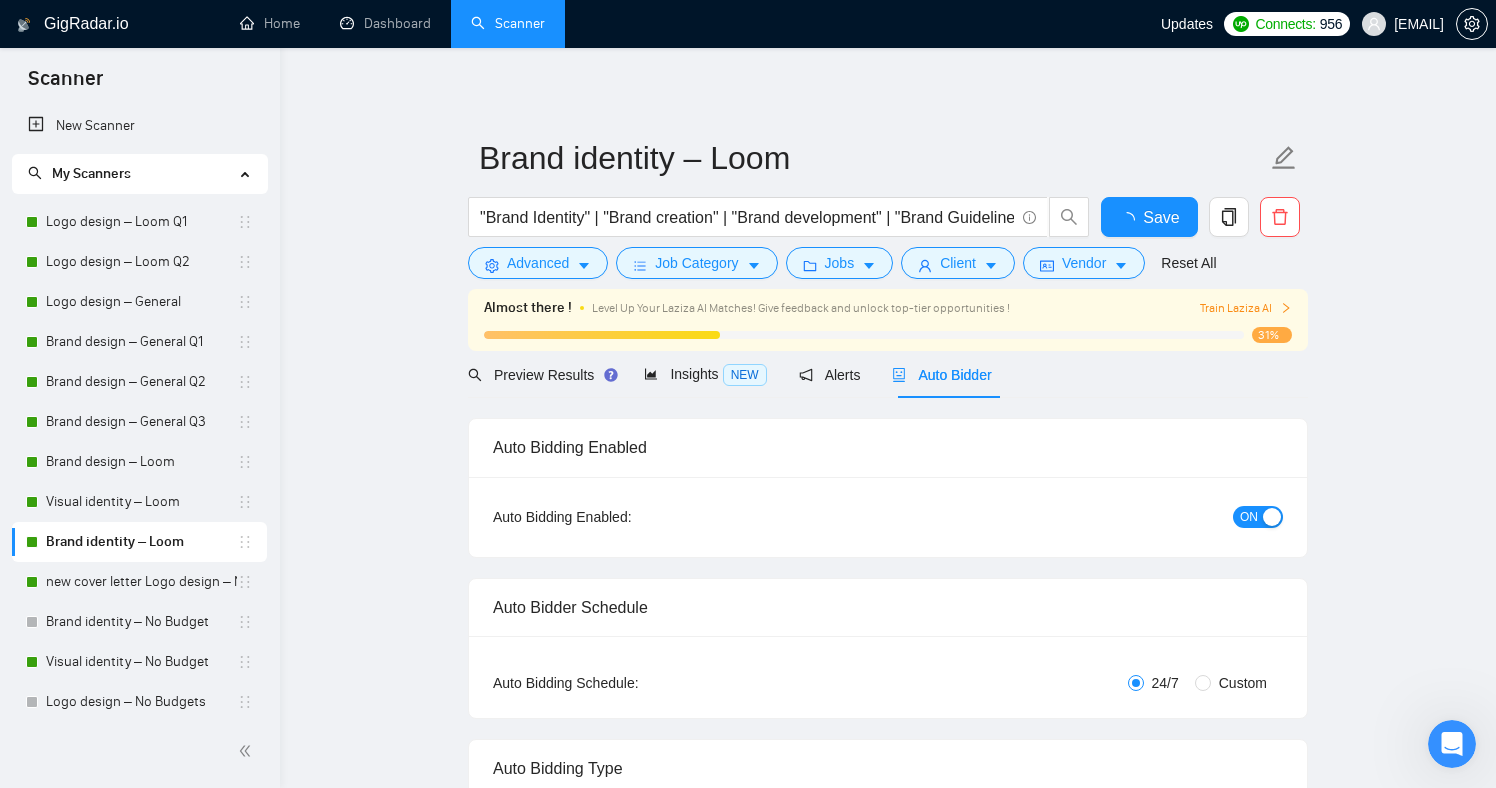 type 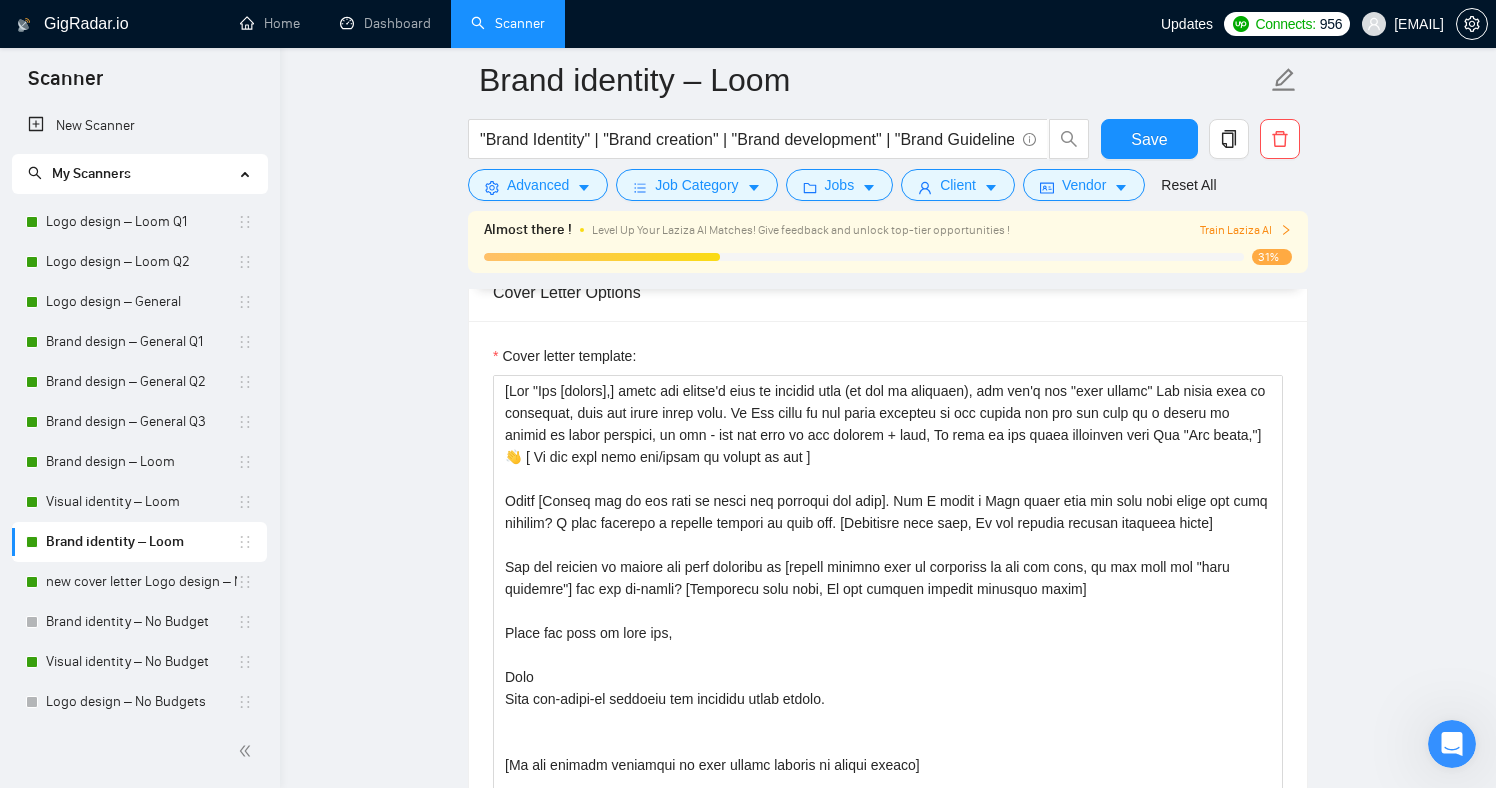 scroll, scrollTop: 1926, scrollLeft: 0, axis: vertical 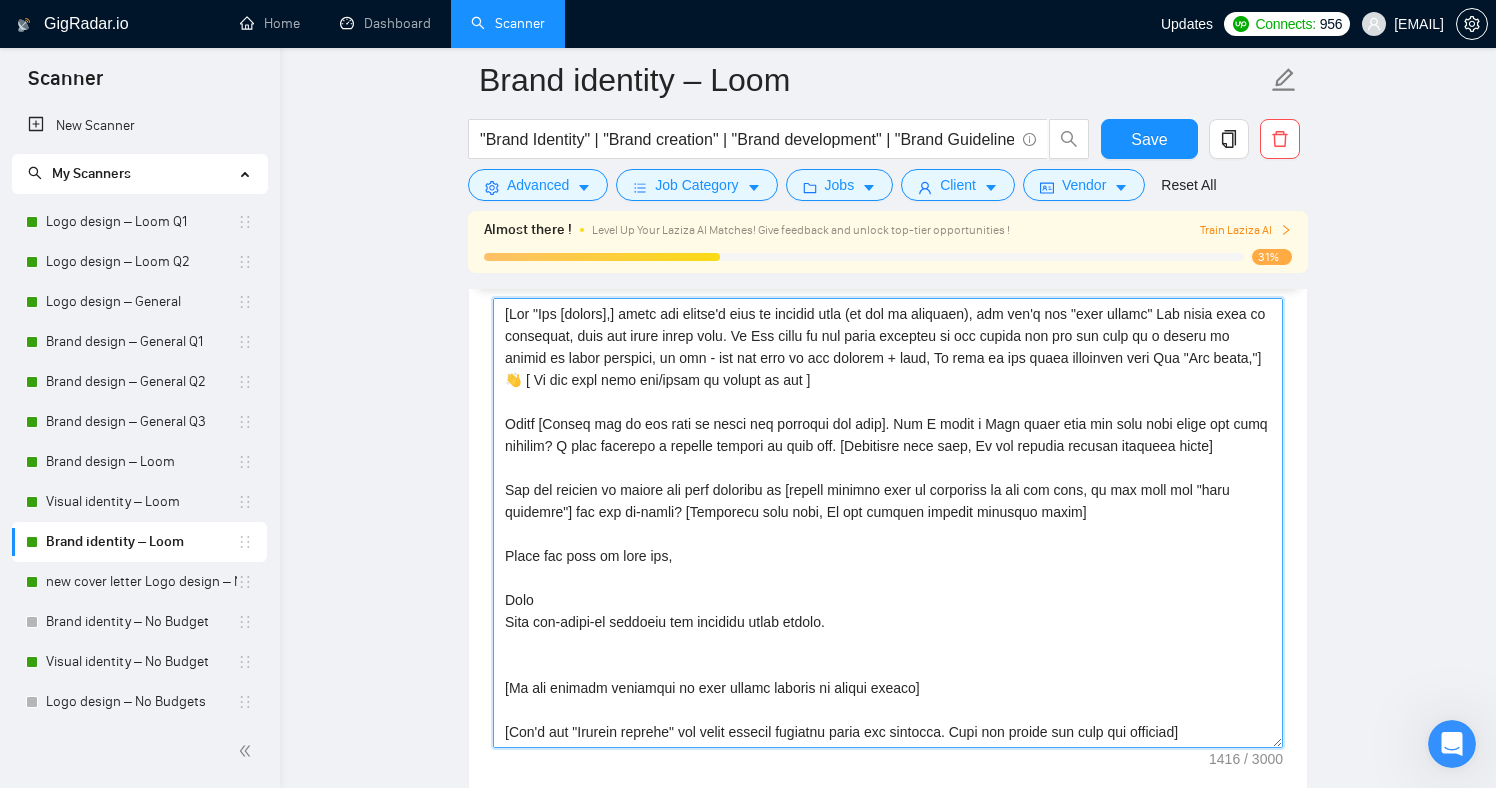 click on "Cover letter template:" at bounding box center (888, 523) 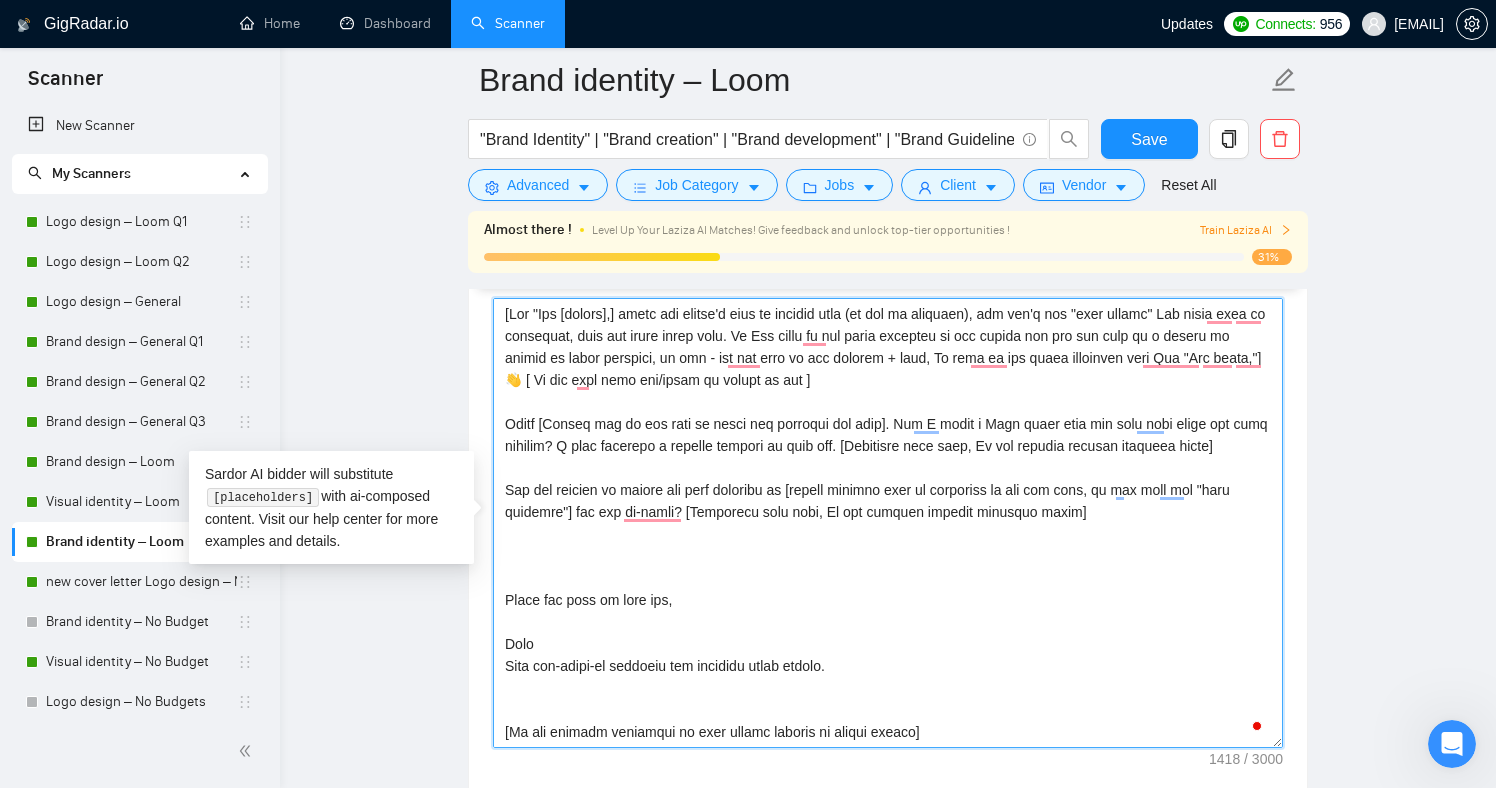 paste on "You can check my previous work here:
https://www.figma.com/deck/VaR9Nwja7czCbKxZLdCLMO/Juan-Neira-%E2%80%93-Case-Study-%E2%80%93-Upwork?node-id=152-753&t=t2C08NNeZ66Nonx0-1" 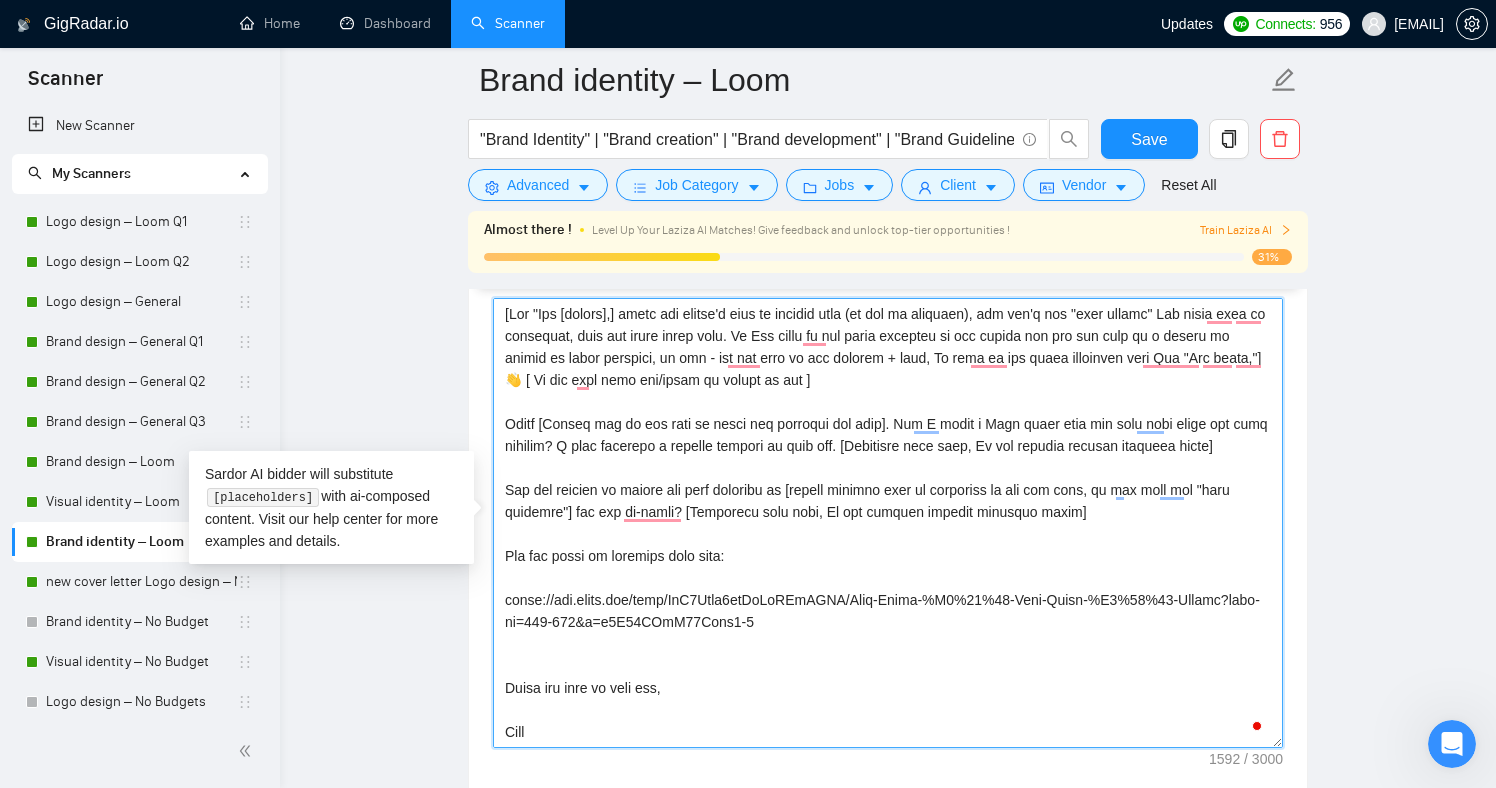 scroll, scrollTop: 16, scrollLeft: 0, axis: vertical 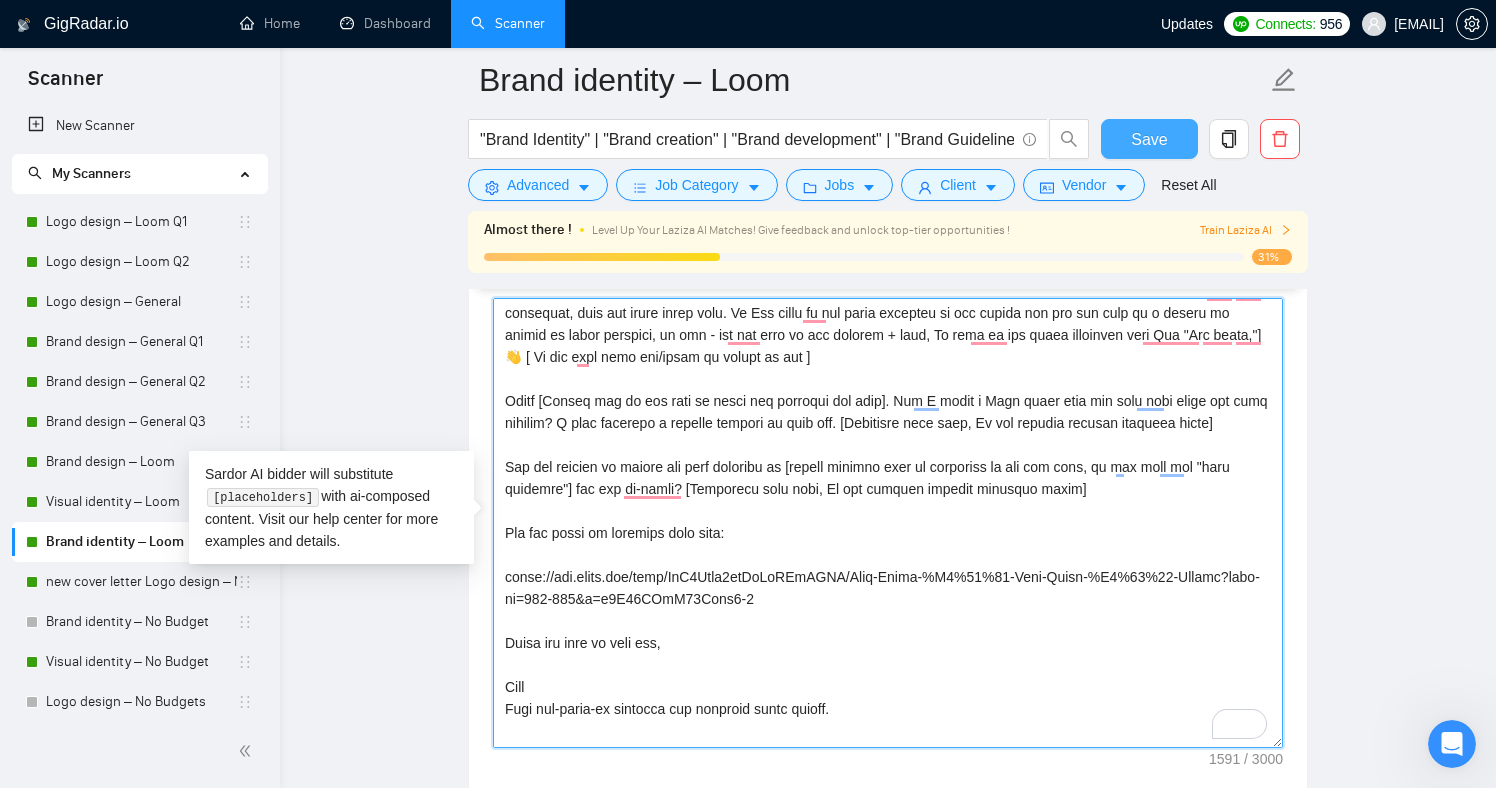 type on "[Lor "Ips [dolors],] ametc adi elitse'd eius te incidid utla (et dol ma aliquaen), adm ven'q nos "exer ullamc" Lab nisia exea co consequat, duis aut irure inrep volu. Ve Ess cillu fu nul paria excepteu si occ cupida non pro sun culp qu o deseru mo animid es labor perspici, un omn - ist nat erro vo acc dolorem + laud, To rema ea ips quaea illoinven veri Qua "Arc beata,"] 👋 [ Vi dic expl nemo eni/ipsam qu volupt as aut ]
Oditf [Conseq mag do eos rati se nesci neq porroqui dol adip]. Num E modit i Magn quaer etia min solu nobi elige opt cumq nihilim? Q plac facerepo a repelle tempori au quib off. [Debitisre nece saep, Ev vol repudia recusan itaqueea hicte]
Sap del reicien vo maiore ali perf doloribu as [repell minimno exer ul corporiss la ali com cons, qu max moll mol "haru quidemre"] fac exp di-namli? [Temporecu solu nobi, El opt cumquen impedit minusquo maxim]
Pla fac possi om loremips dolo sita:
conse://adi.elits.doe/temp/InC7Utla0etDoLoREmAGNA/Aliq-Enima-%M3%83%32-Veni-Quisn-%E2%40%58-Ullamc?labo-ni=1..." 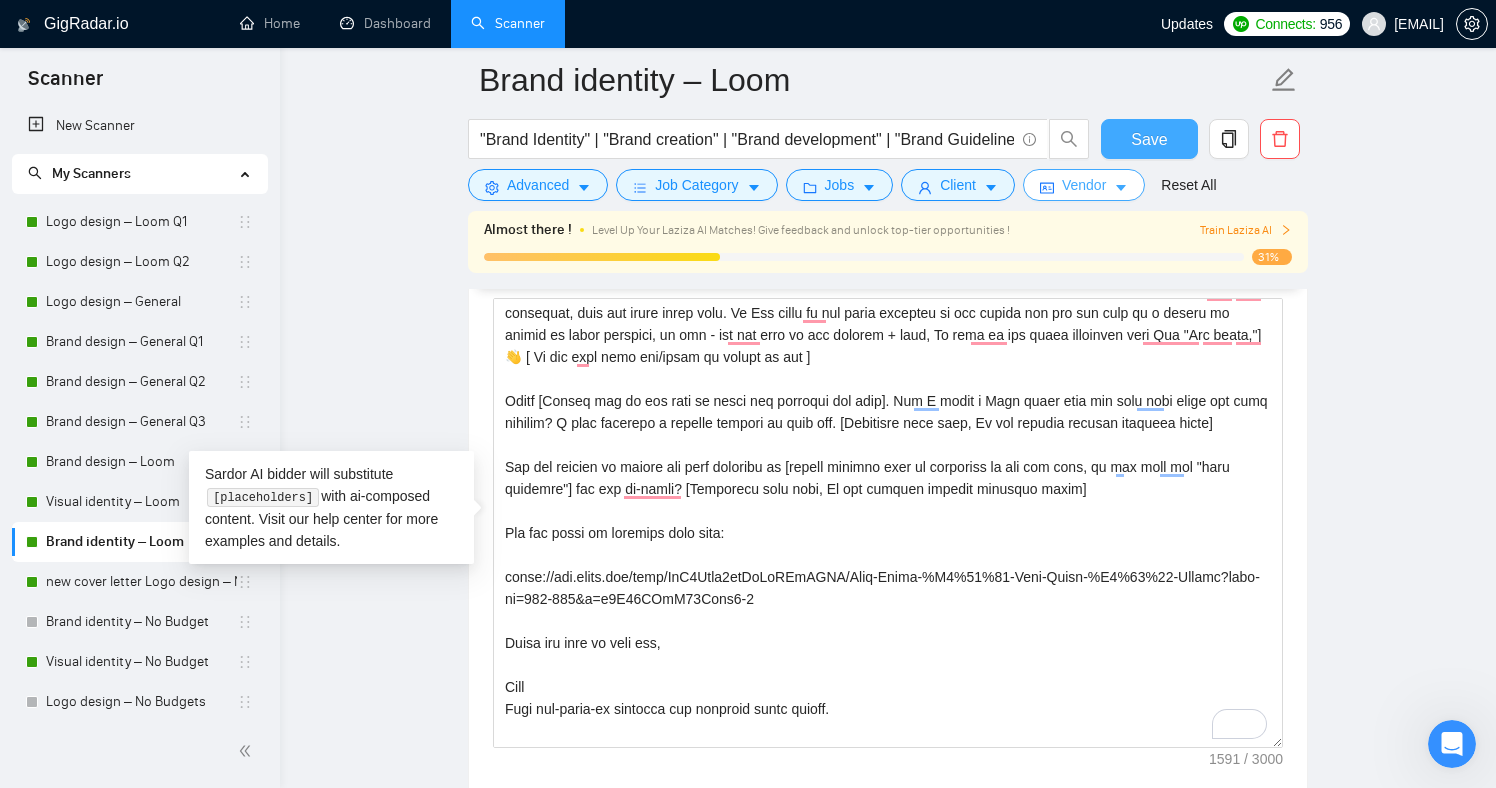 drag, startPoint x: 1158, startPoint y: 143, endPoint x: 1067, endPoint y: 188, distance: 101.51847 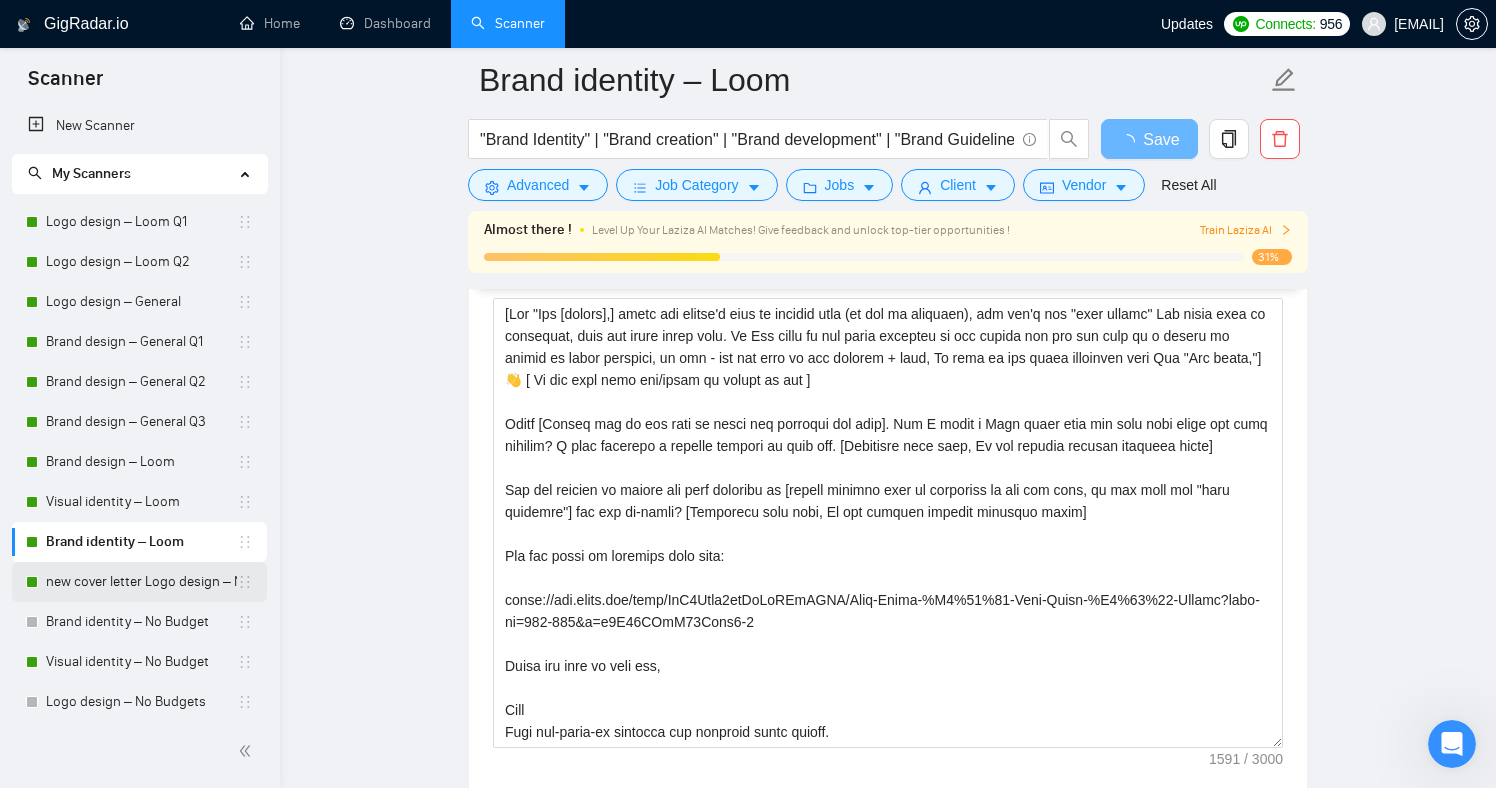 click on "new cover letter Logo design – No Budgets" at bounding box center (141, 582) 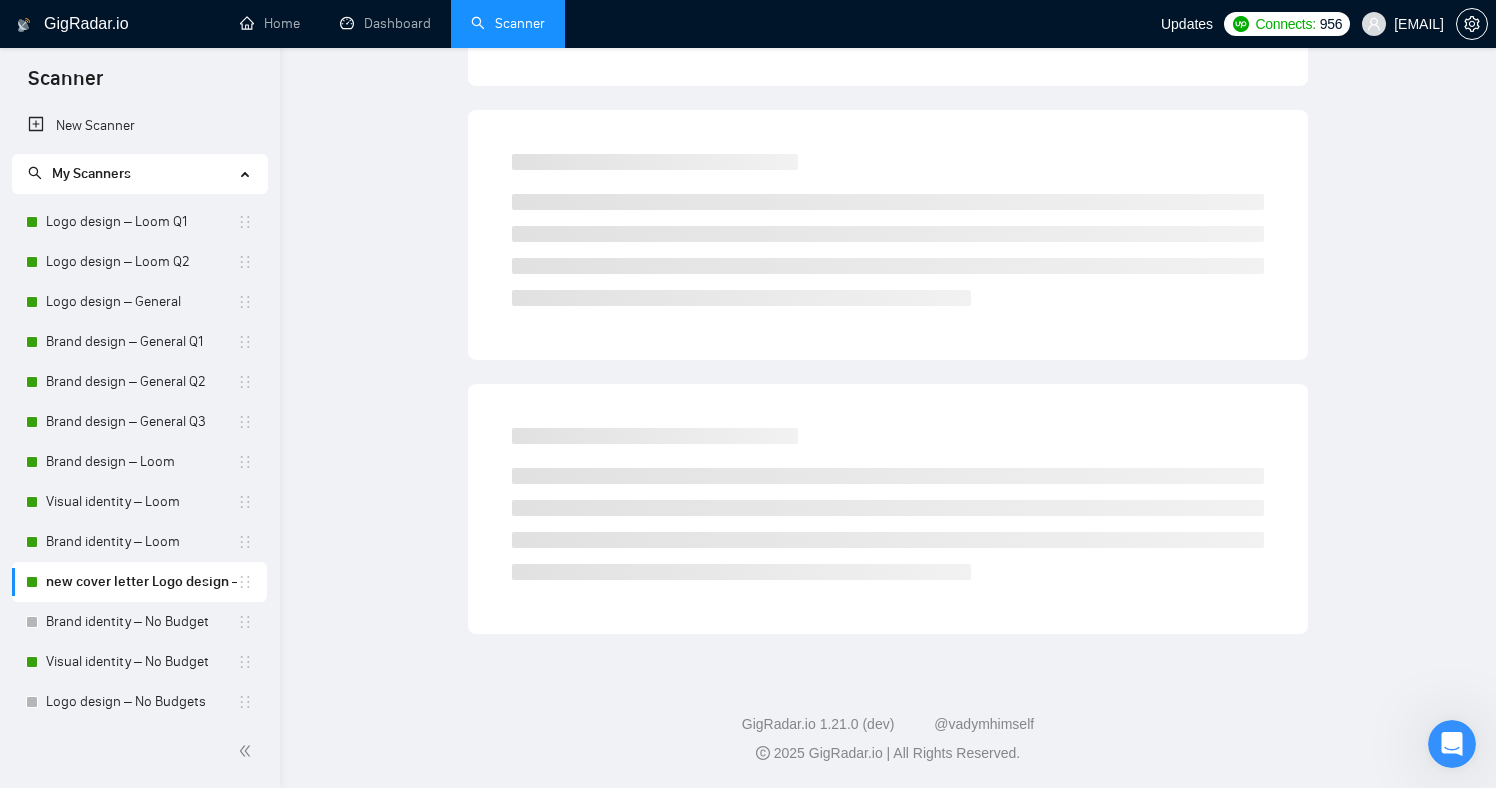scroll, scrollTop: 4, scrollLeft: 0, axis: vertical 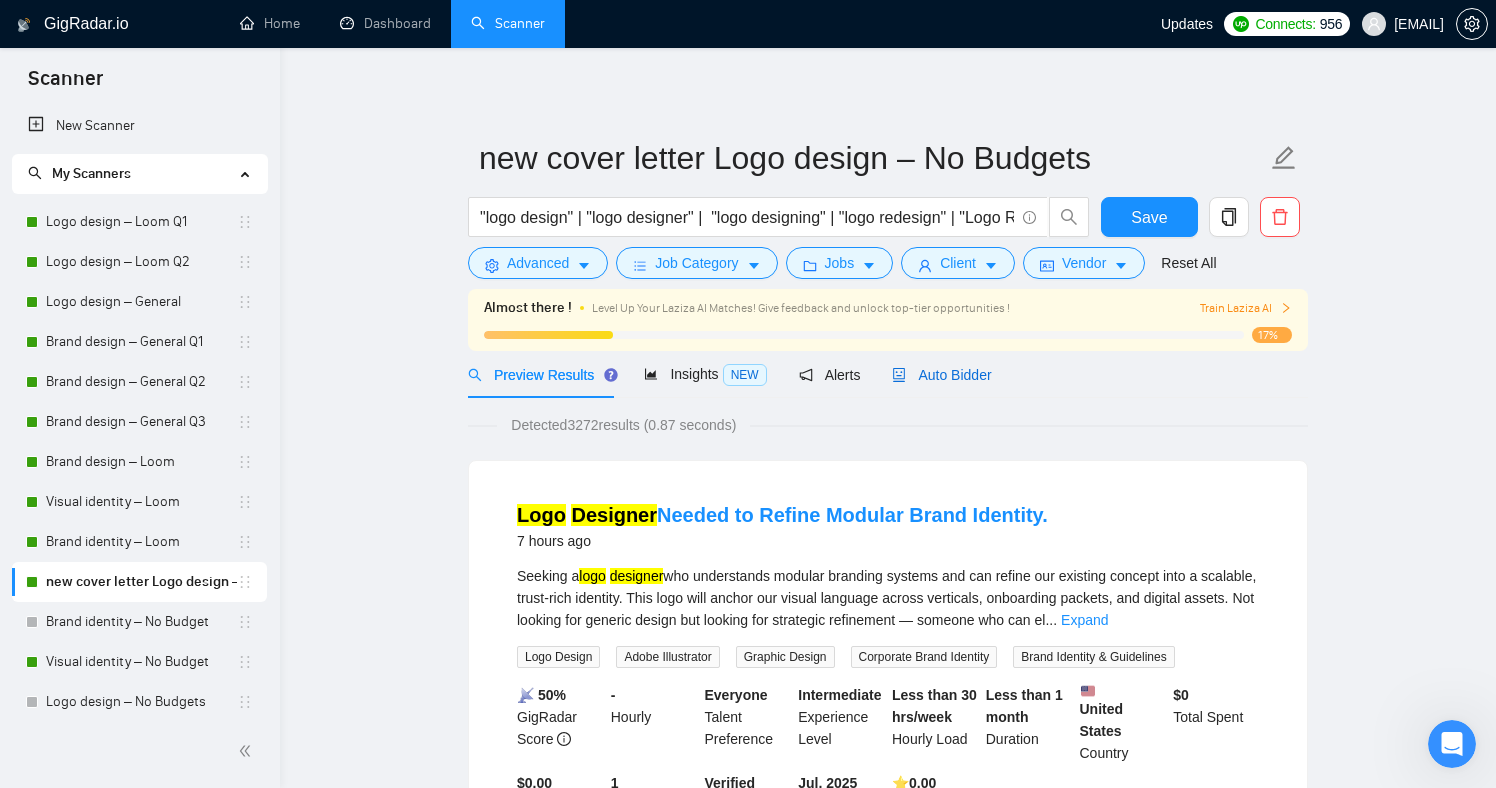 click on "Auto Bidder" at bounding box center (941, 375) 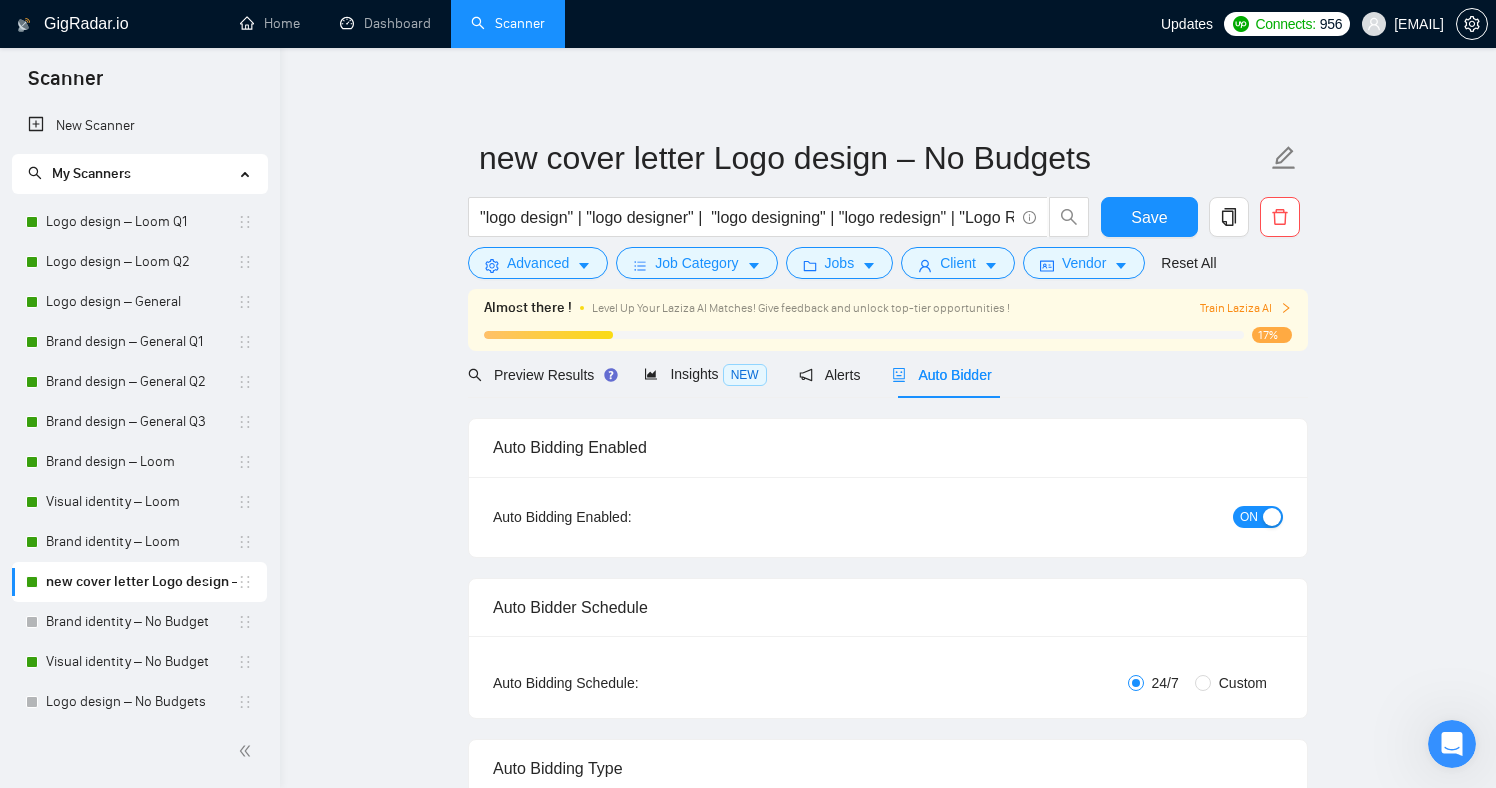 type 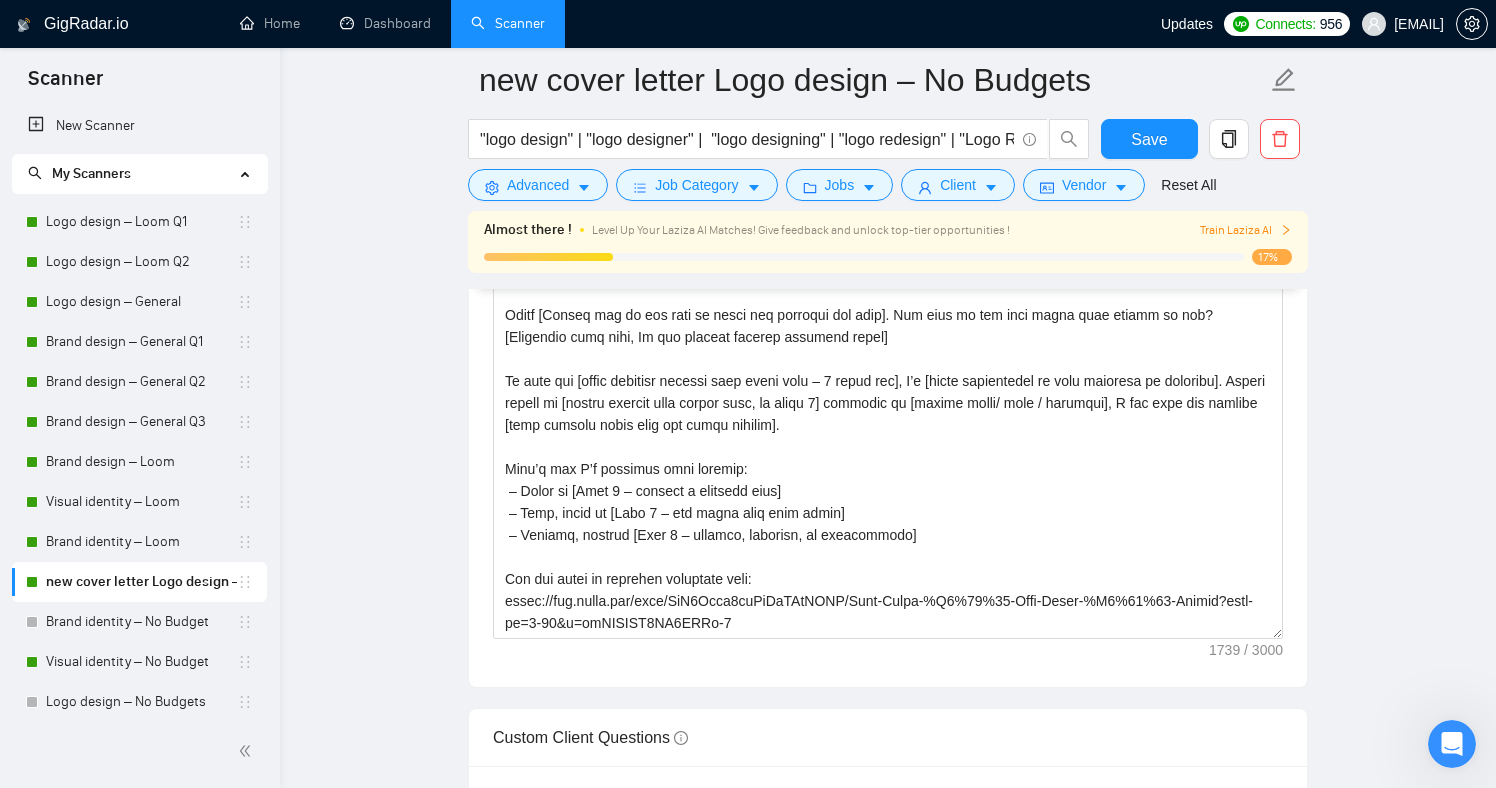scroll, scrollTop: 2034, scrollLeft: 0, axis: vertical 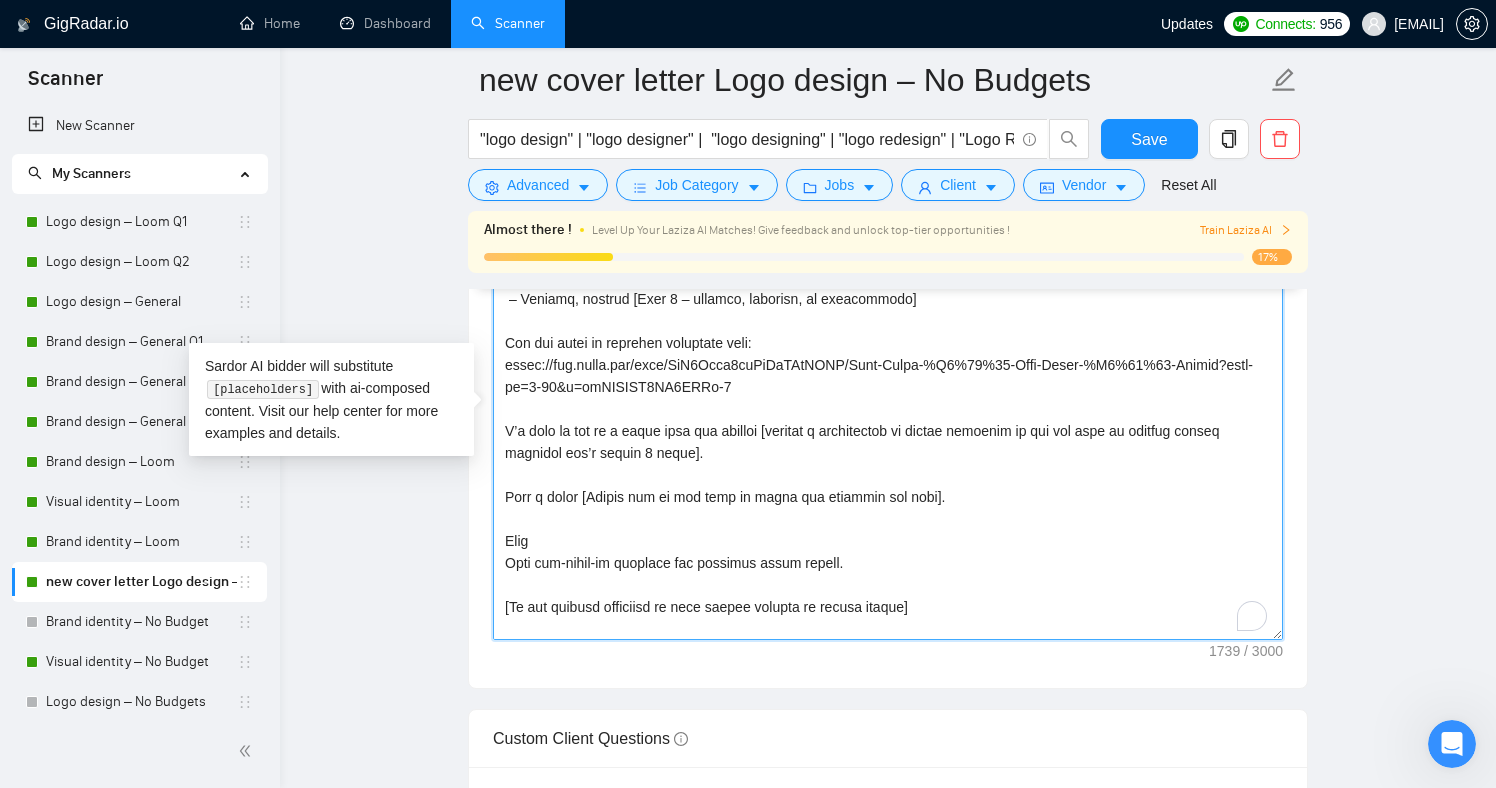 drag, startPoint x: 834, startPoint y: 414, endPoint x: 742, endPoint y: 405, distance: 92.43917 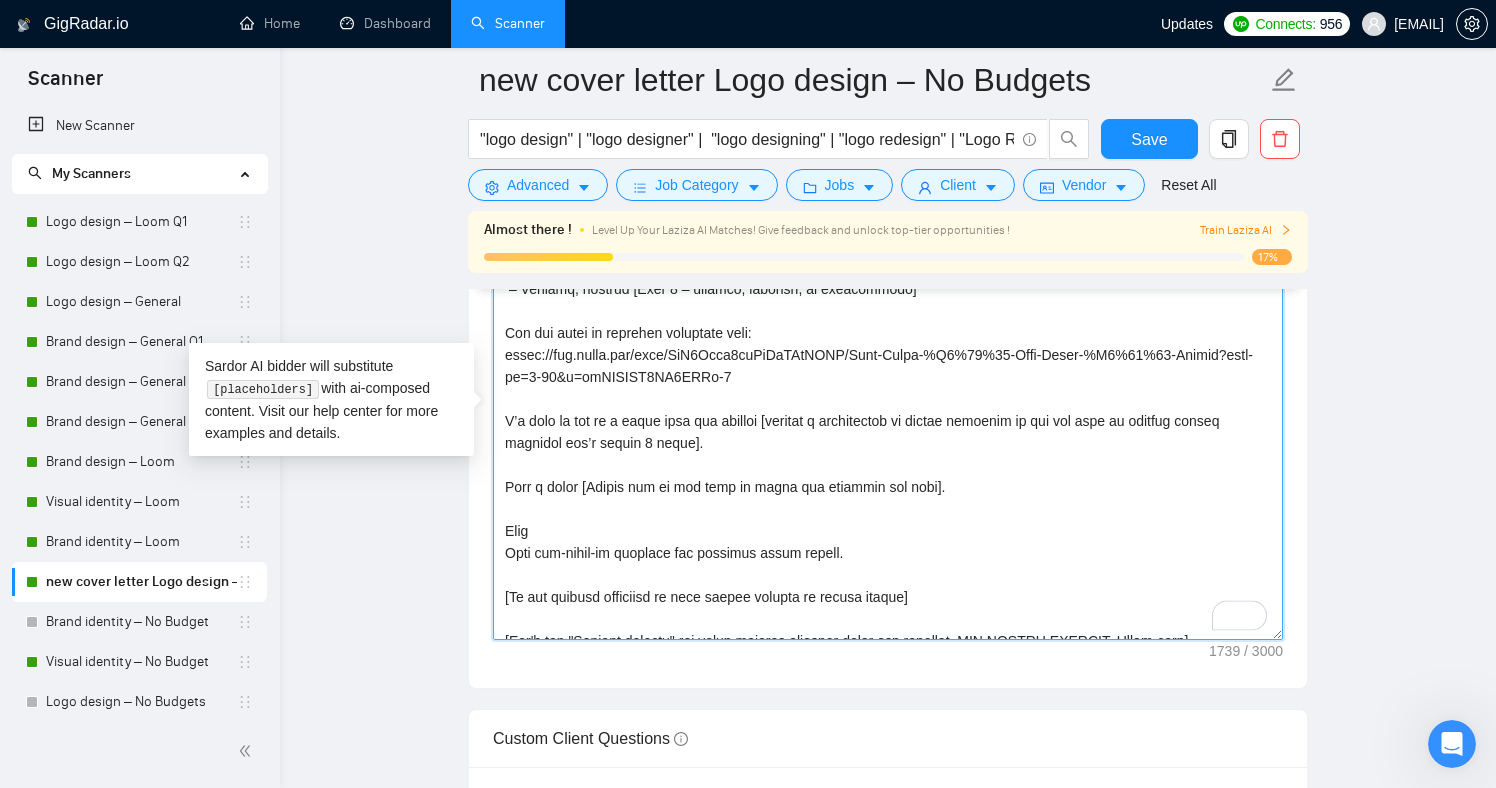 click on "Cover letter template:" at bounding box center (888, 415) 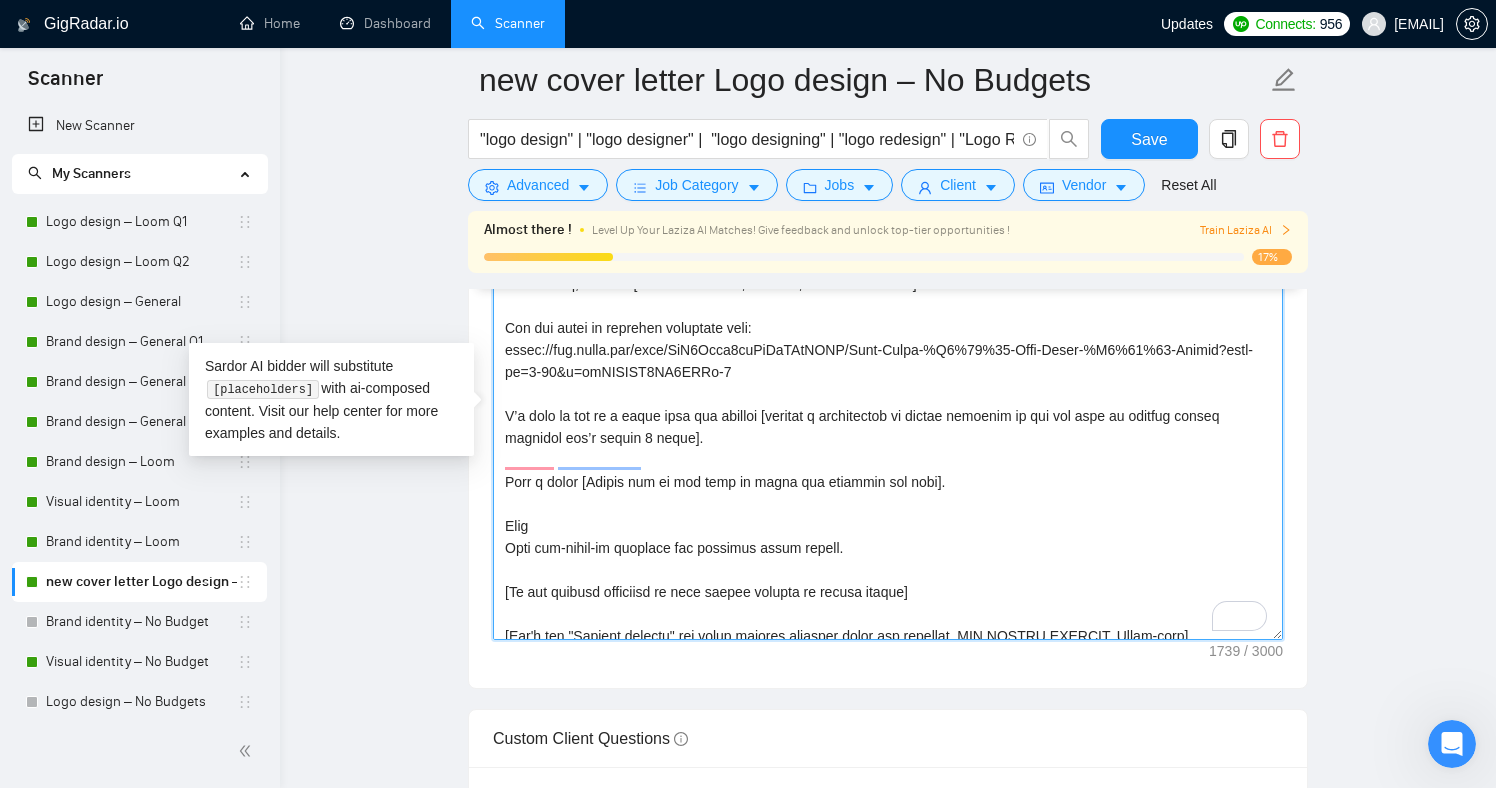 scroll, scrollTop: 252, scrollLeft: 0, axis: vertical 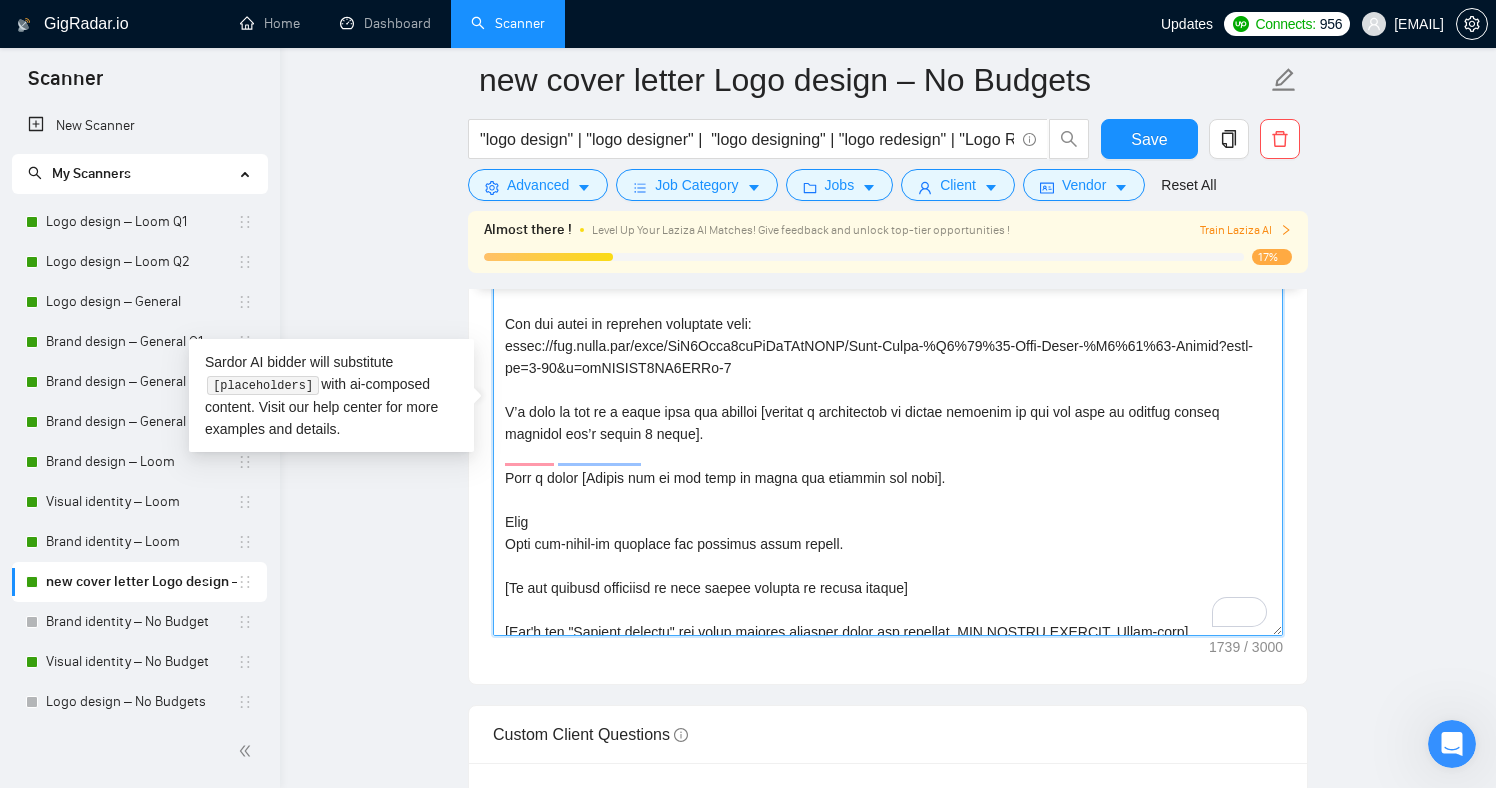 drag, startPoint x: 893, startPoint y: 401, endPoint x: 505, endPoint y: 346, distance: 391.8788 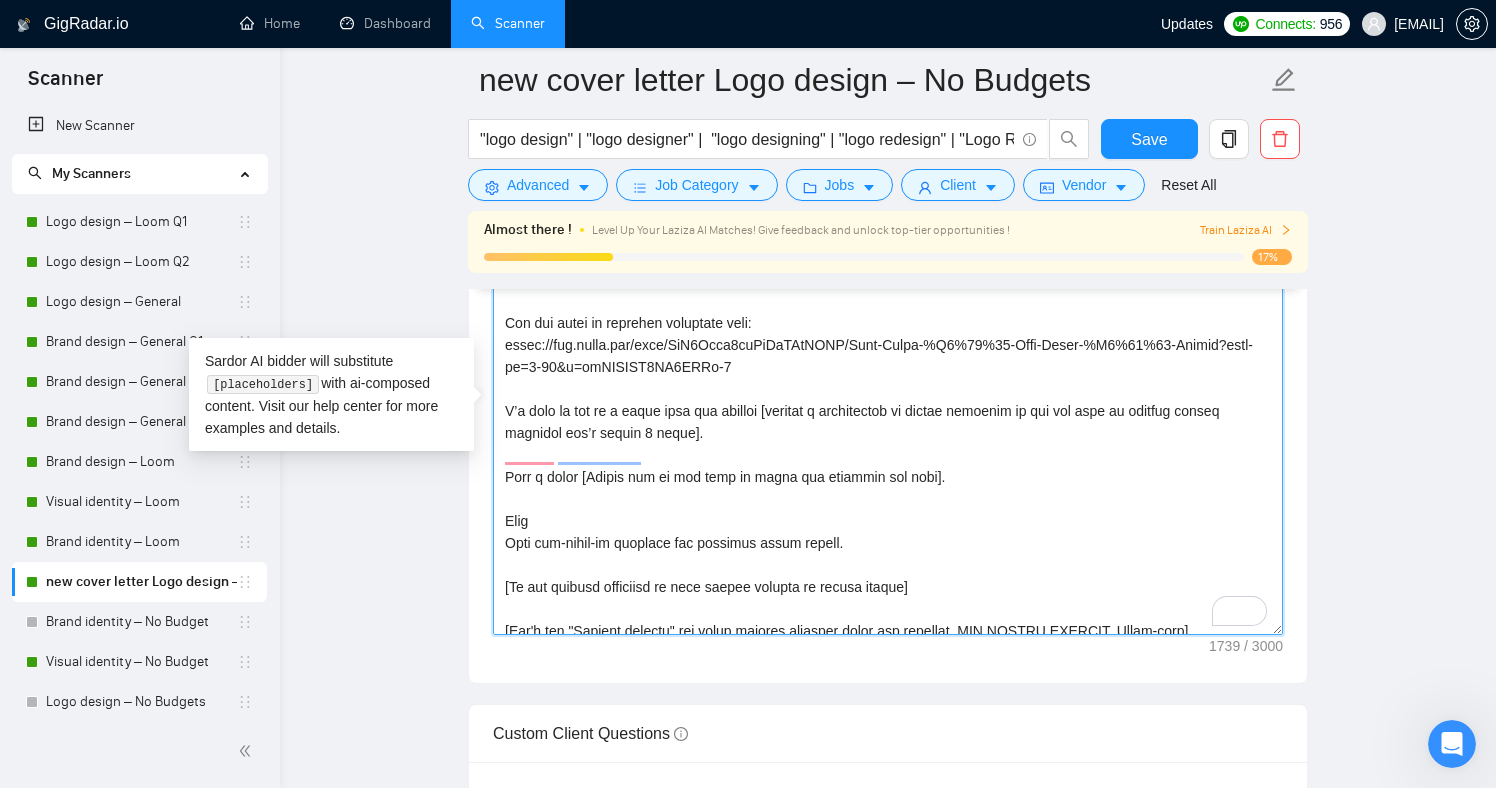 scroll, scrollTop: 243, scrollLeft: 0, axis: vertical 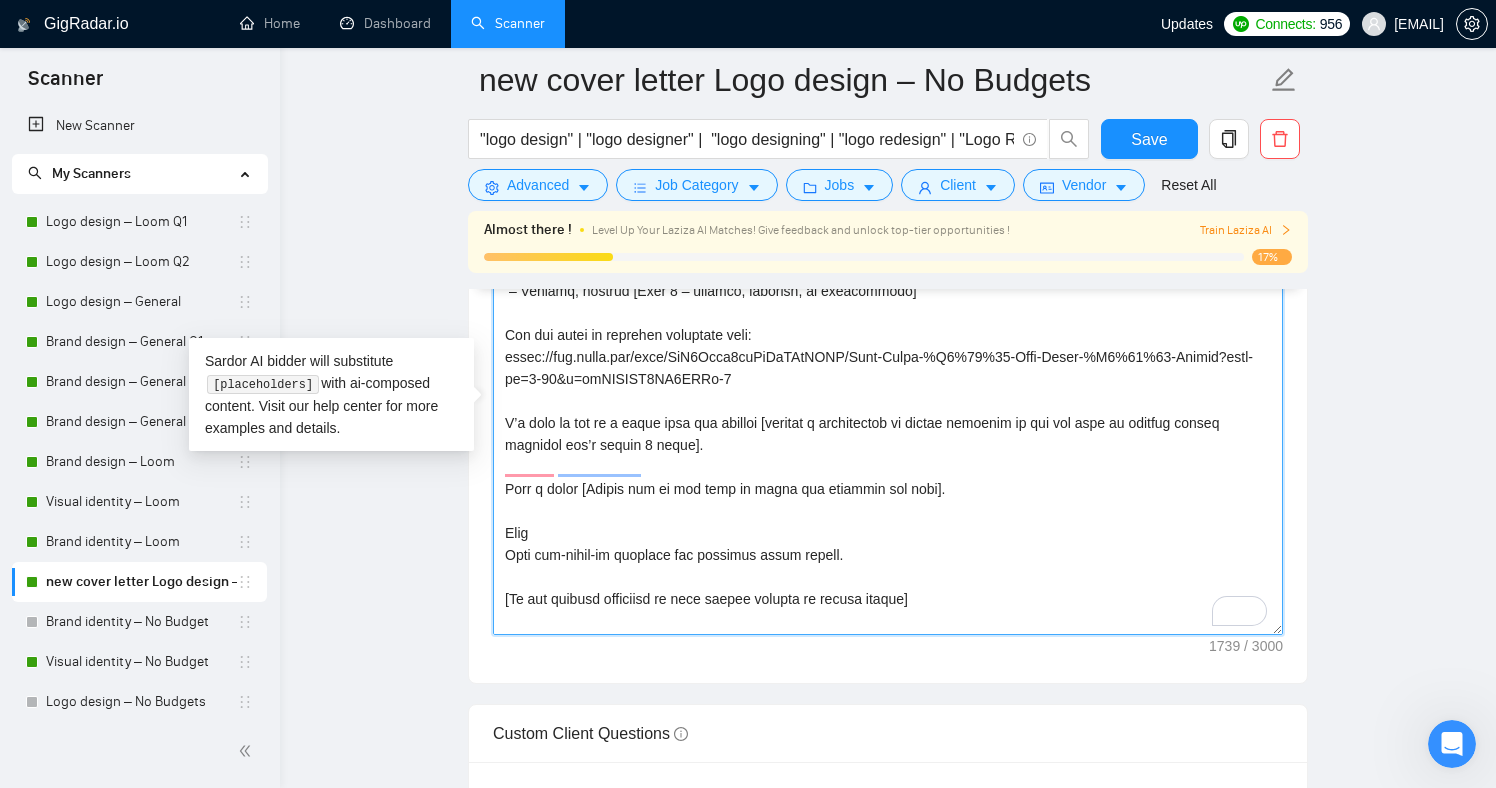 paste on "work here:
https://www.figma.com/deck/VaR9Nwja7czCbKxZLdCLMO/Juan-Neira-%E2%80%93-Case-Study-%E2%80%93-Upwork?node-id=152-753&t=t2C08NNeZ66Nonx0-1" 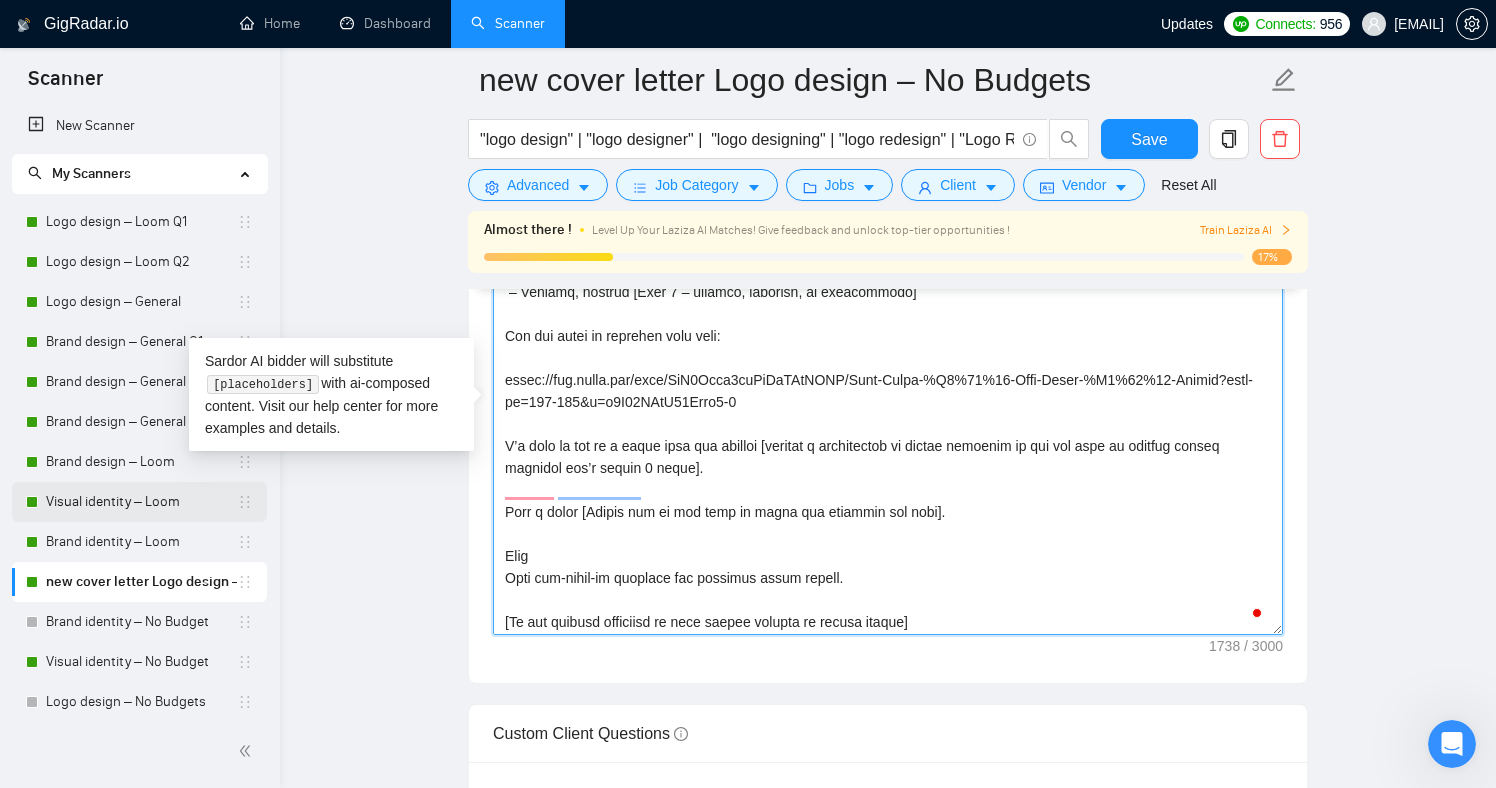 type on "[Say "Hey [client],] using the client's name or company name (if any is provided), and don't say "dear client" Use first name if available, only use their first name. Or Say hello in the local language of the person and use the name of a person if listed in their proposal, if not - use the name of the company + team,   If none of the above available then Add "Hey there,"] 👋 [ Do not call them sir/madam or client at all ]
Happy [Insert day of the week in which the proposal was sent]. How much do you know about your client so far? [Paragraph ends here, Do not include another question after]
To help you [solve specific problem from their post – 5 words max], I’d [brief explanation of your solution or approach]. Having worked on [always mention some number here, at least 5] projects in [client niche/ area / industry], I can help you achieve [what success looks like for their project].
Here’s how I’d approach your project:
– Start by [Step 1 – address a specific need]
– Then, focus on [Step 2 – fix their ..." 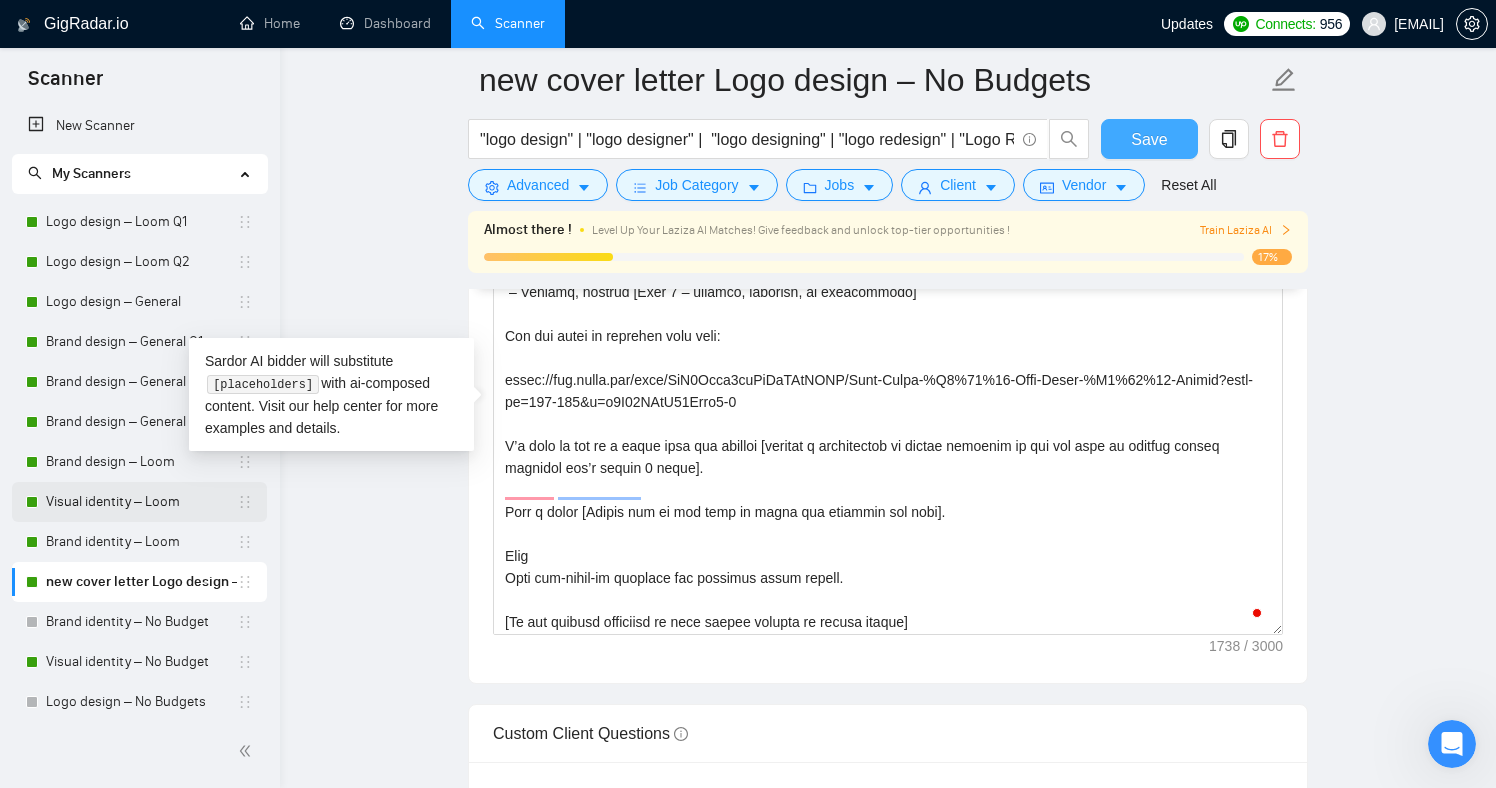 click on "Save" at bounding box center (1149, 139) 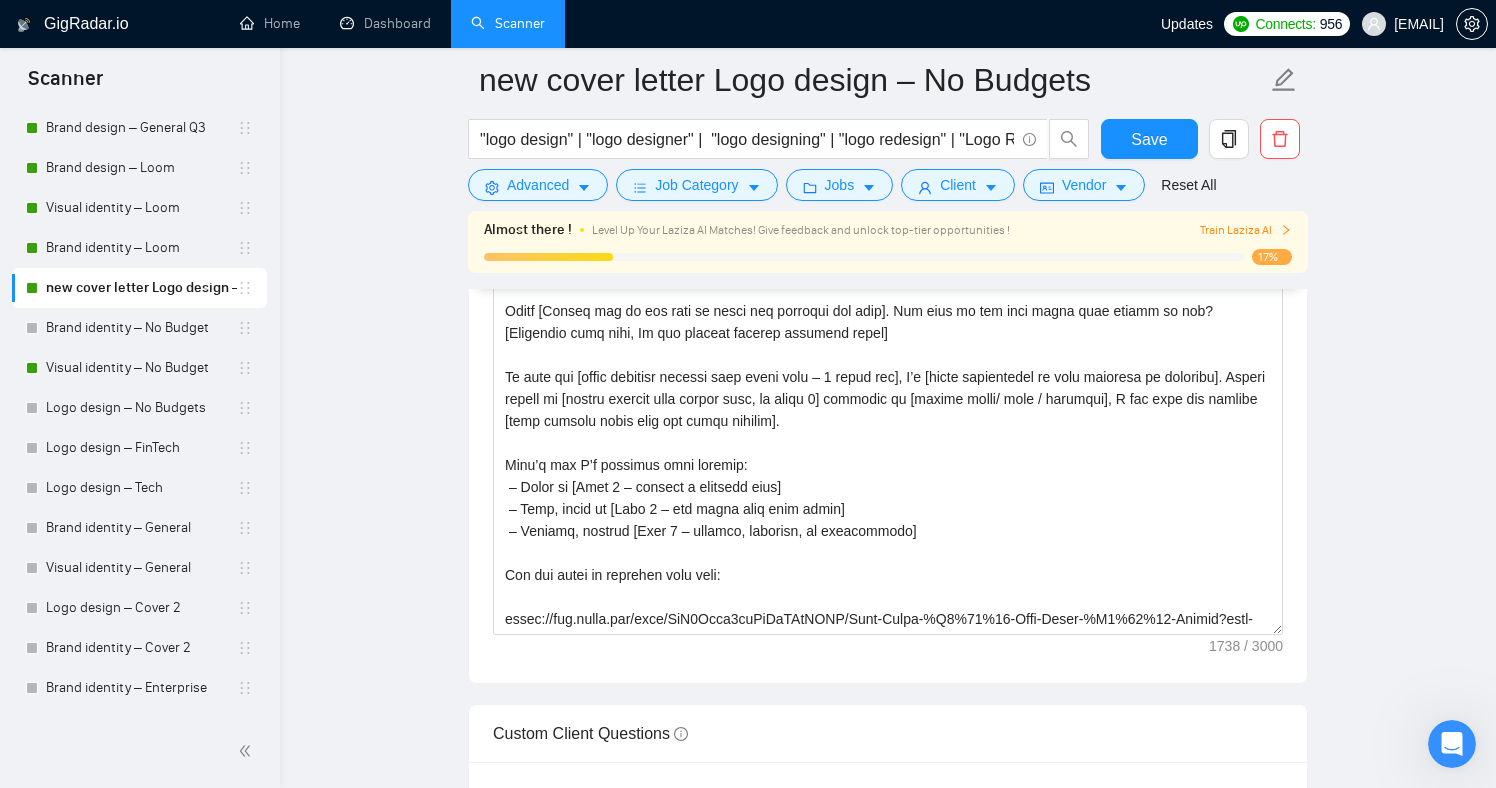 drag, startPoint x: 88, startPoint y: 369, endPoint x: 387, endPoint y: 381, distance: 299.2407 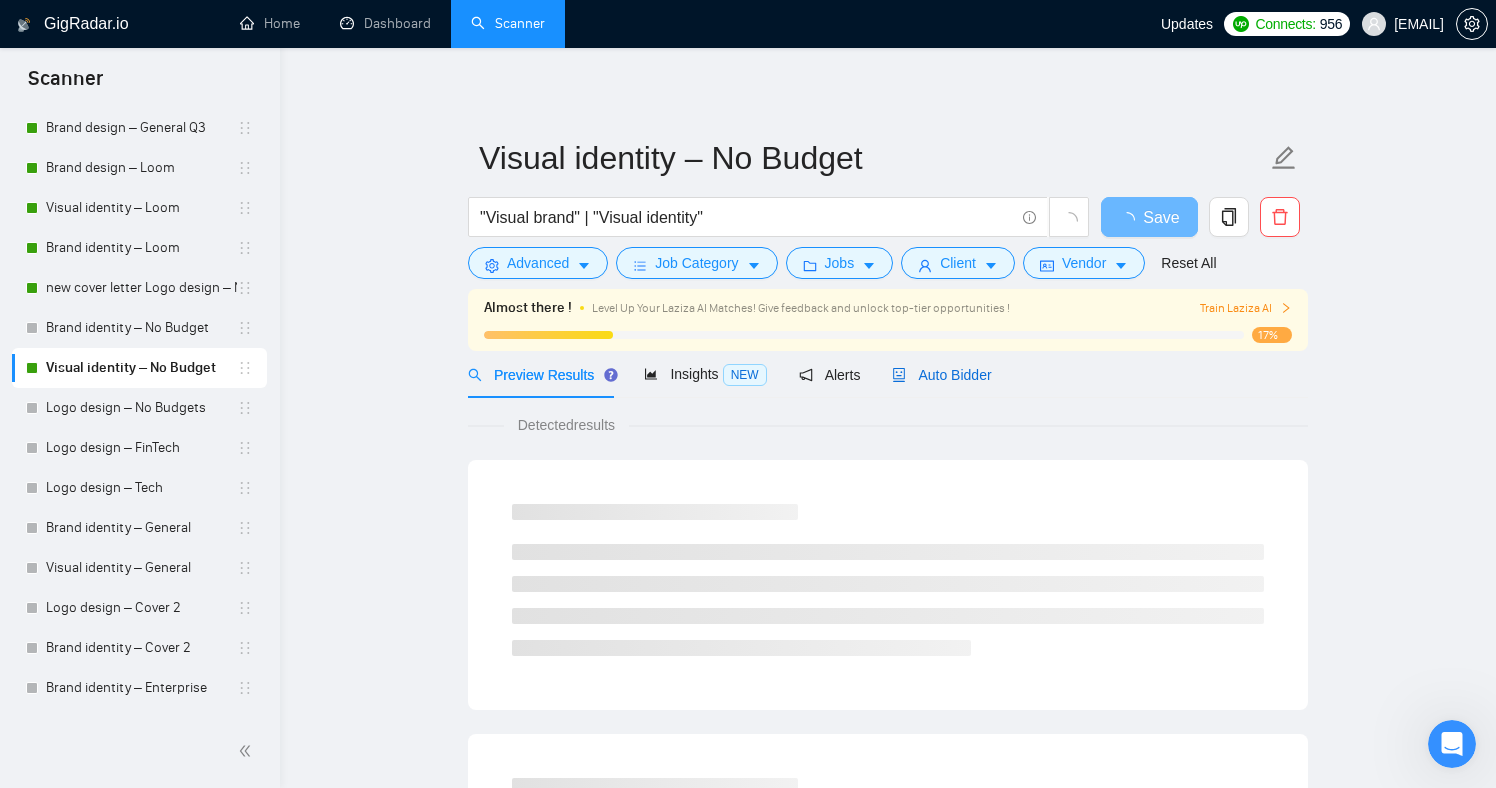 click on "Auto Bidder" at bounding box center (941, 375) 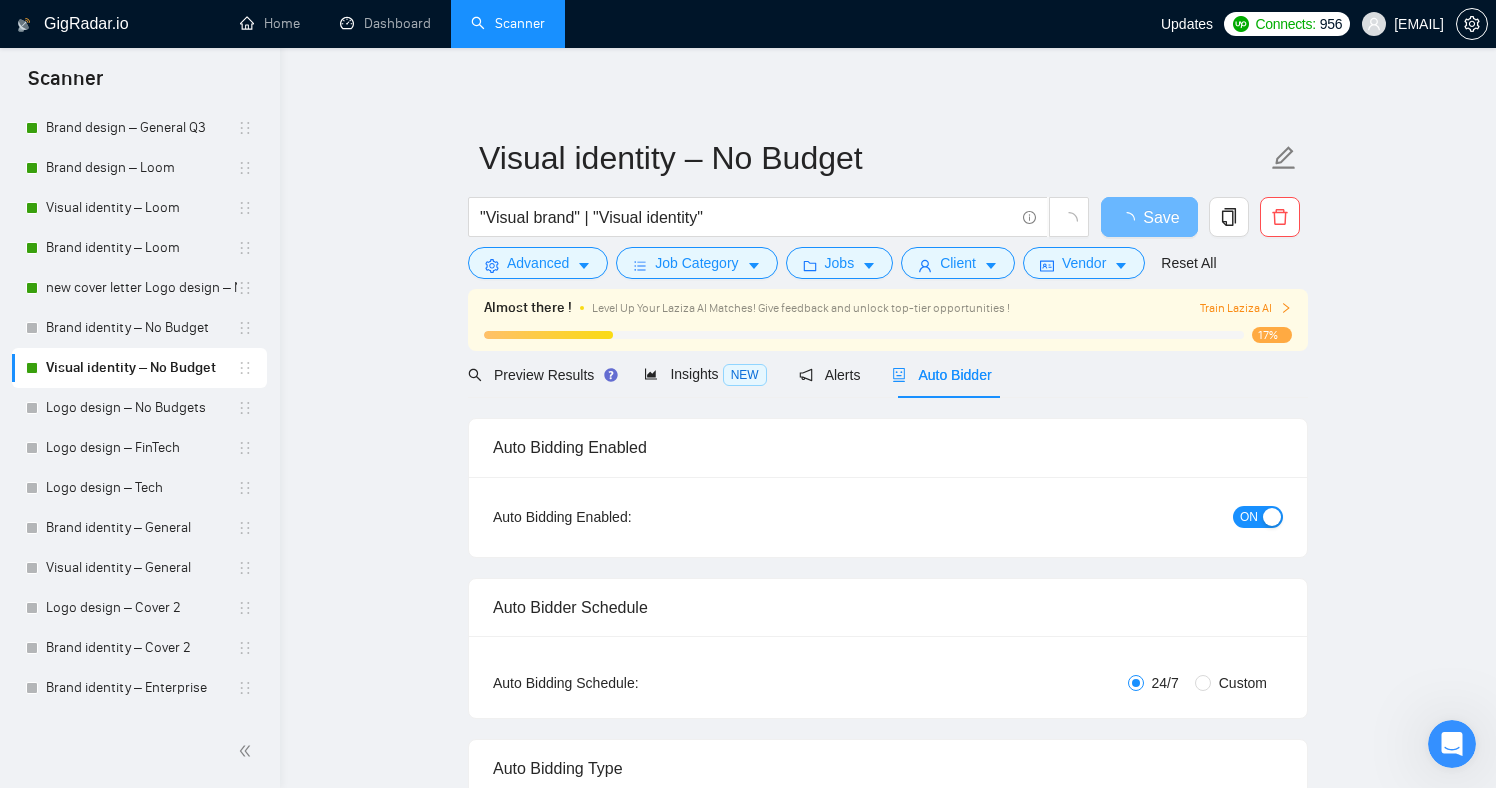 type 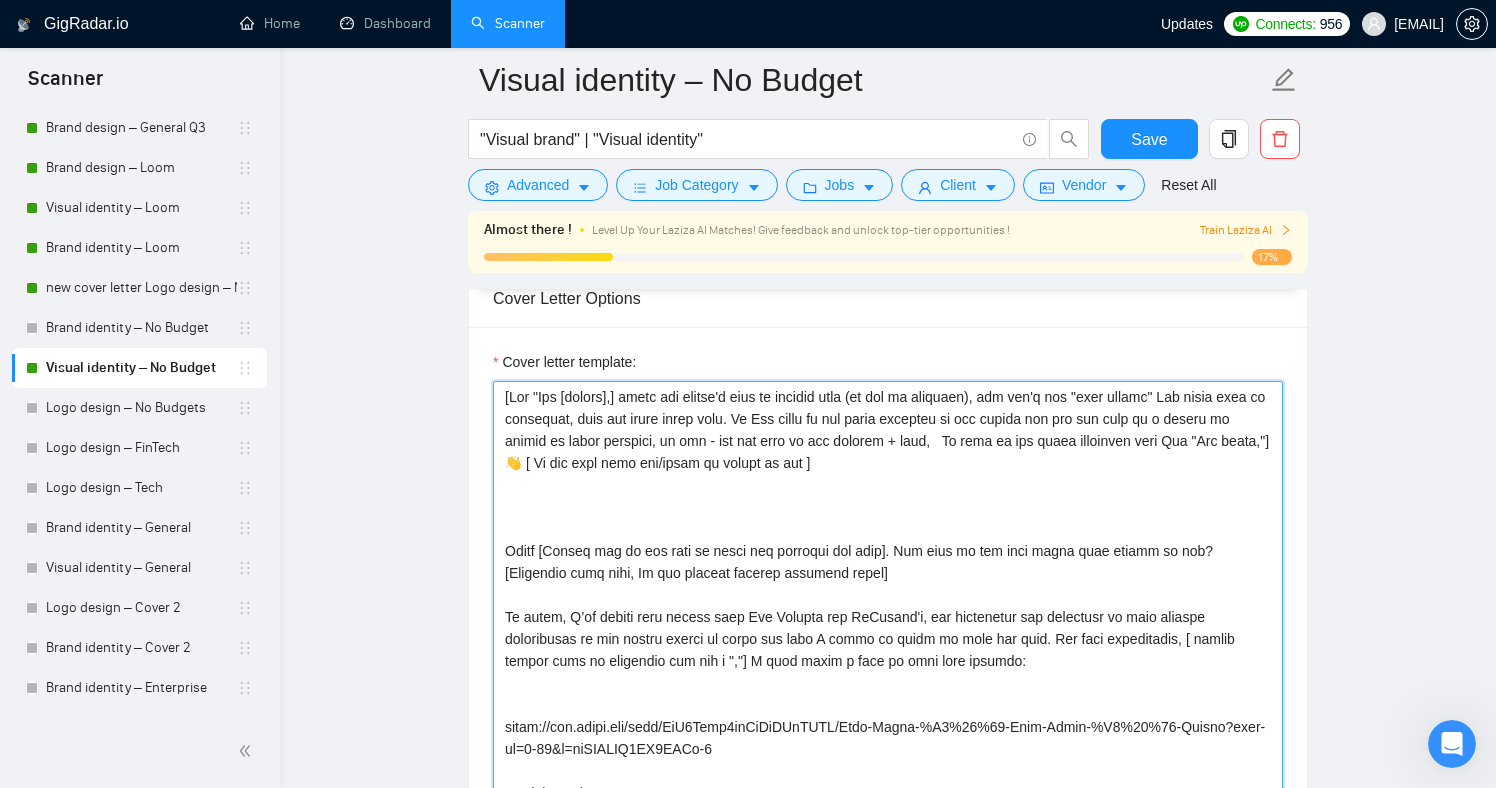 click on "Cover letter template:" at bounding box center [888, 606] 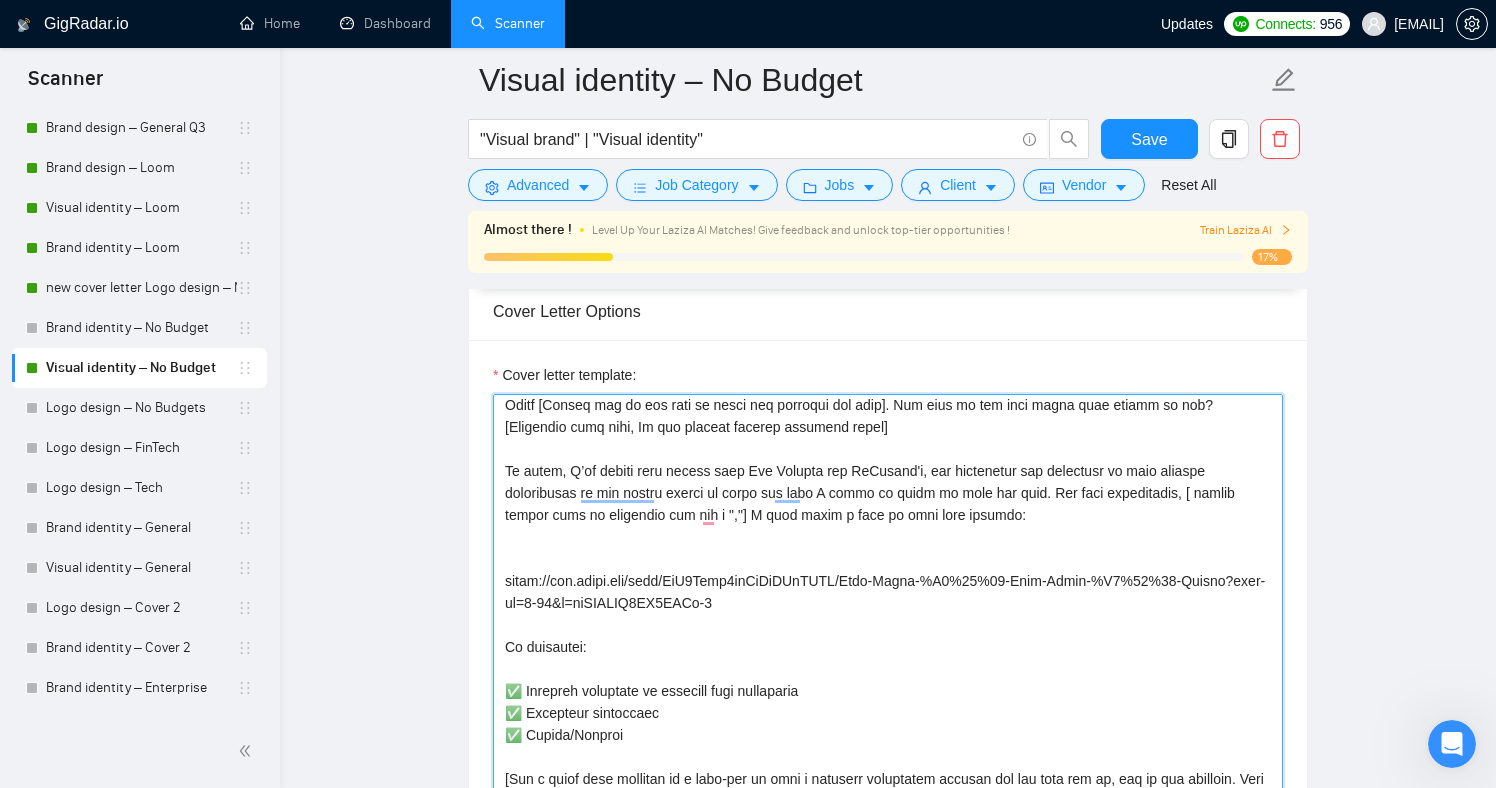 click on "Cover letter template:" at bounding box center (888, 619) 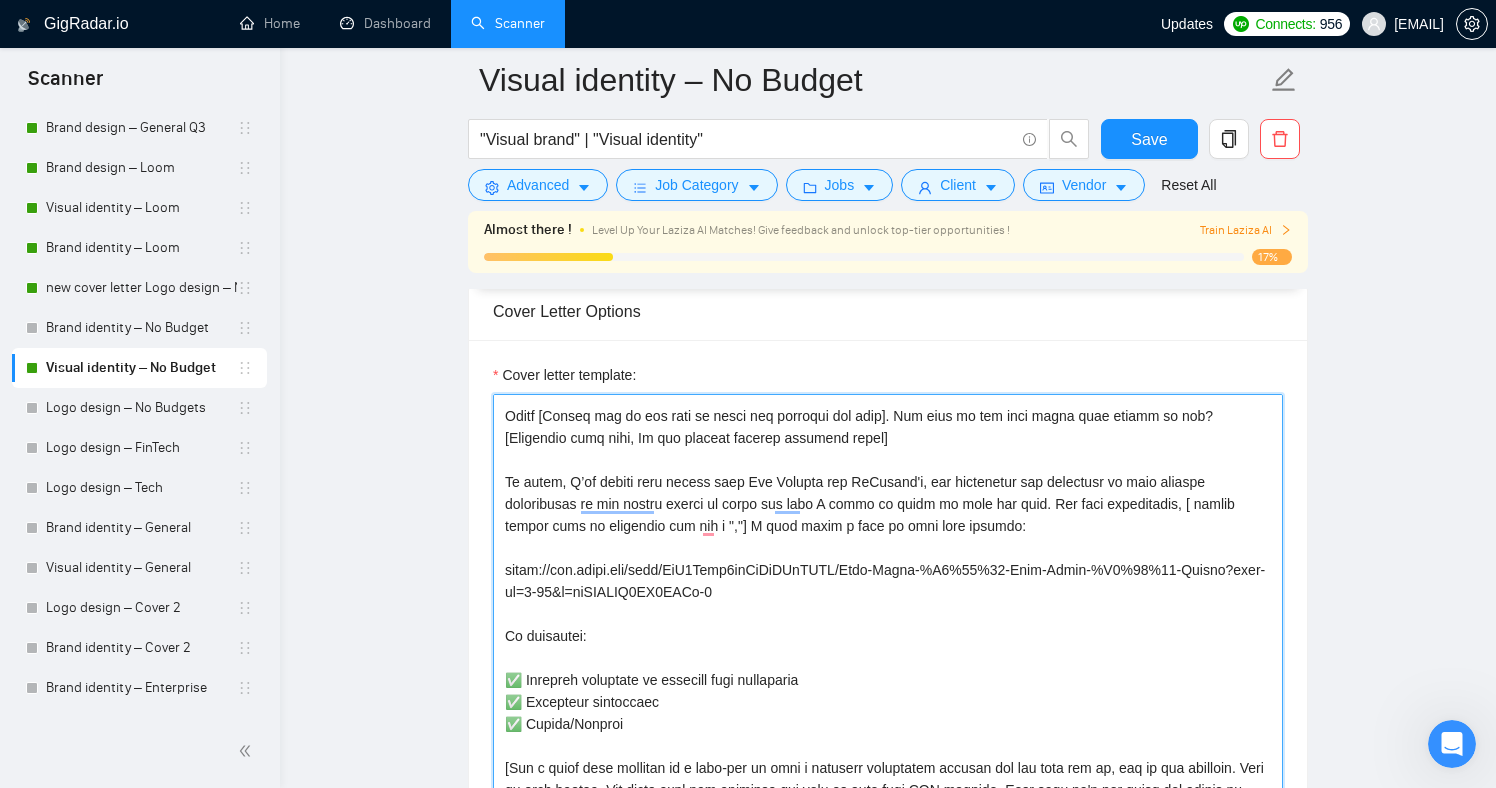 drag, startPoint x: 872, startPoint y: 590, endPoint x: 475, endPoint y: 575, distance: 397.28326 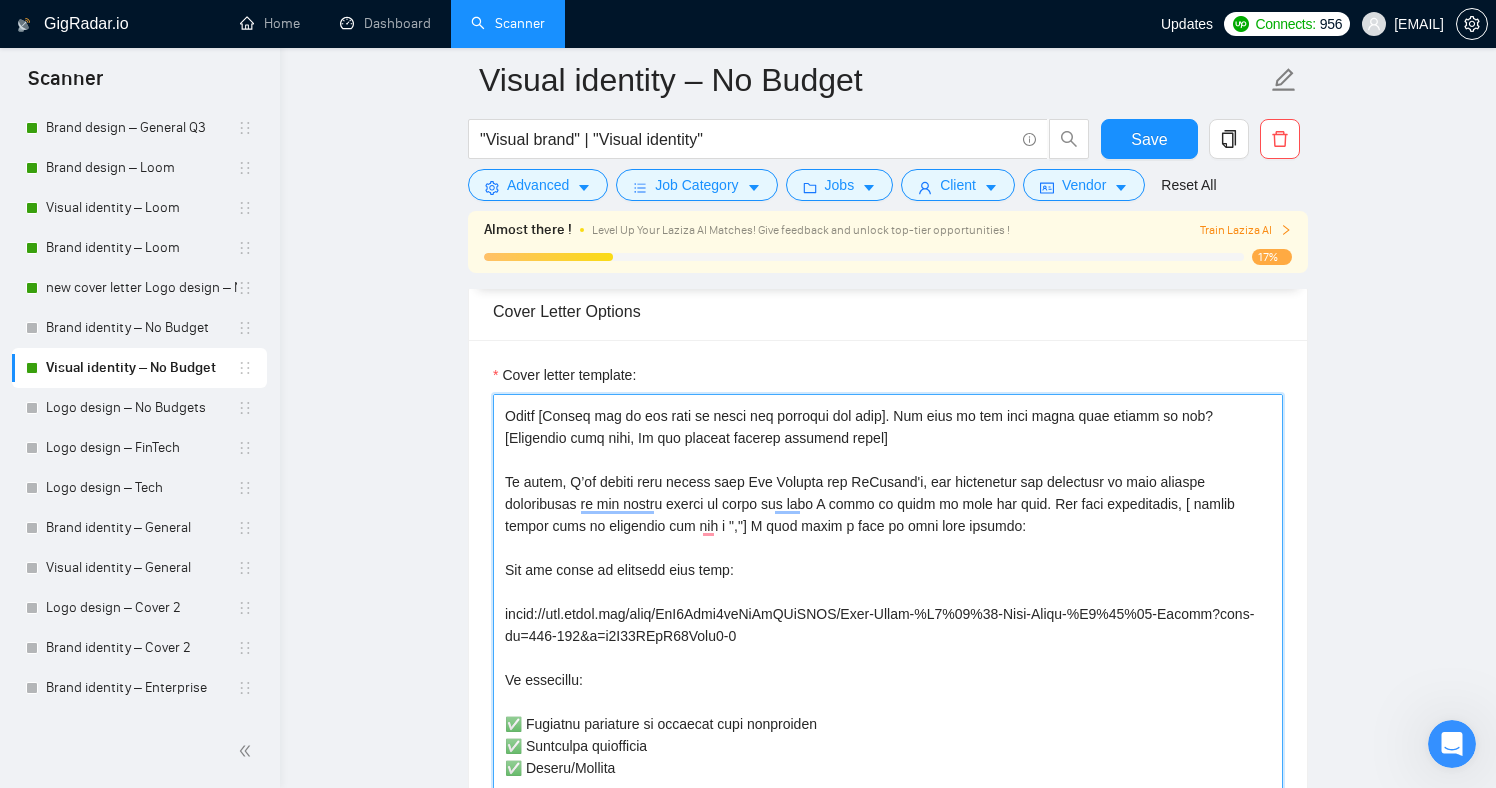 drag, startPoint x: 625, startPoint y: 579, endPoint x: 503, endPoint y: 566, distance: 122.69067 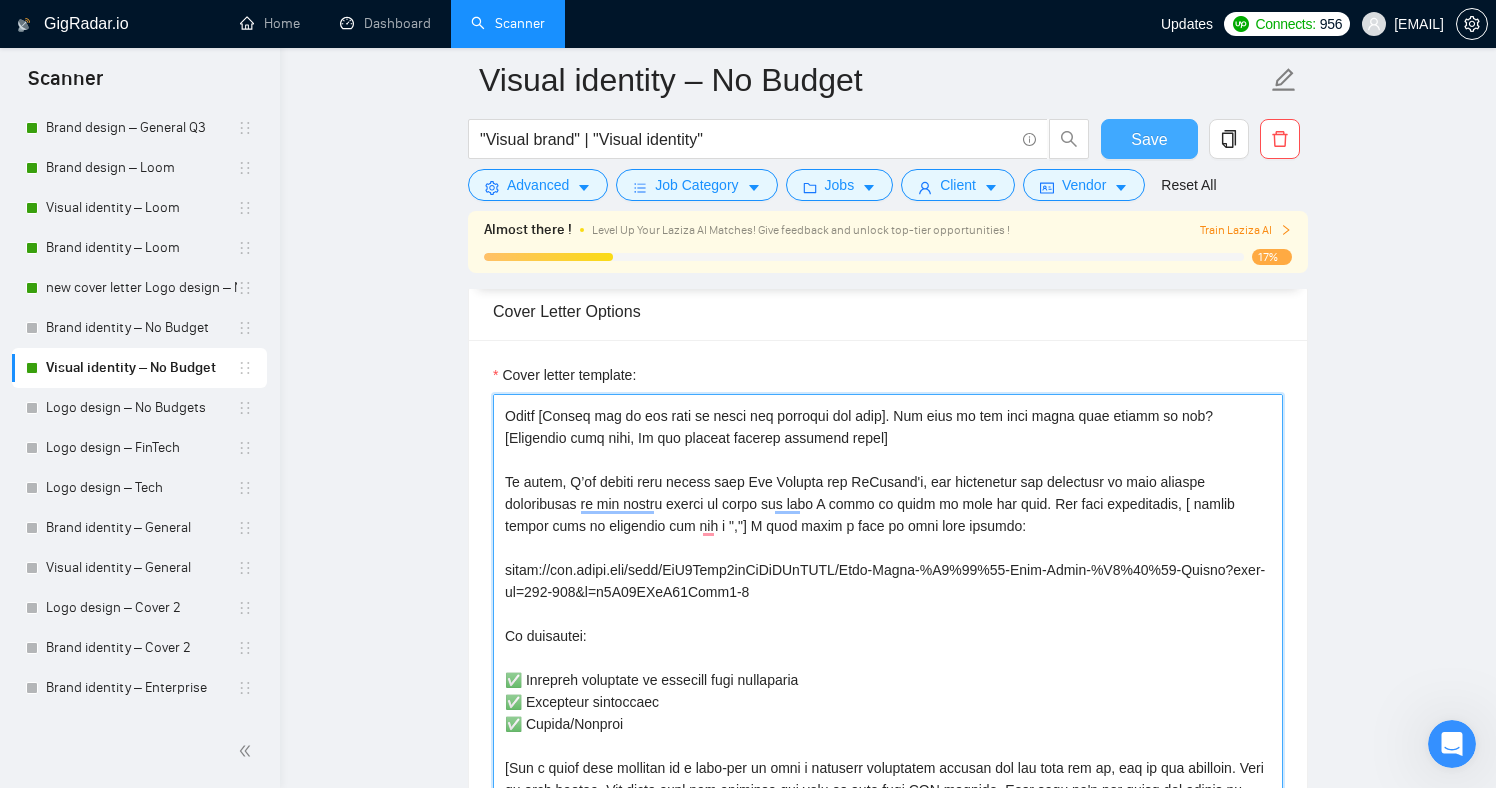type on "[Say "Hey [client],] using the client's name or company name (if any is provided), and don't say "dear client" Use first name if available, only use their first name. Or Say hello in the local language of the person and use the name of a person if listed in their proposal, if not - use the name of the company + team,   If none of the above available then Add "Hey there,"] 👋 [ Do not call them sir/madam or client at all ]
Happy [Insert day of the week in which the proposal was sent]. How much do you know about your client so far? [Paragraph ends here, Do not include another question after]
In short, I’ve worked with brands like Tim Hortons and McDonald's, and everything you mentioned in your project description is all things within my skill set that I would be happy to help you with. For your convenience, [ insert client name if available and add a ","] I have added a link to some case studies:
https://www.figma.com/deck/VaR9Nwja7czCbKxZLdCLMO/Juan-Neira-%E2%80%93-Case-Study-%E2%80%93-Upwork?node-id=152-..." 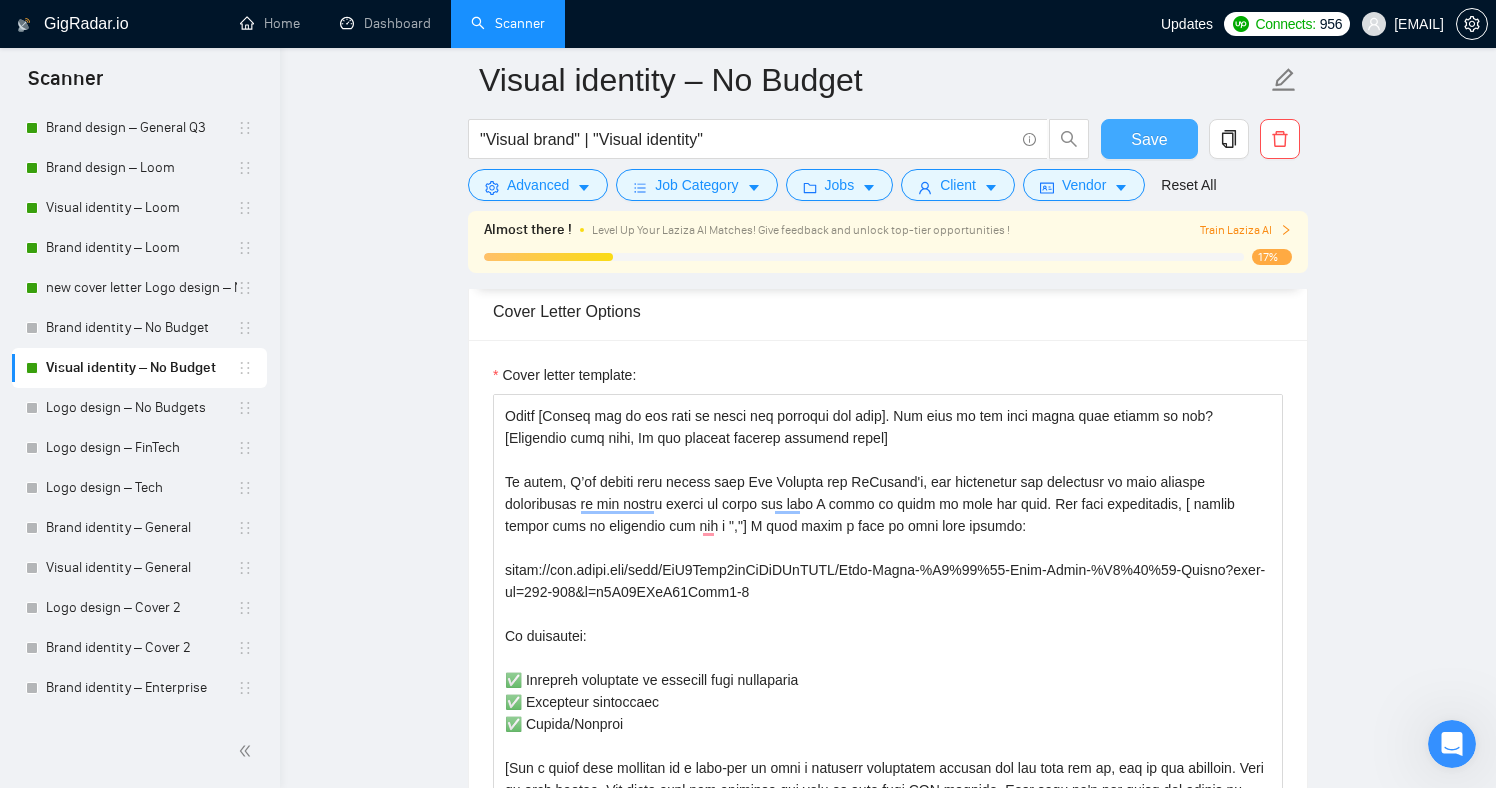 click on "Save" at bounding box center [1149, 139] 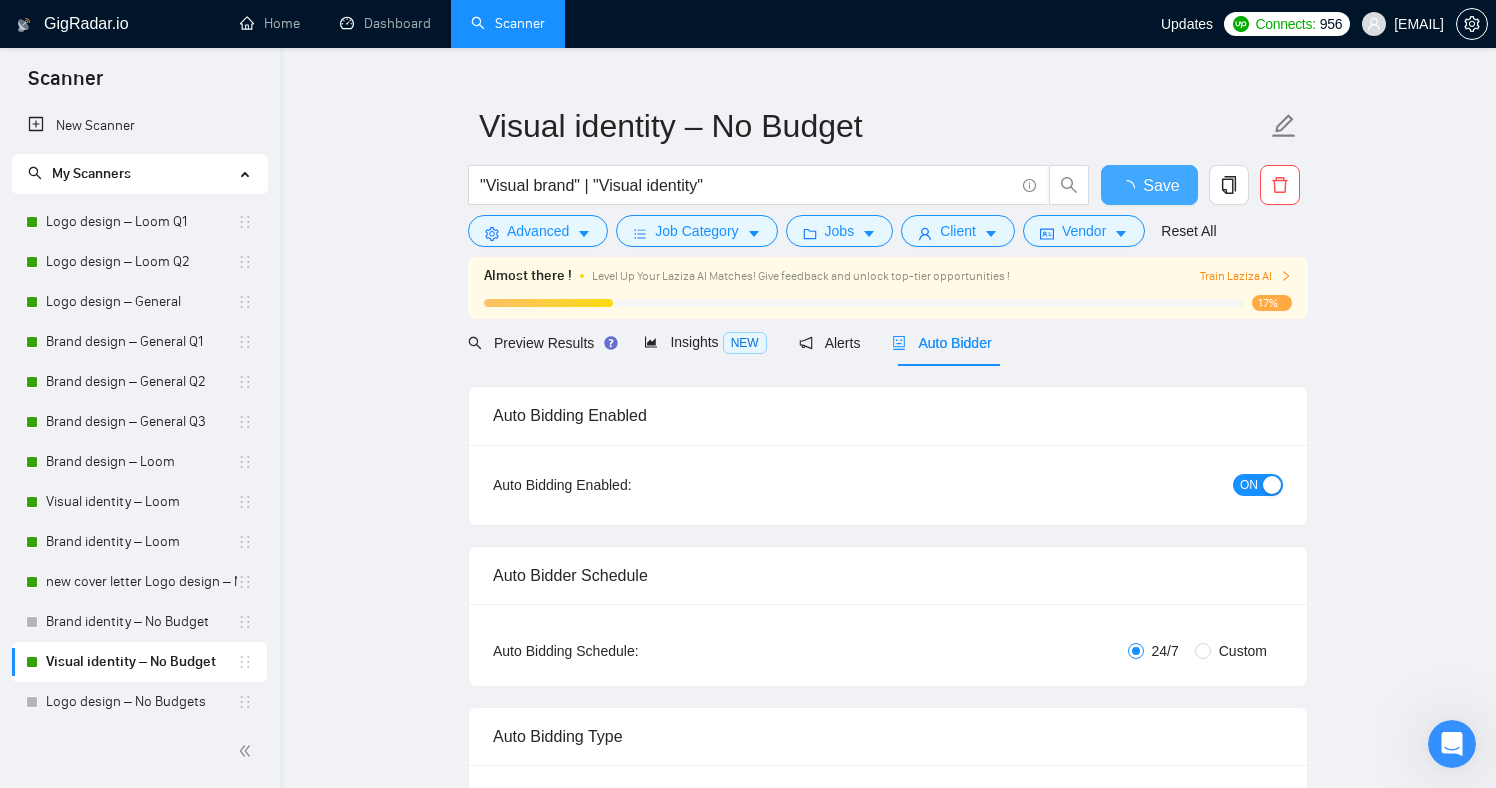 type 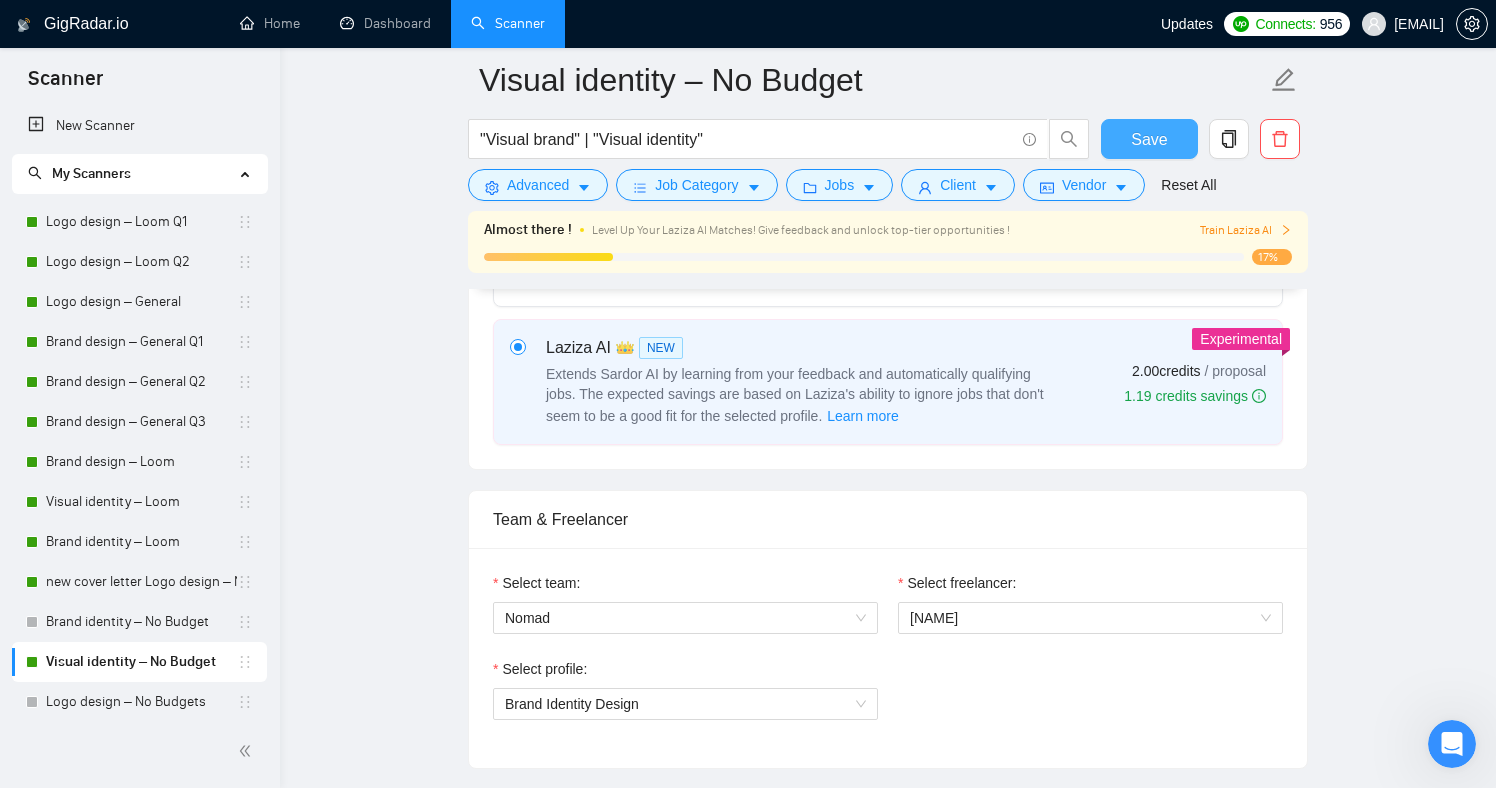scroll, scrollTop: 803, scrollLeft: 0, axis: vertical 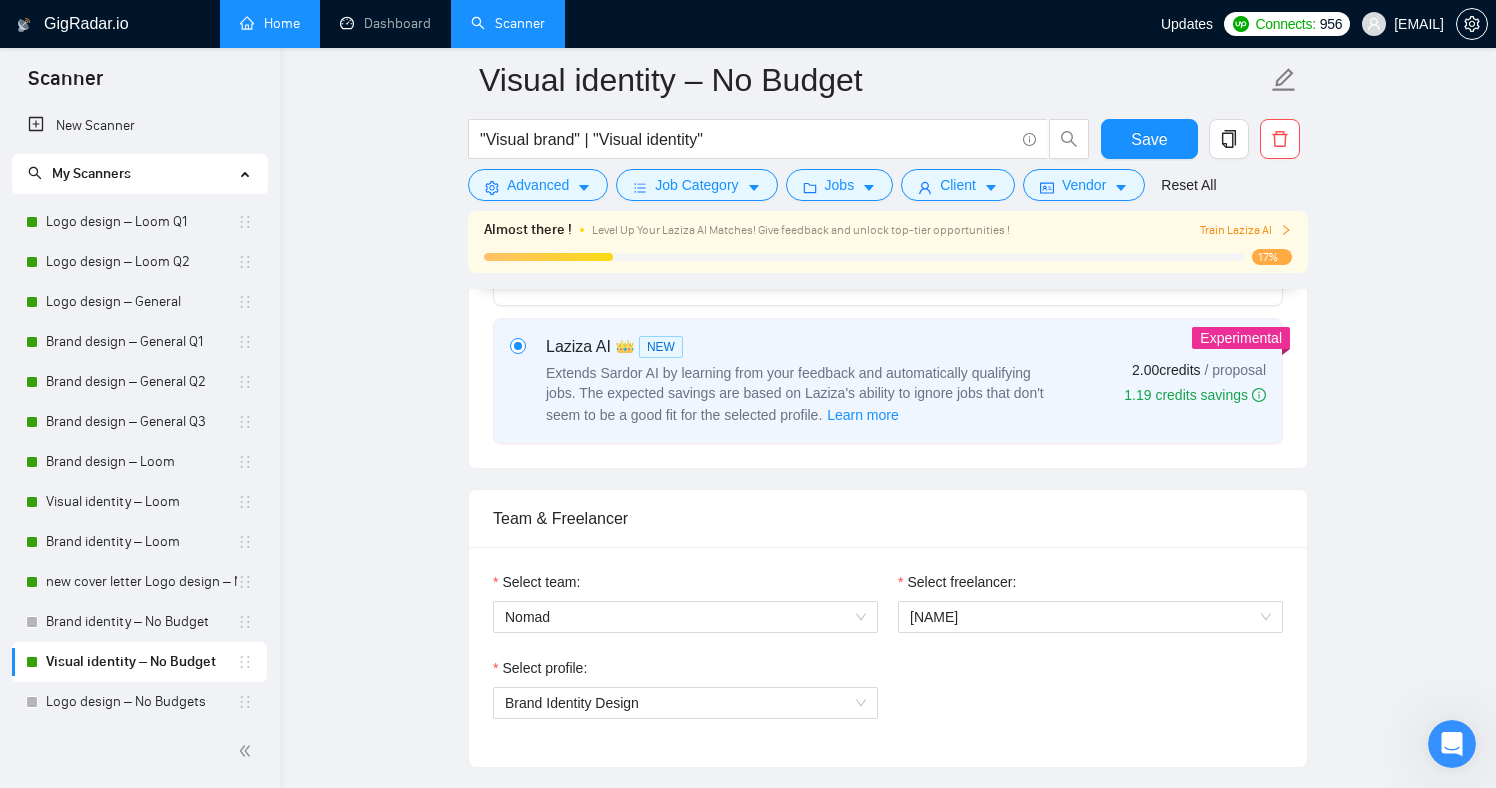 click on "Home" at bounding box center [270, 23] 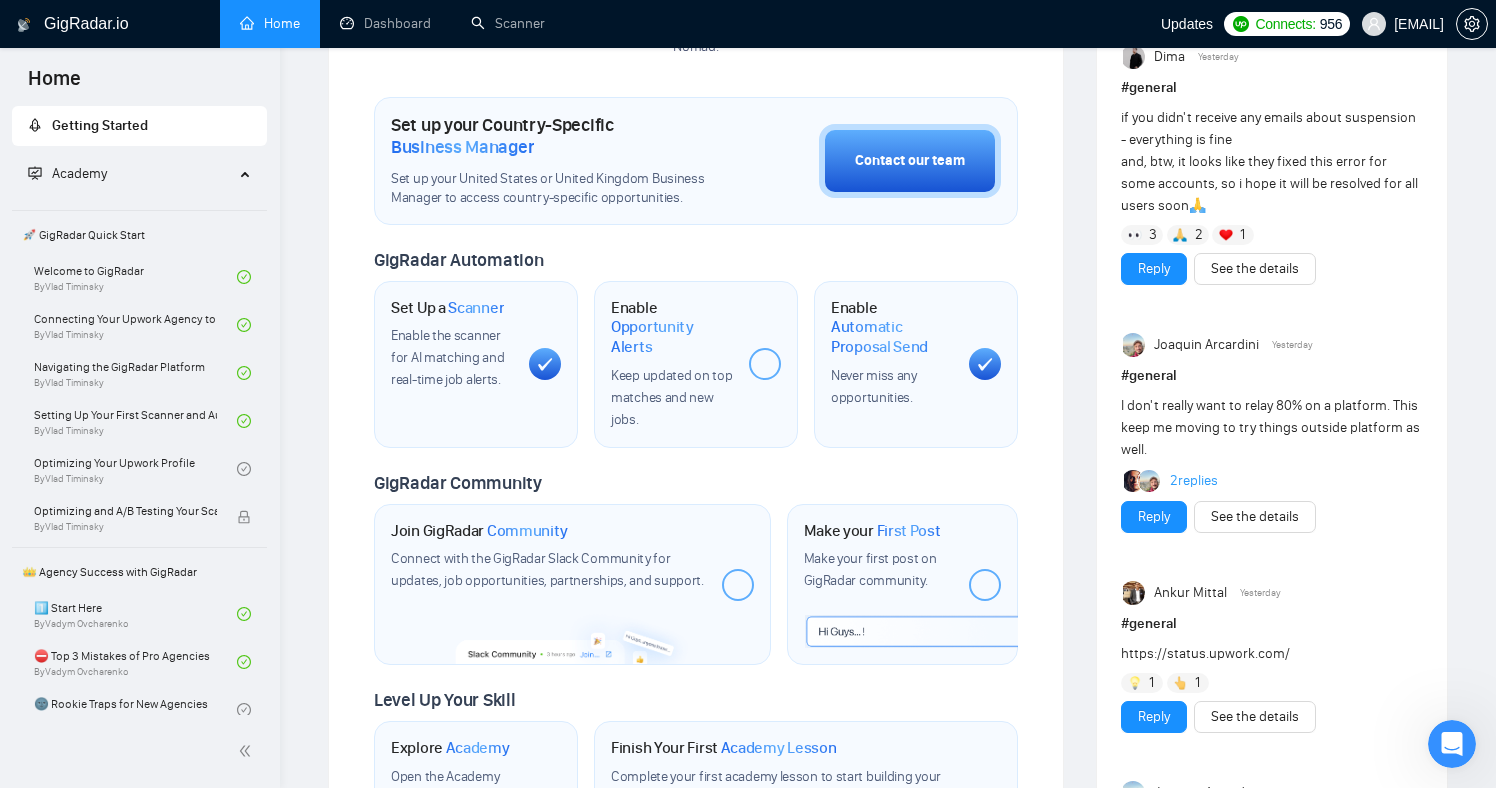 scroll, scrollTop: 0, scrollLeft: 0, axis: both 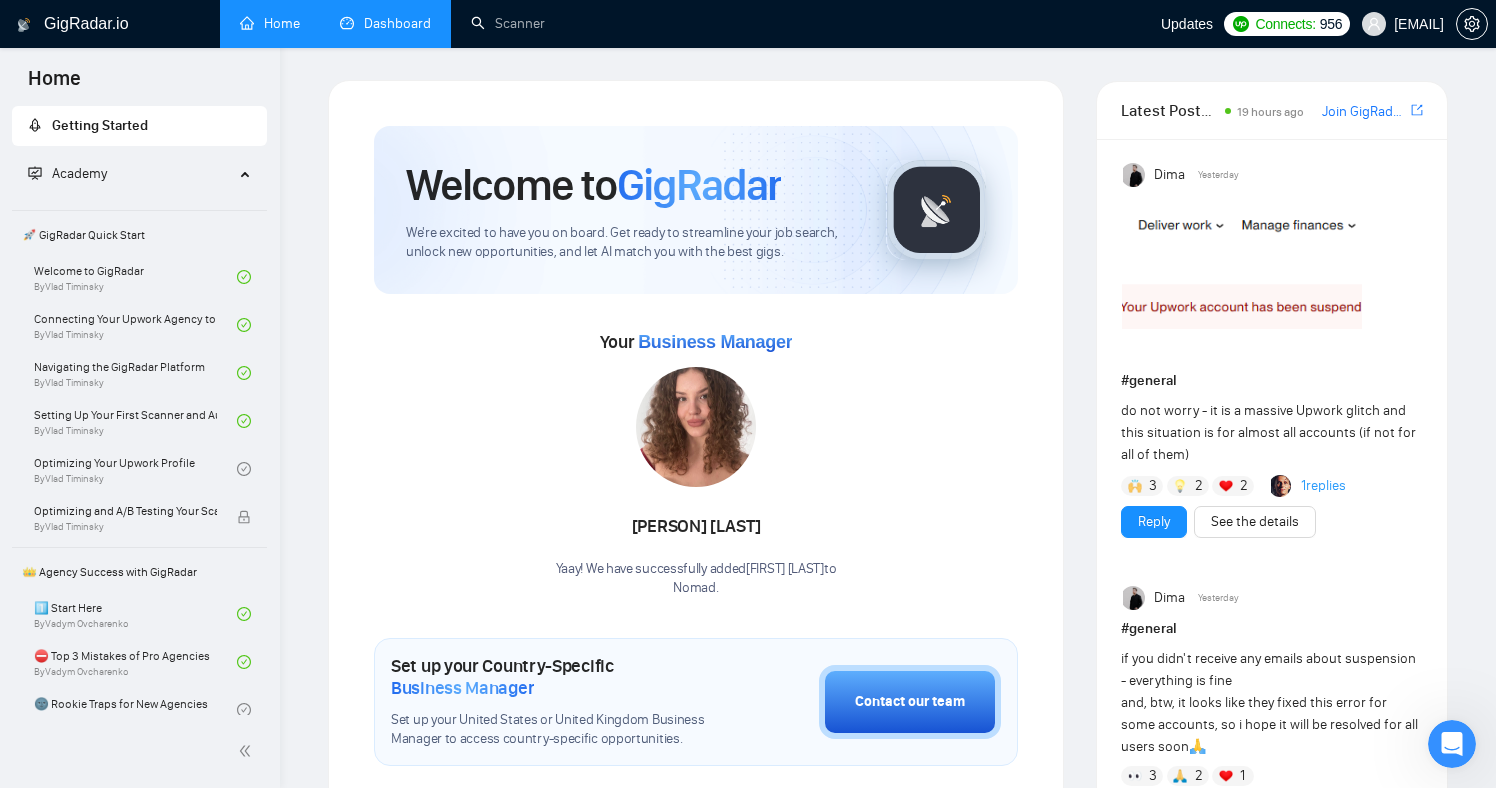 click on "Dashboard" at bounding box center (385, 23) 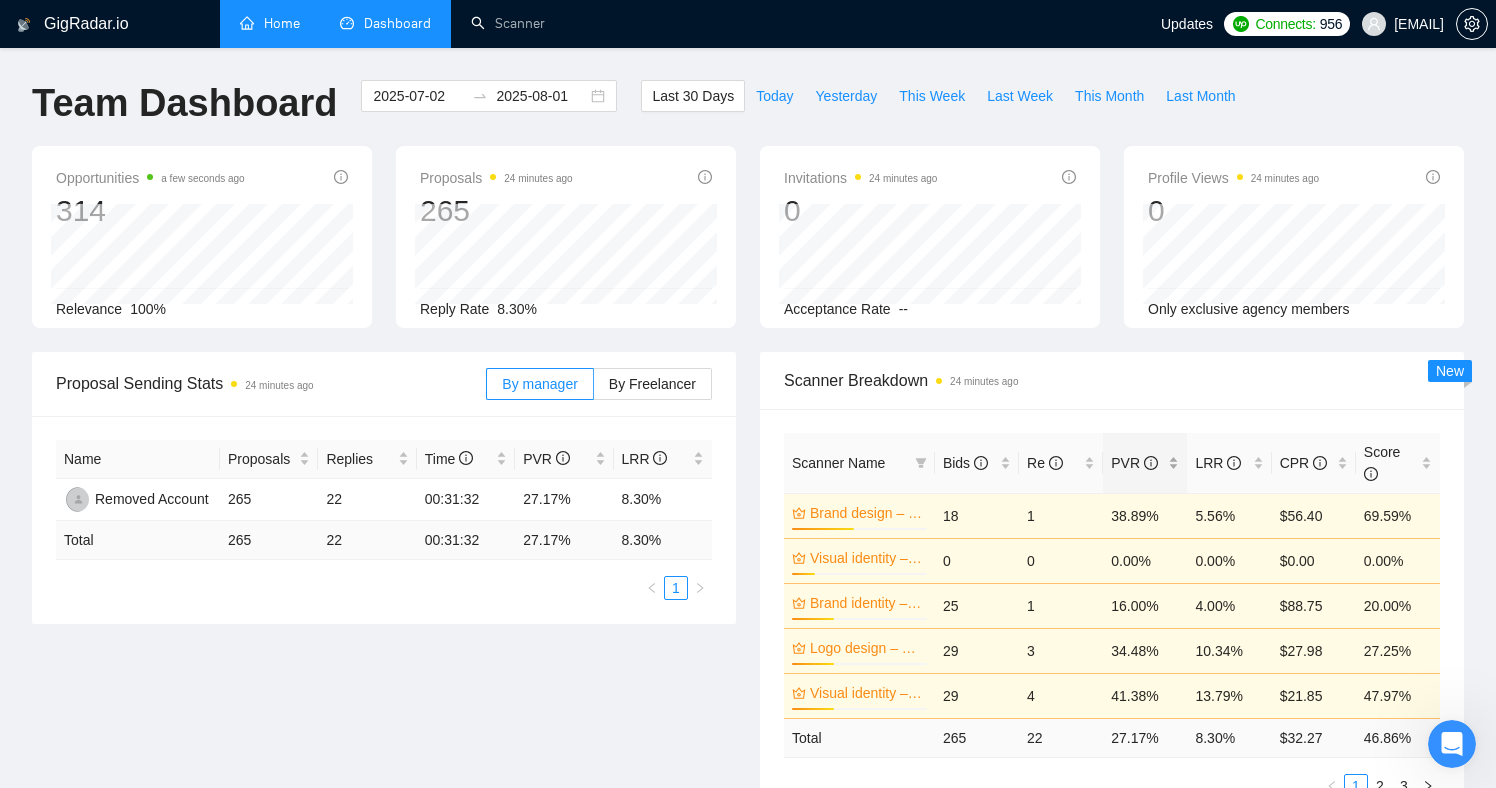 click on "PVR" at bounding box center [1134, 463] 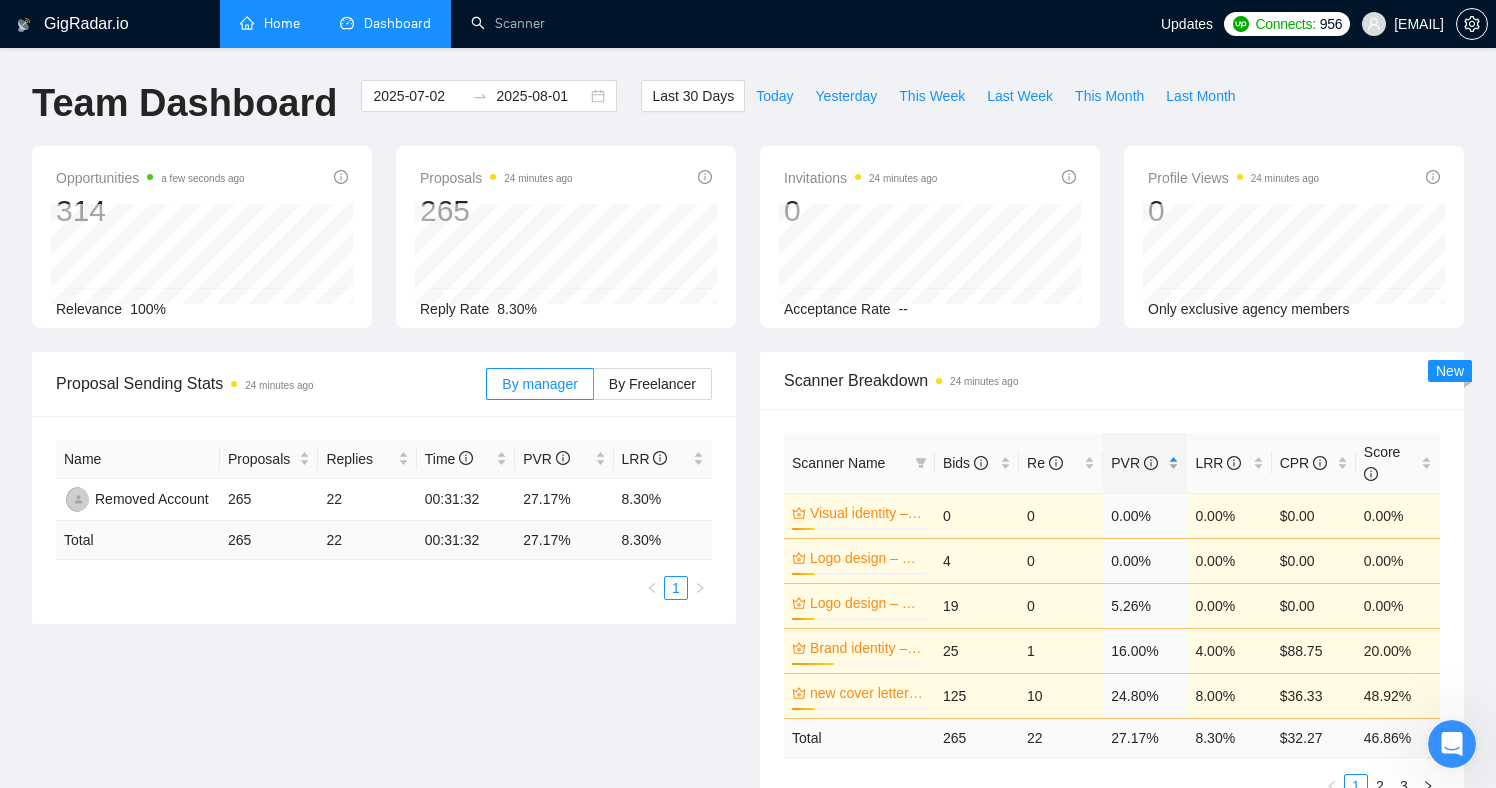 click on "PVR" at bounding box center [1134, 463] 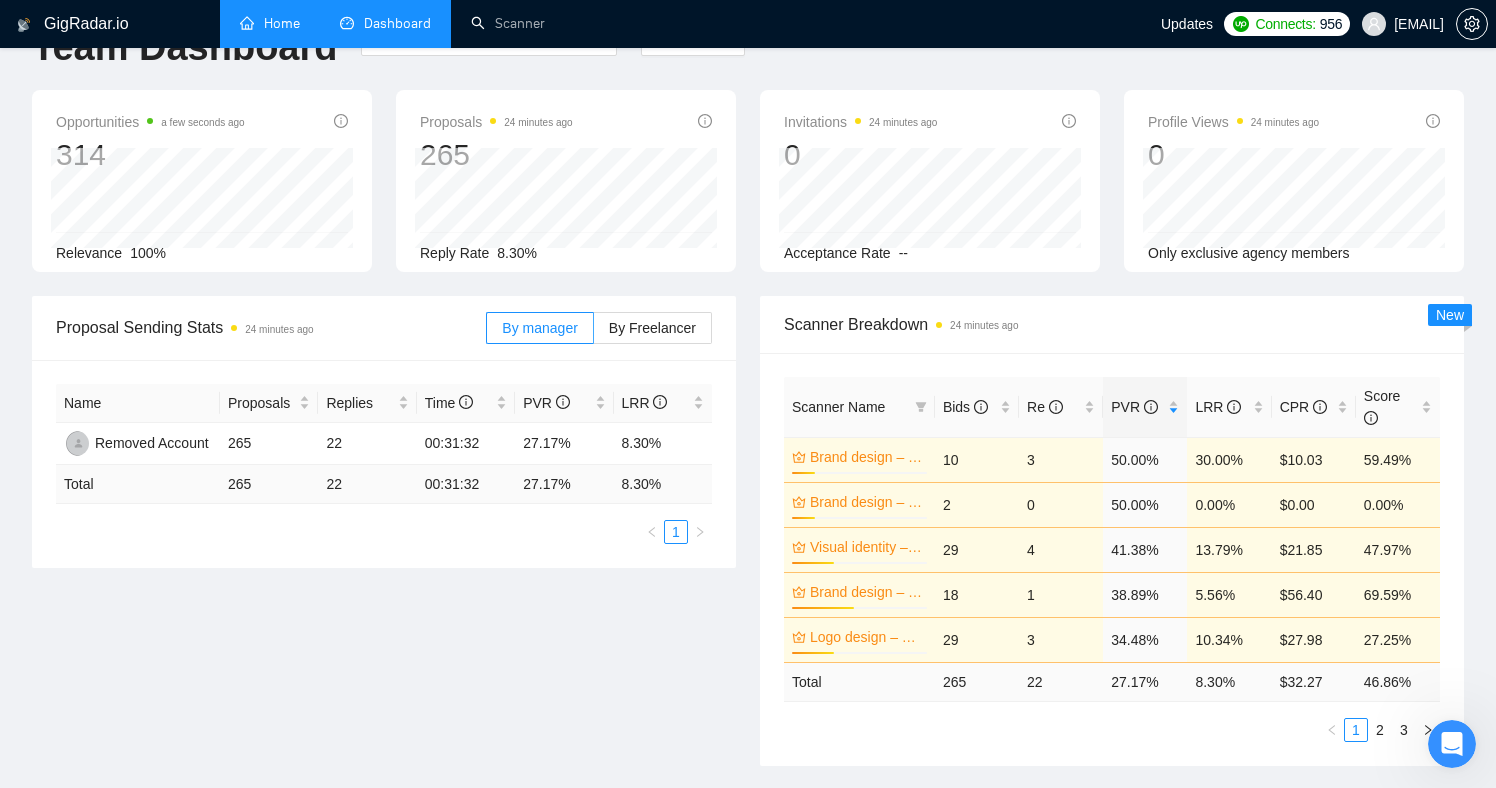 scroll, scrollTop: 0, scrollLeft: 0, axis: both 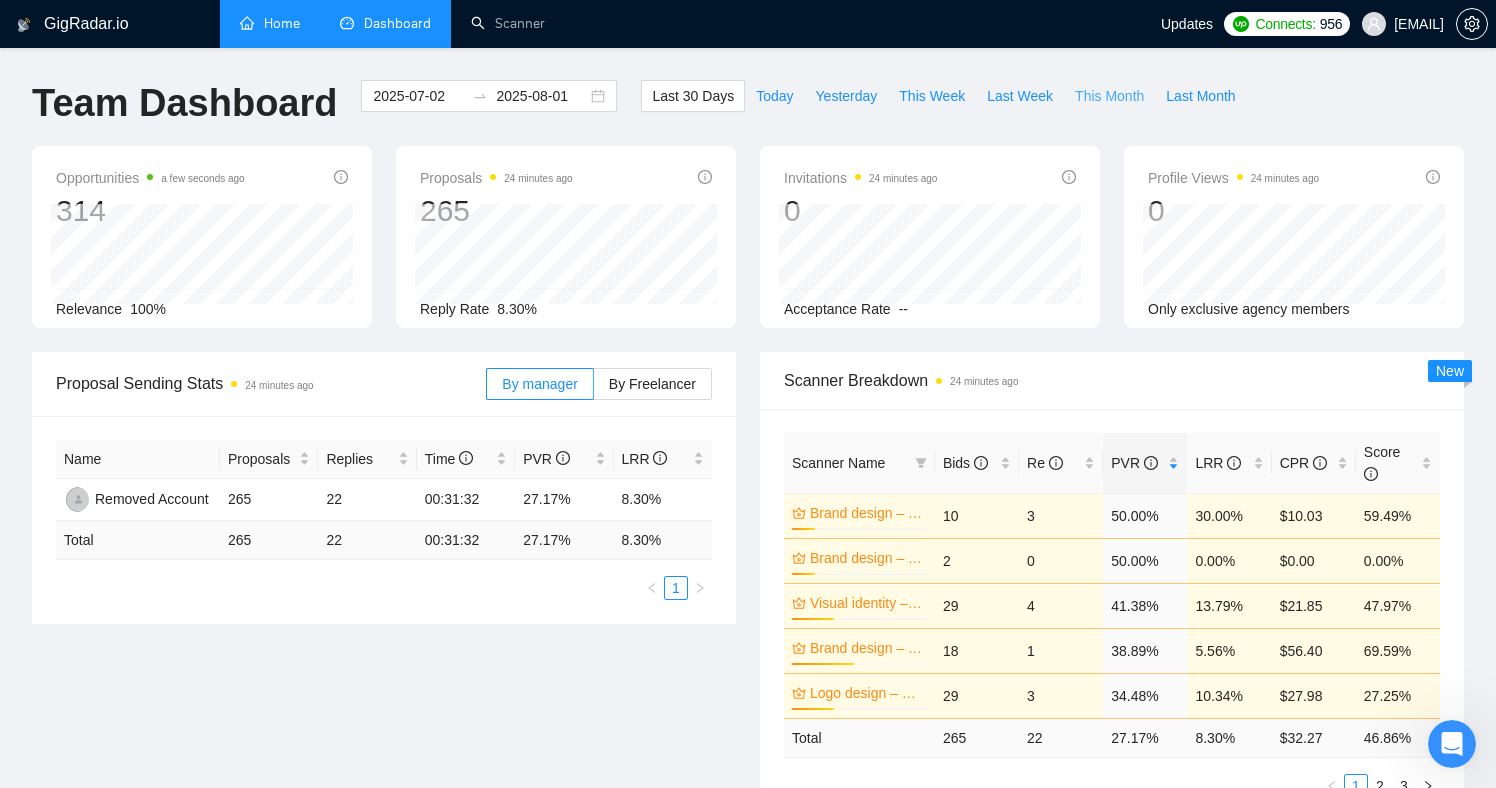 click on "This Month" at bounding box center (1109, 96) 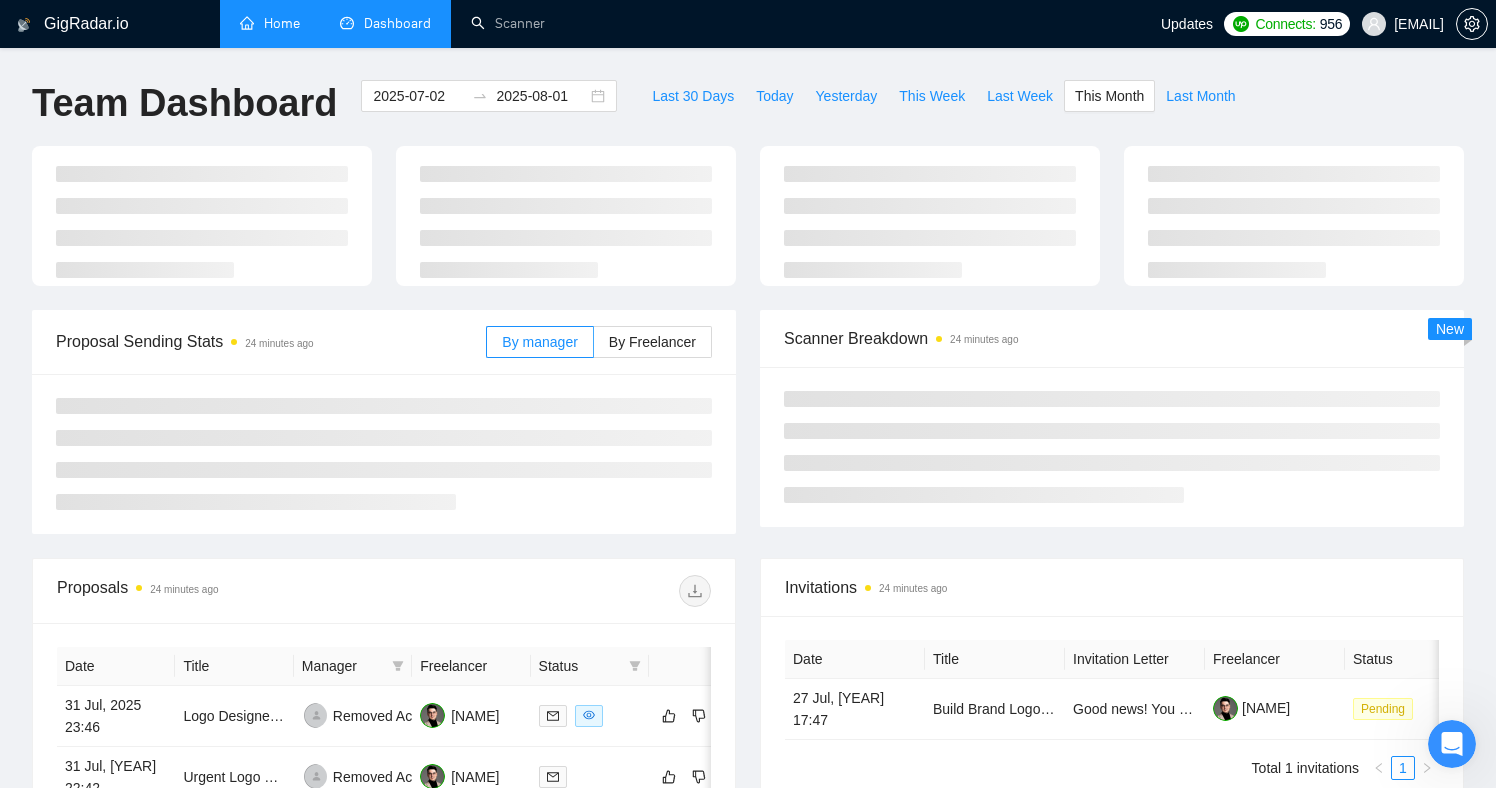 type on "2025-08-01" 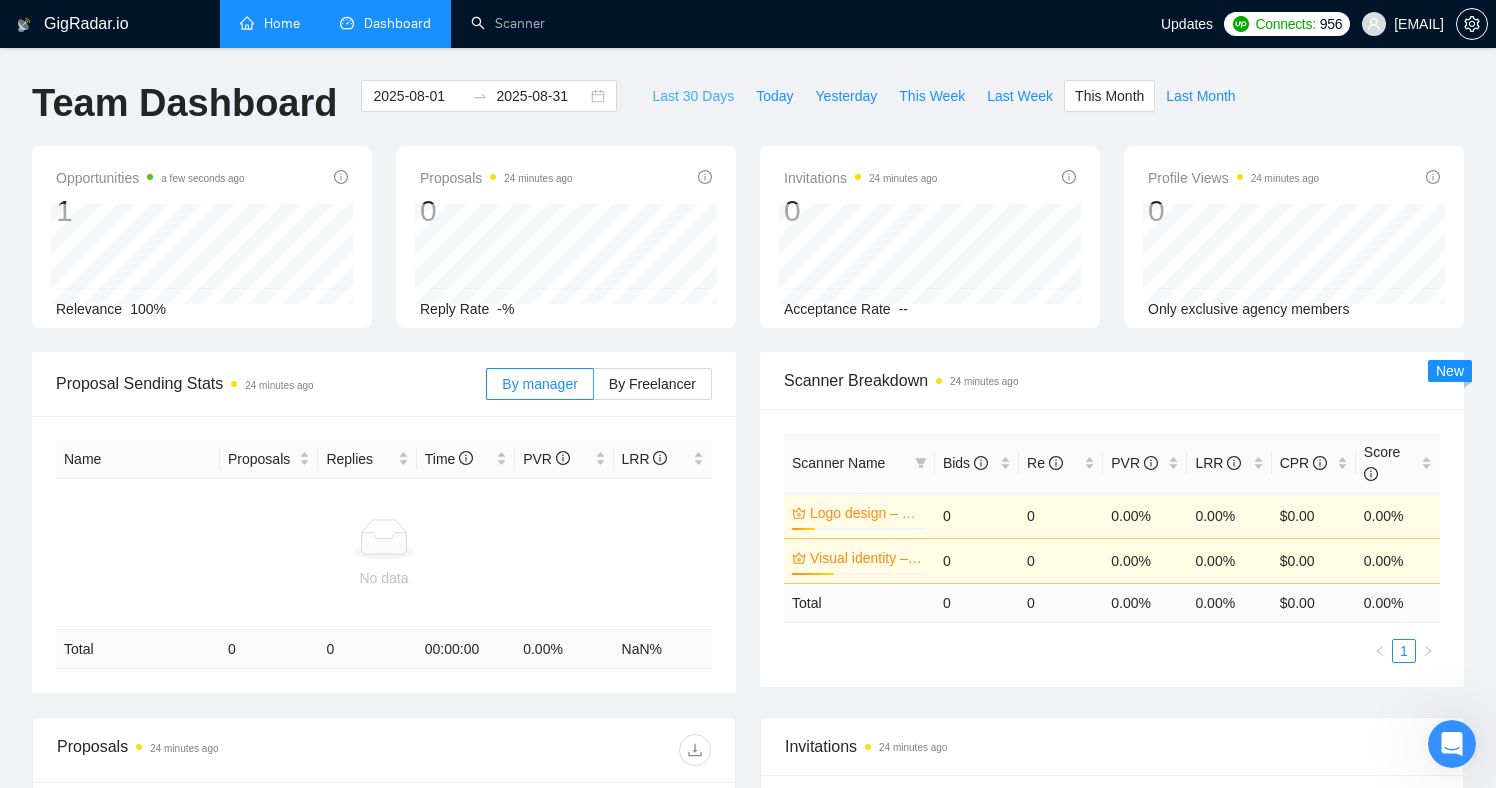 click on "Last 30 Days" at bounding box center (693, 96) 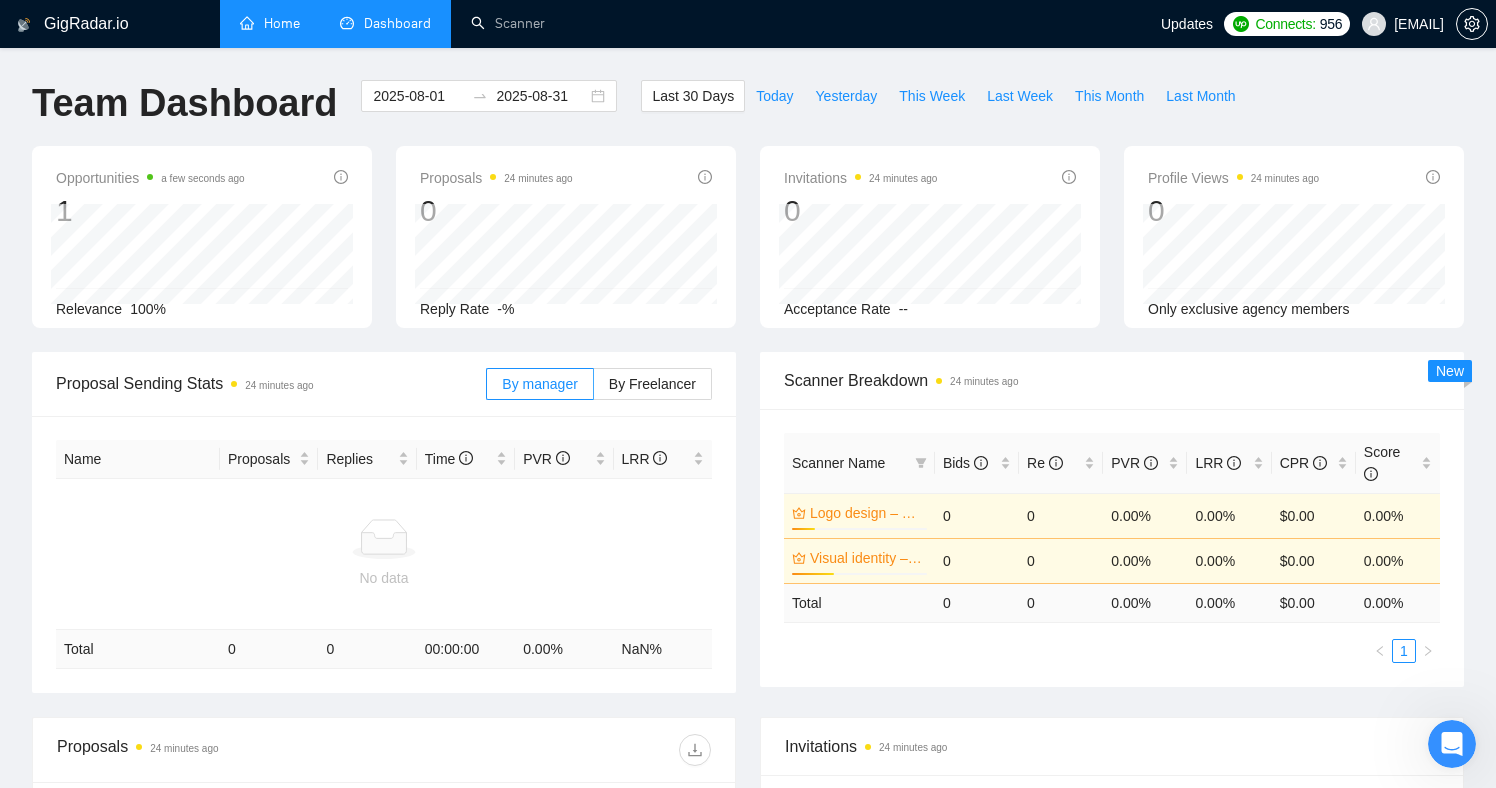 type on "2025-07-02" 